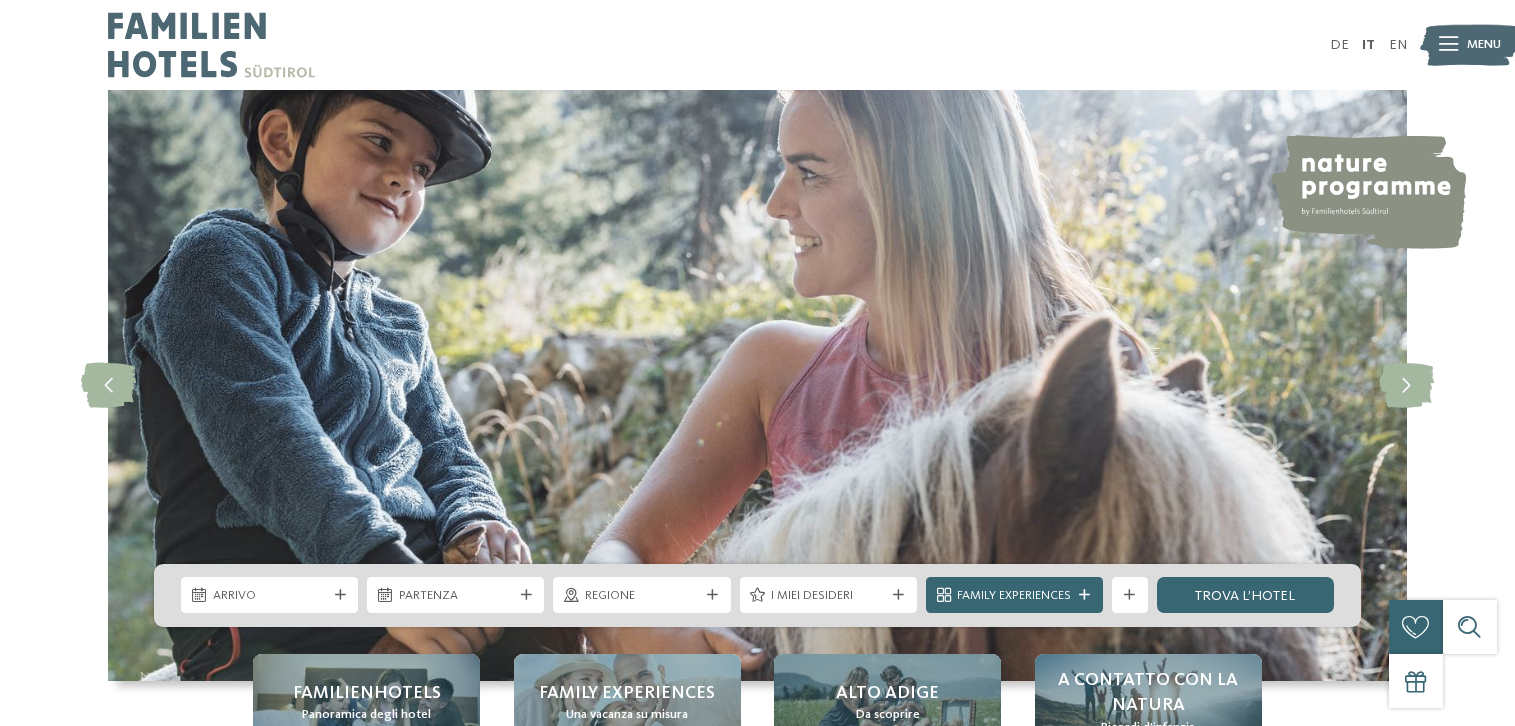 scroll, scrollTop: 0, scrollLeft: 0, axis: both 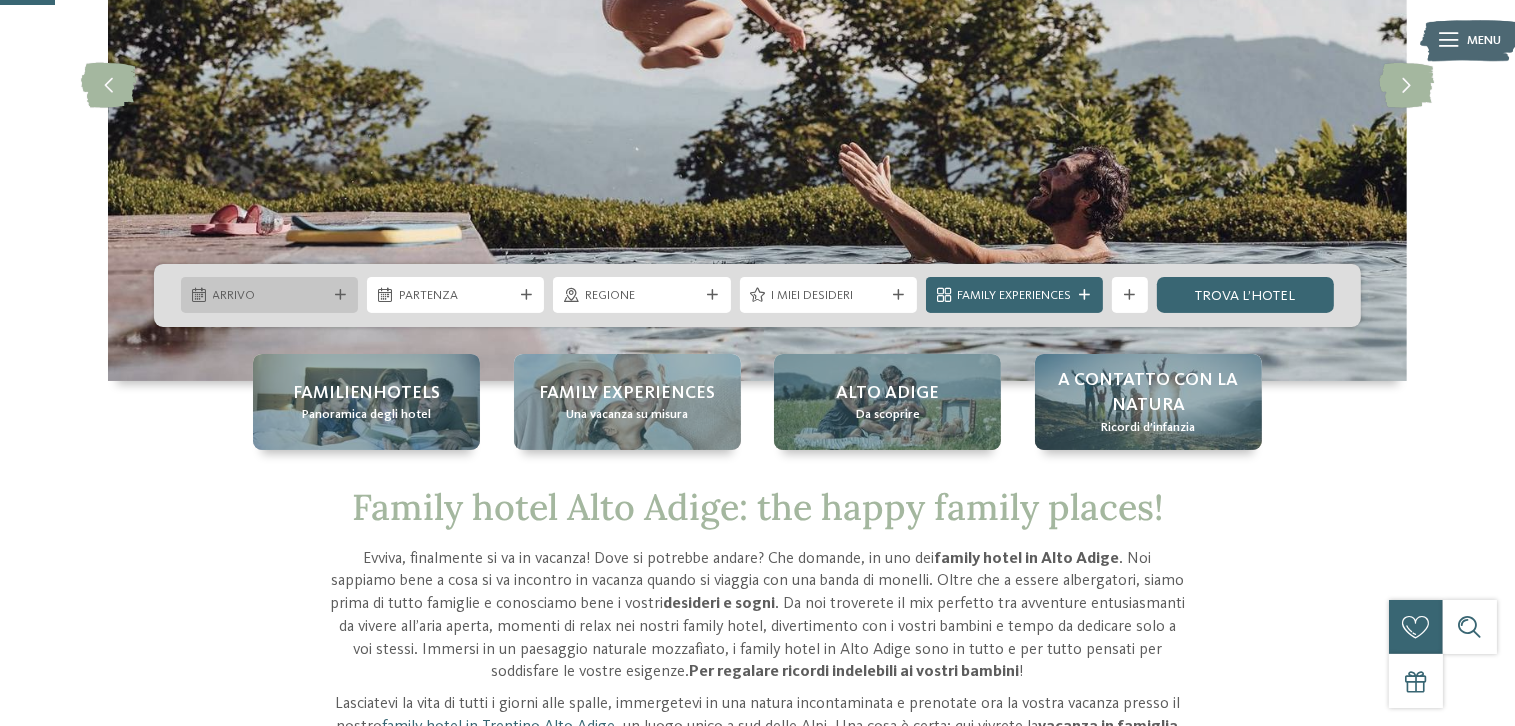 click on "Arrivo" at bounding box center (269, 295) 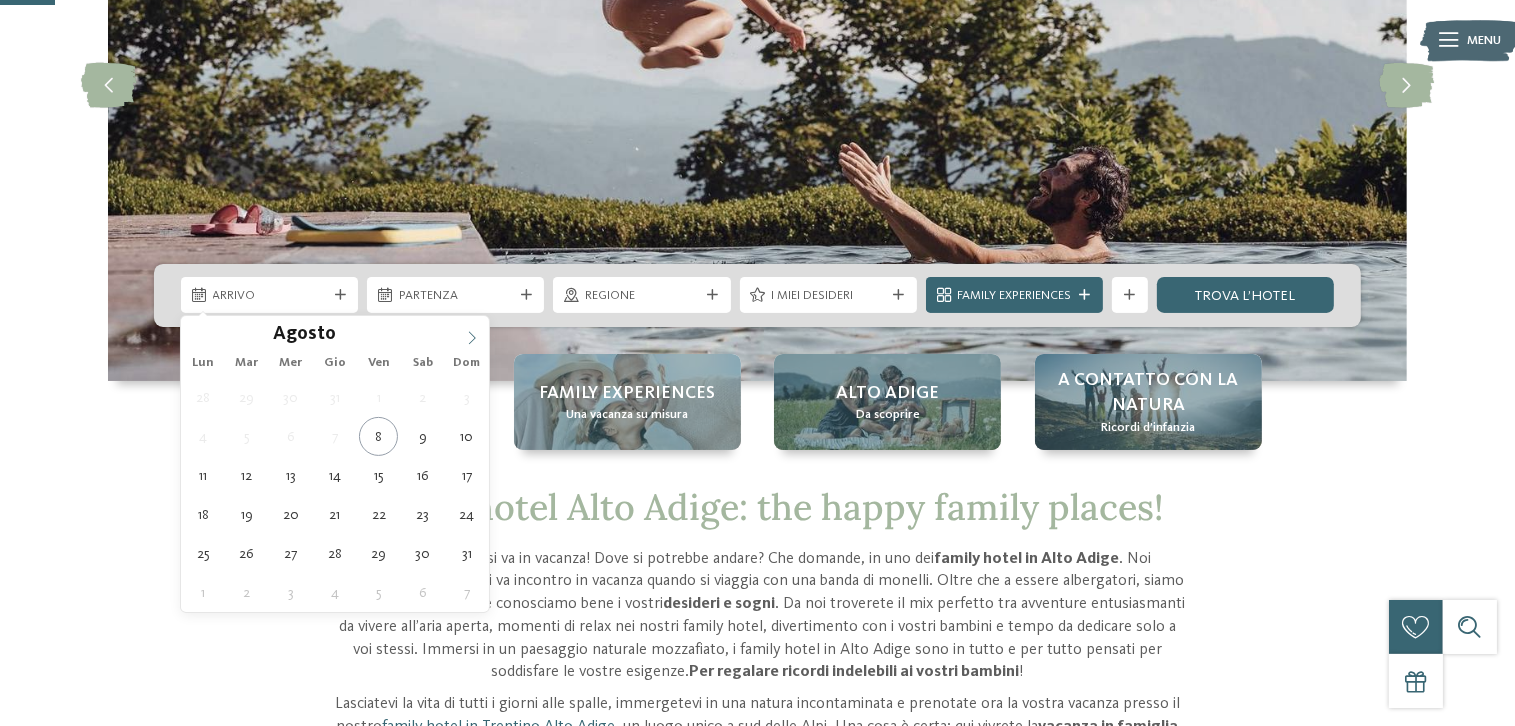 click 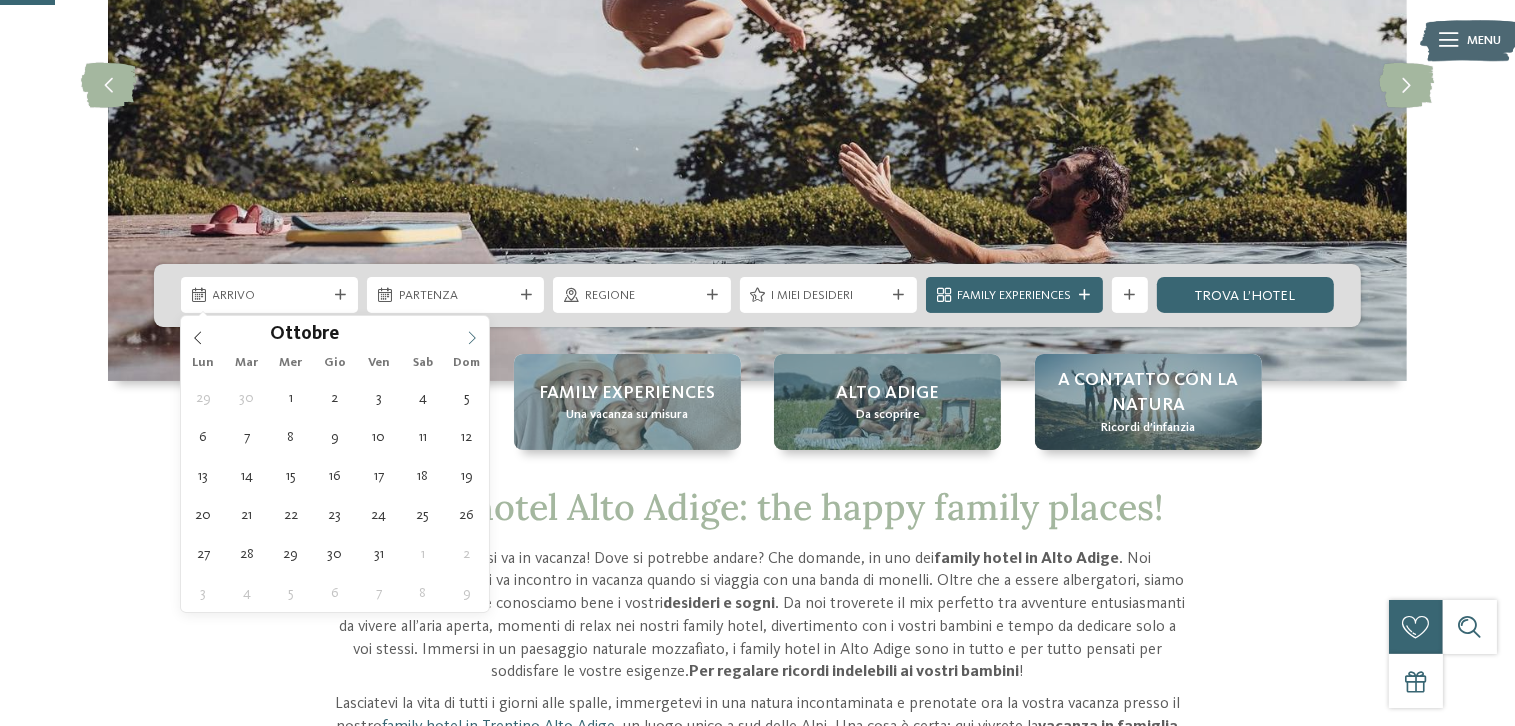 click 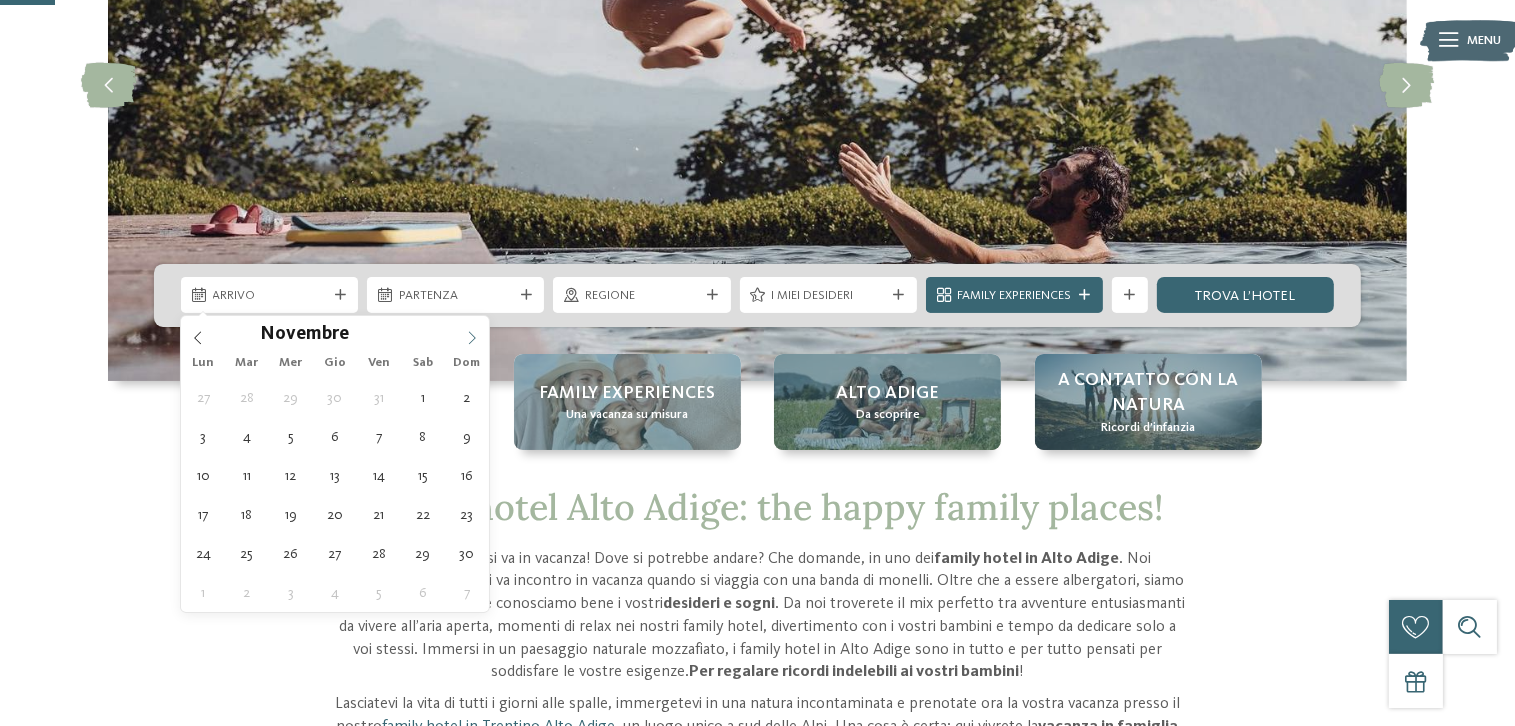 click 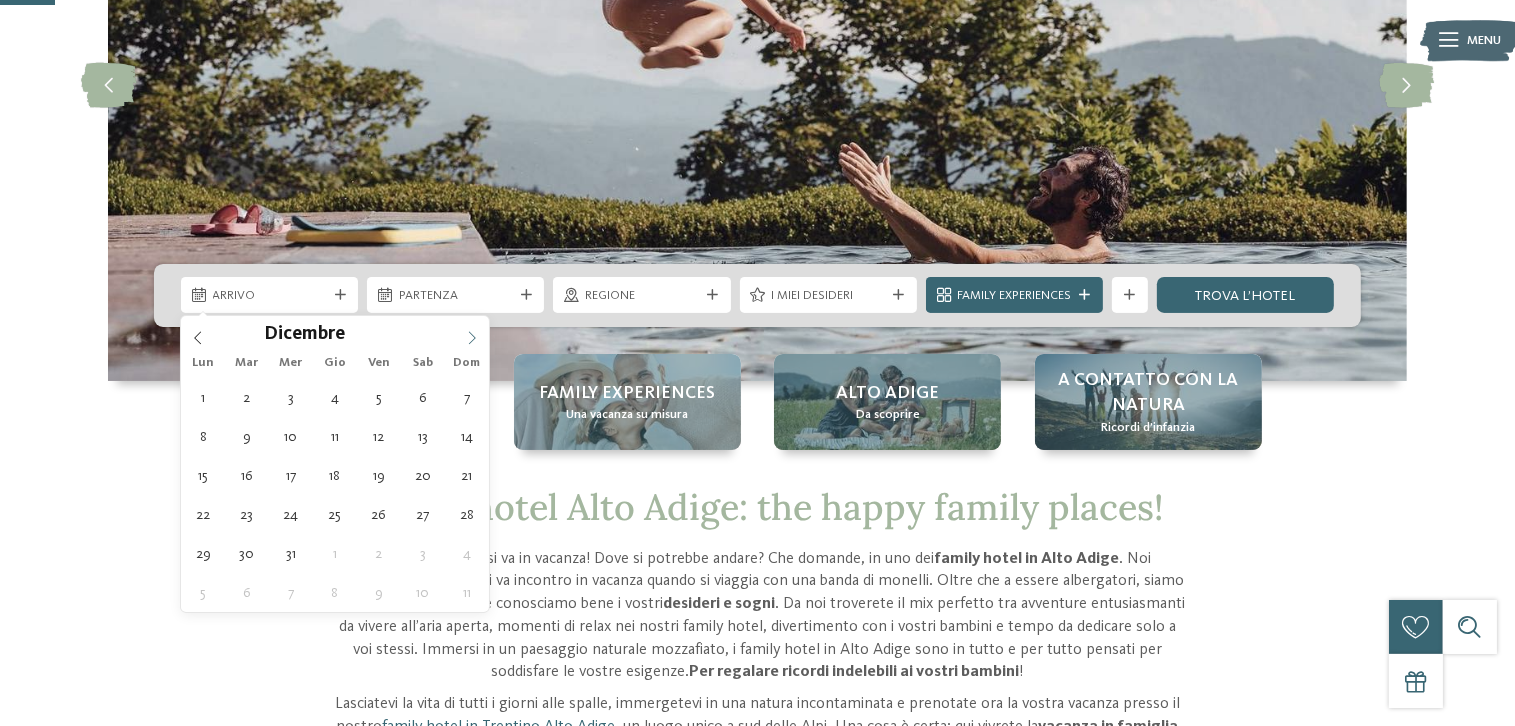 click 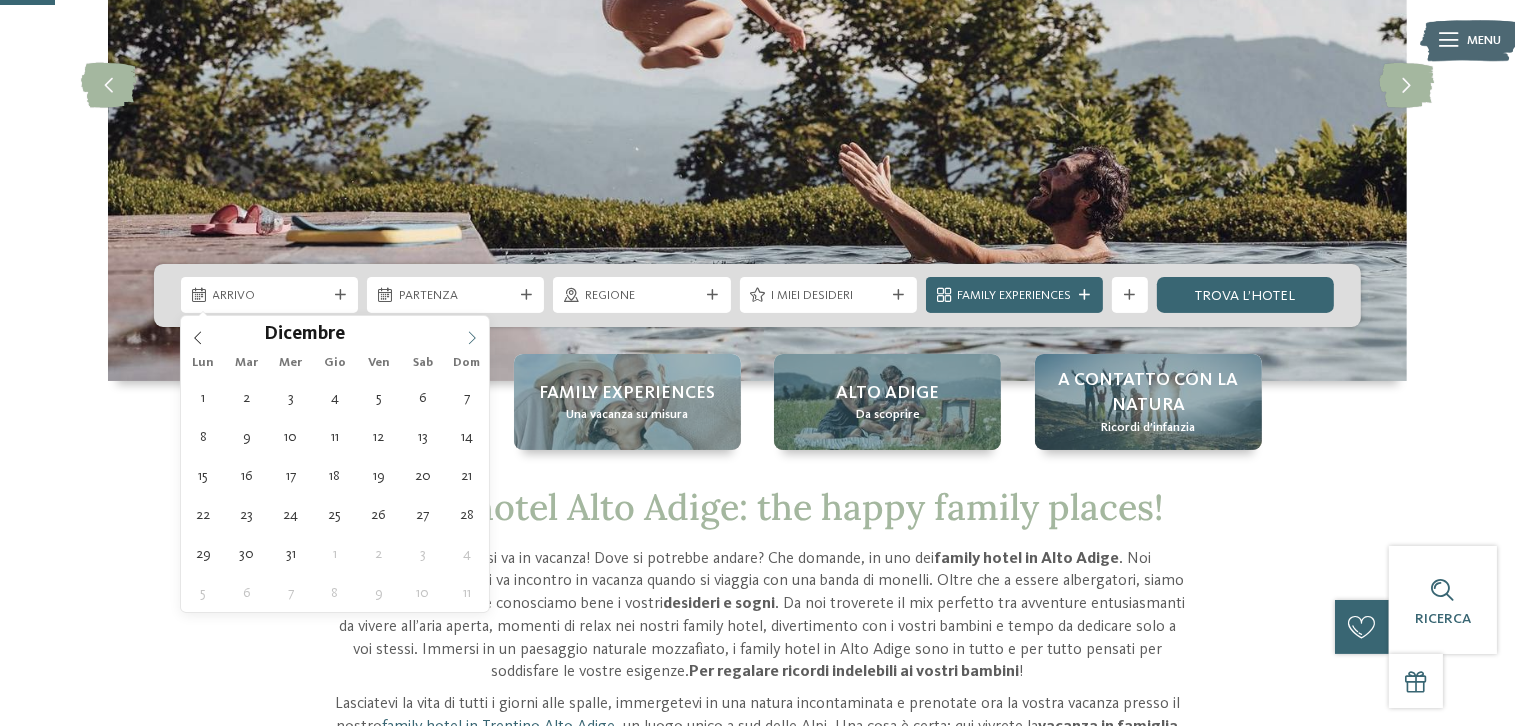 type on "****" 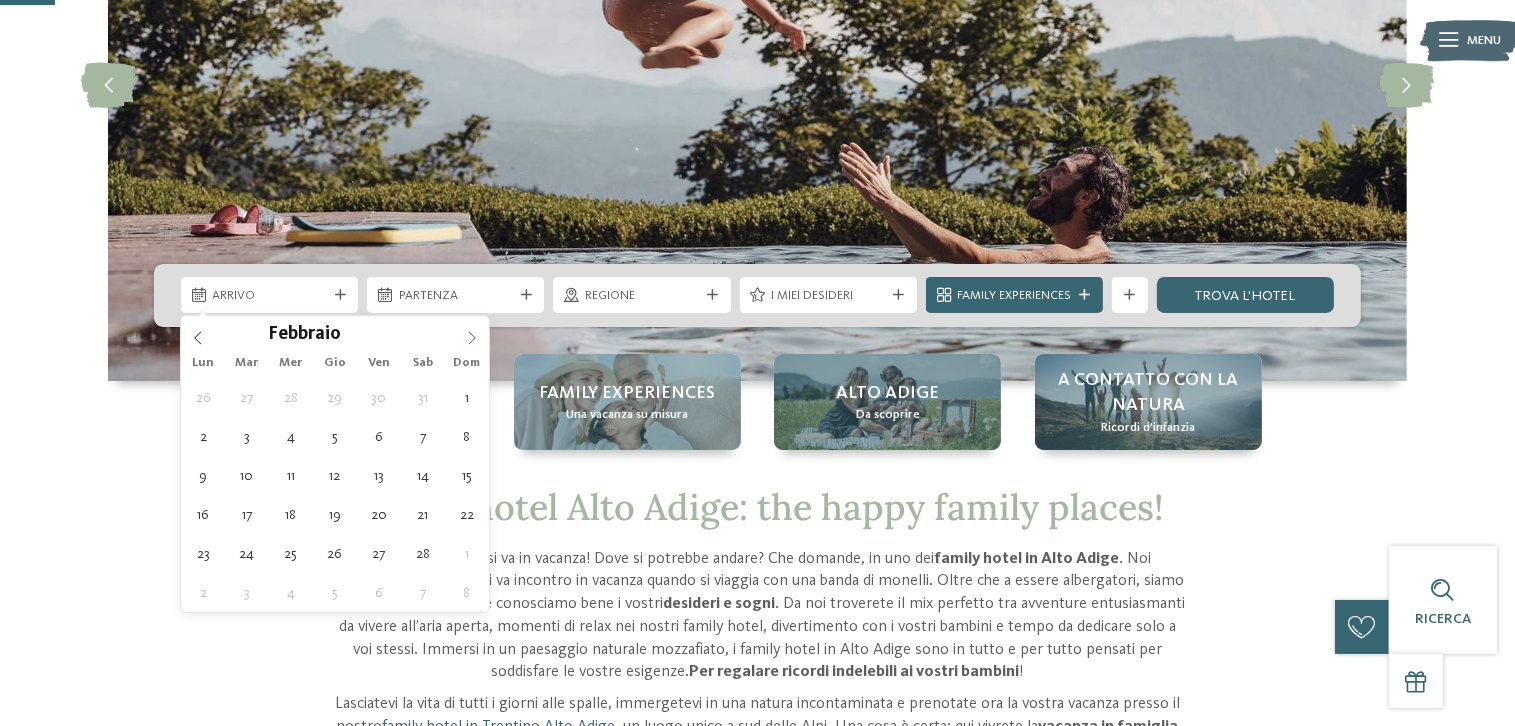 click 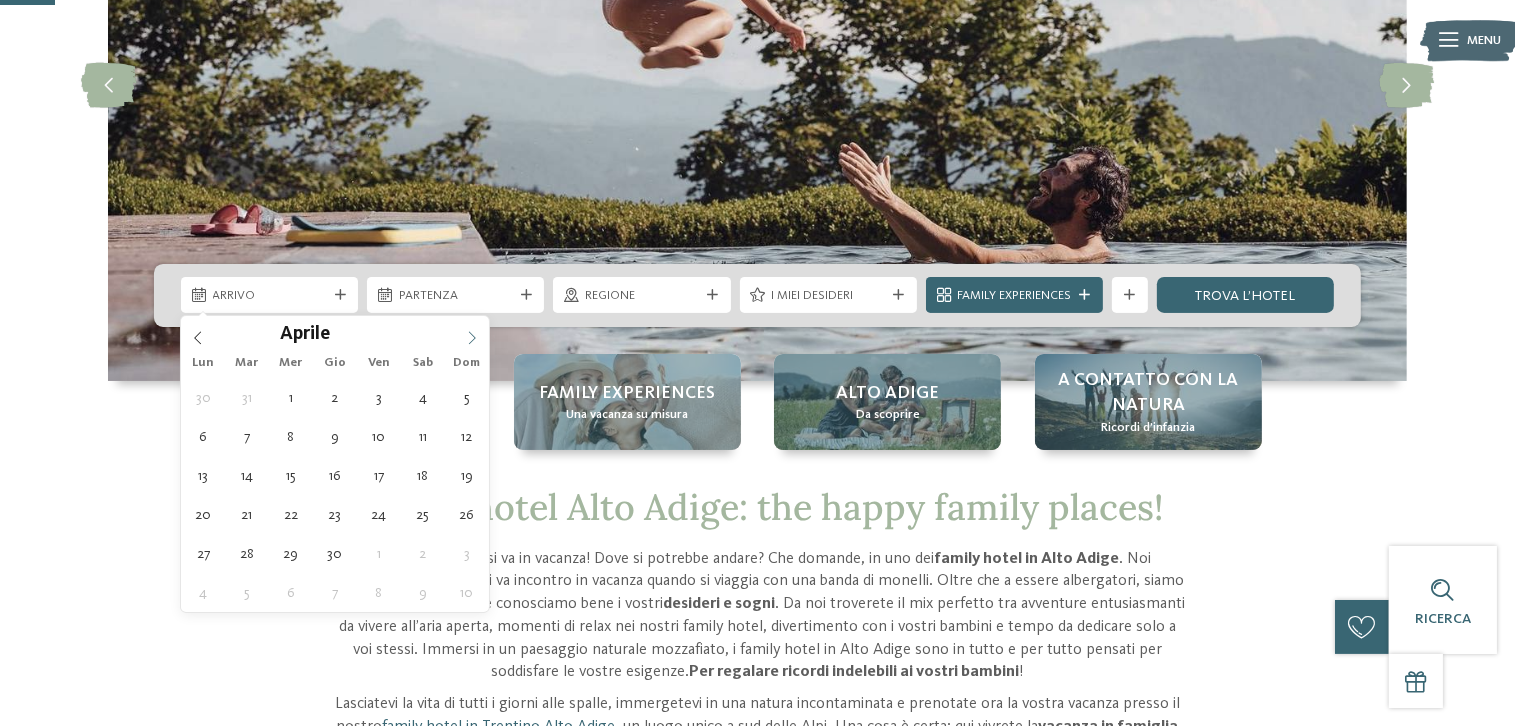 click 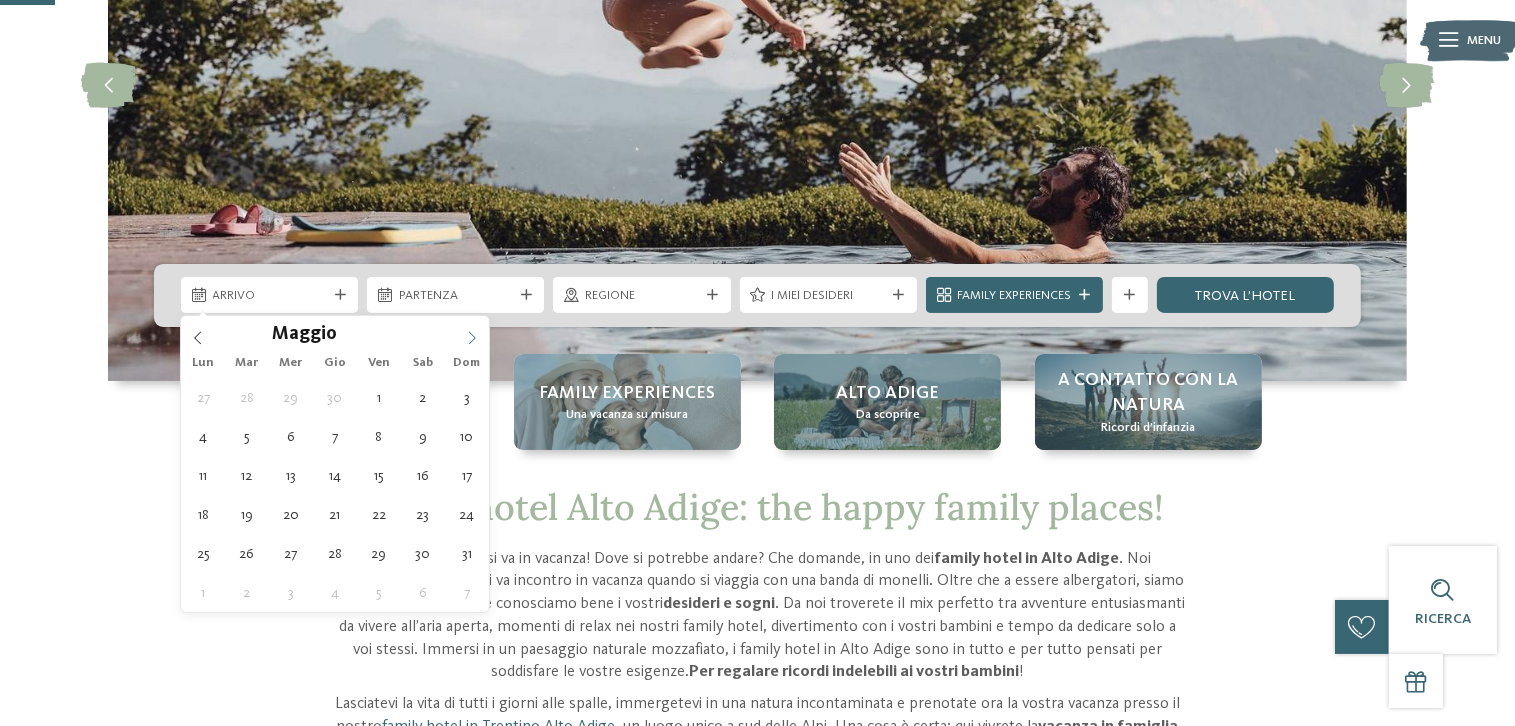 click 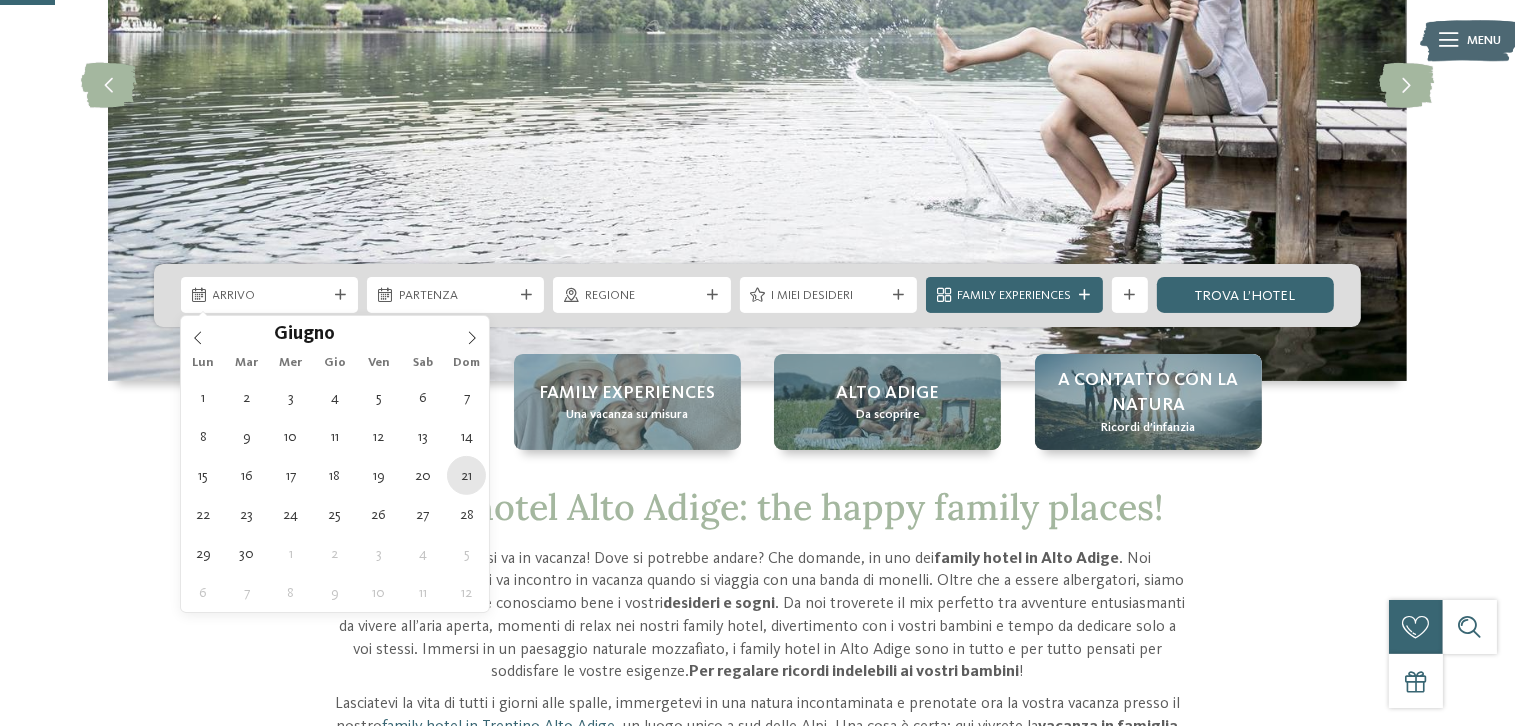 type on "21.06.2026" 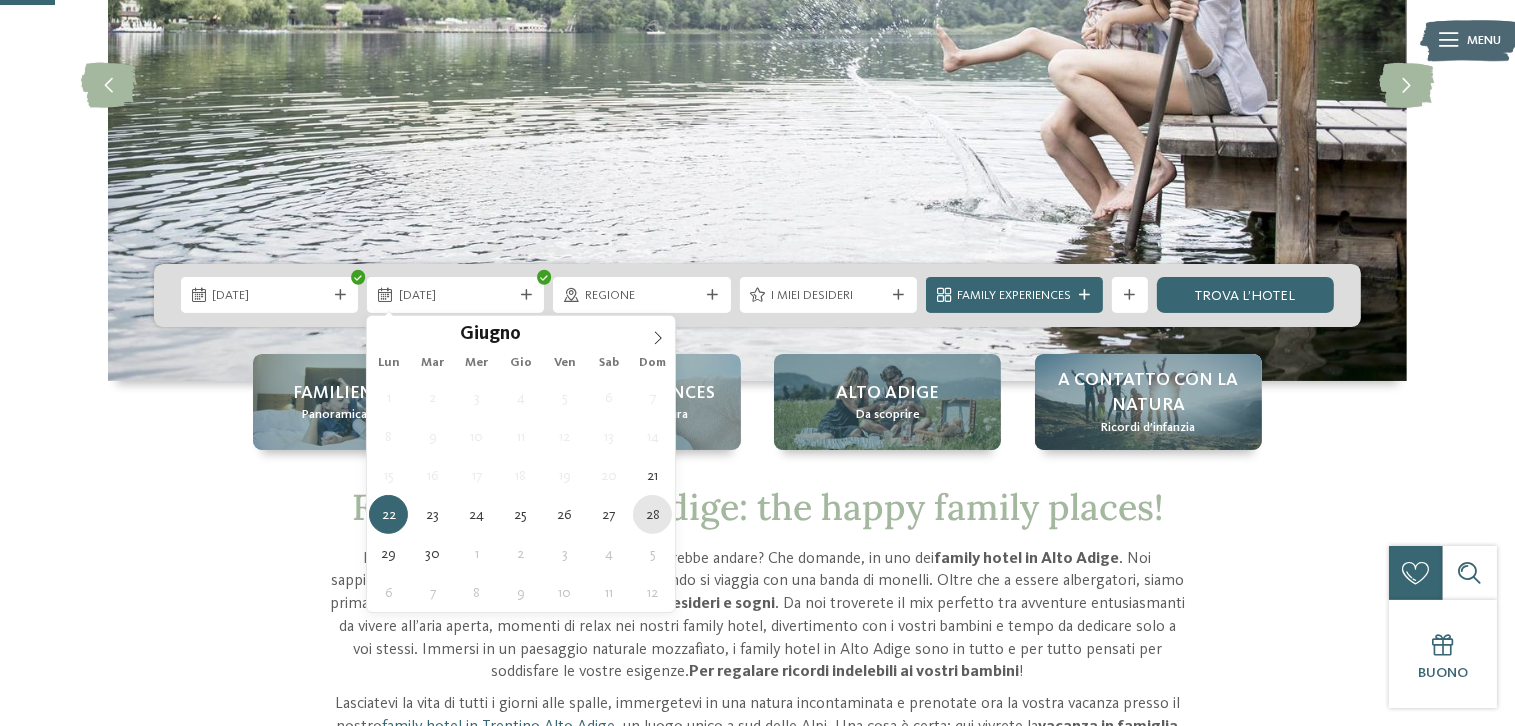 type on "28.06.2026" 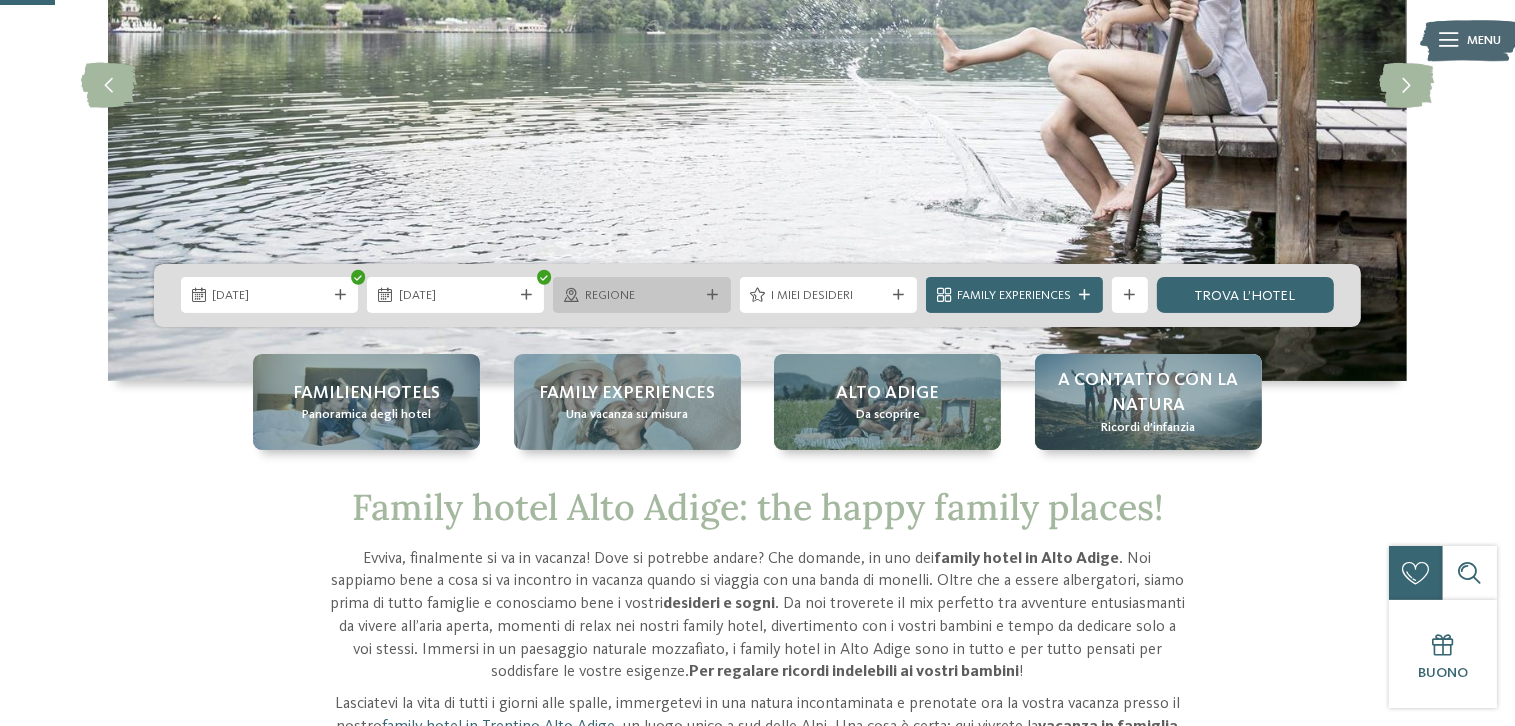 click on "Regione" at bounding box center [642, 296] 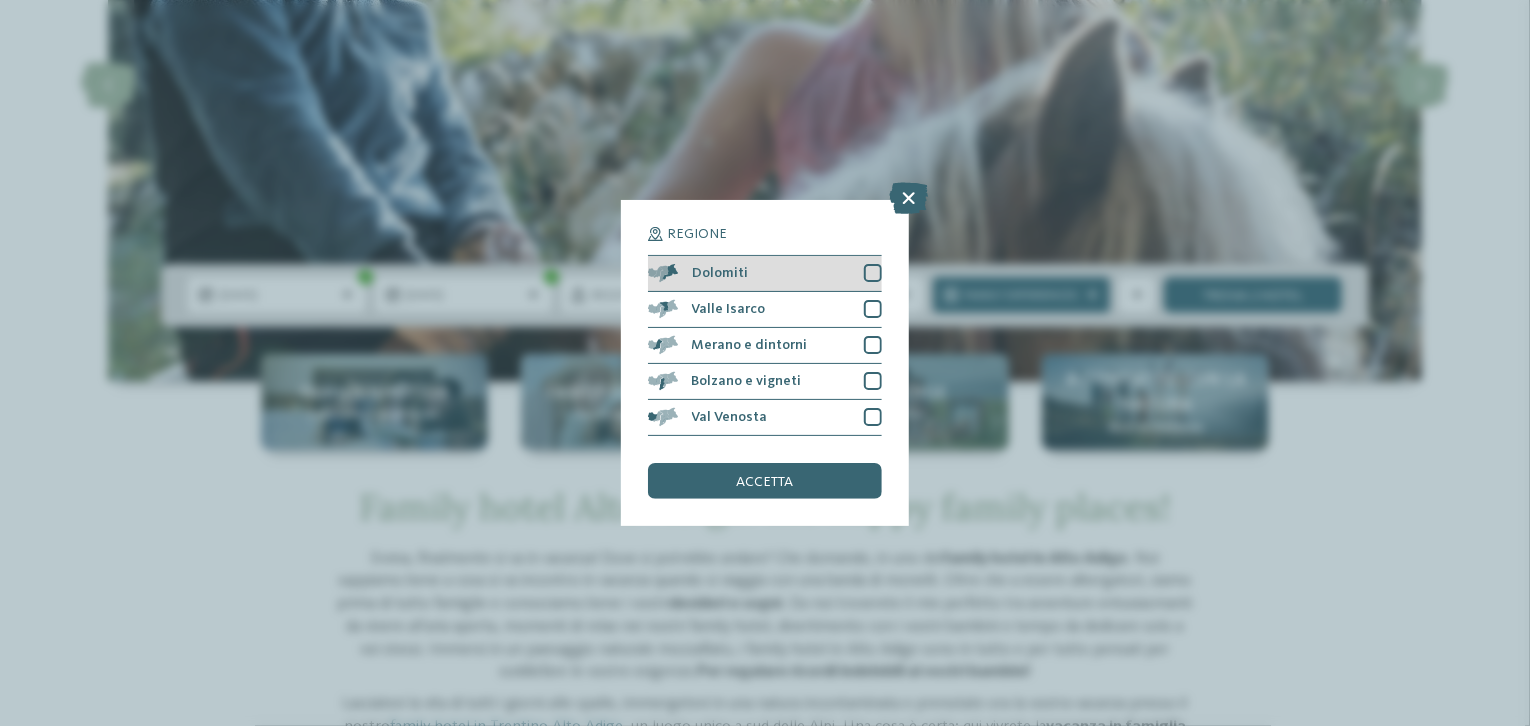 click at bounding box center [873, 273] 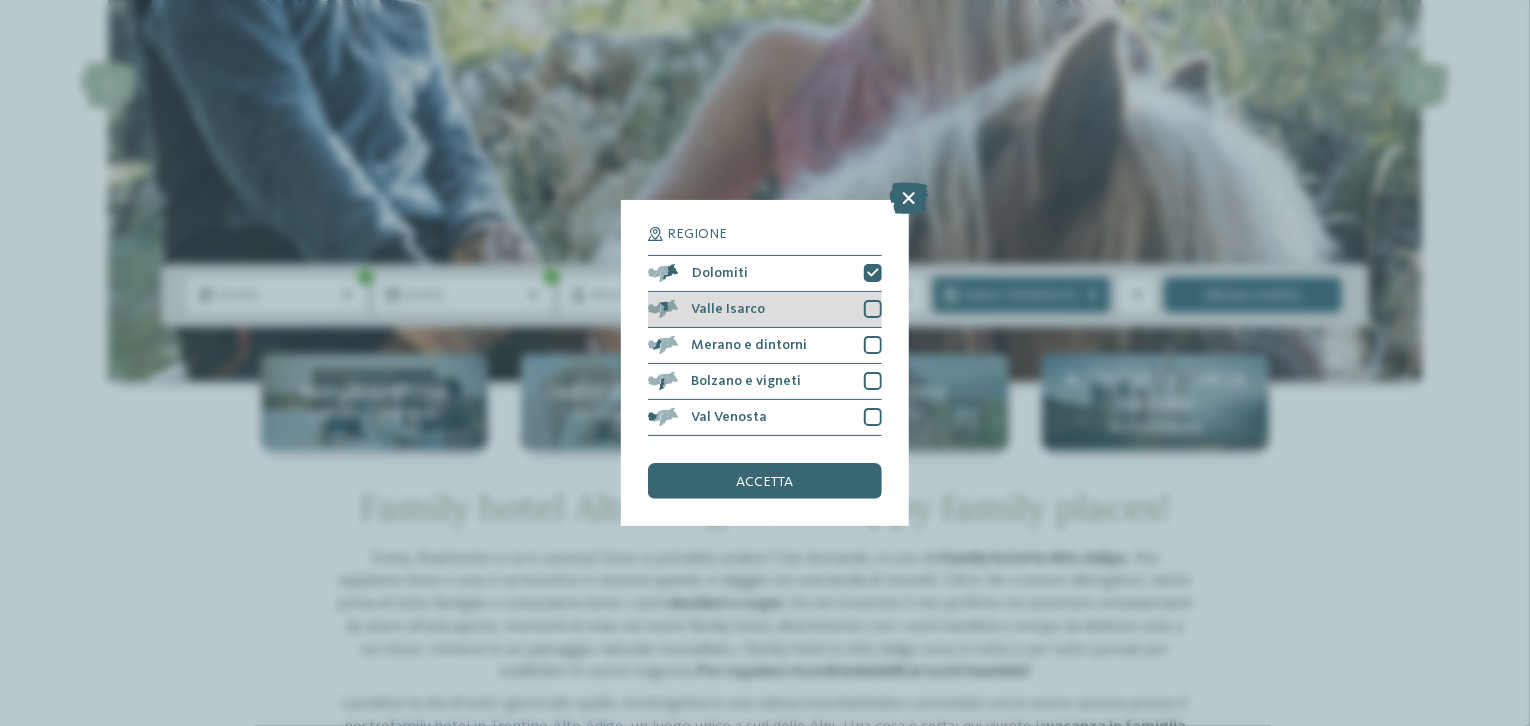 click at bounding box center (873, 309) 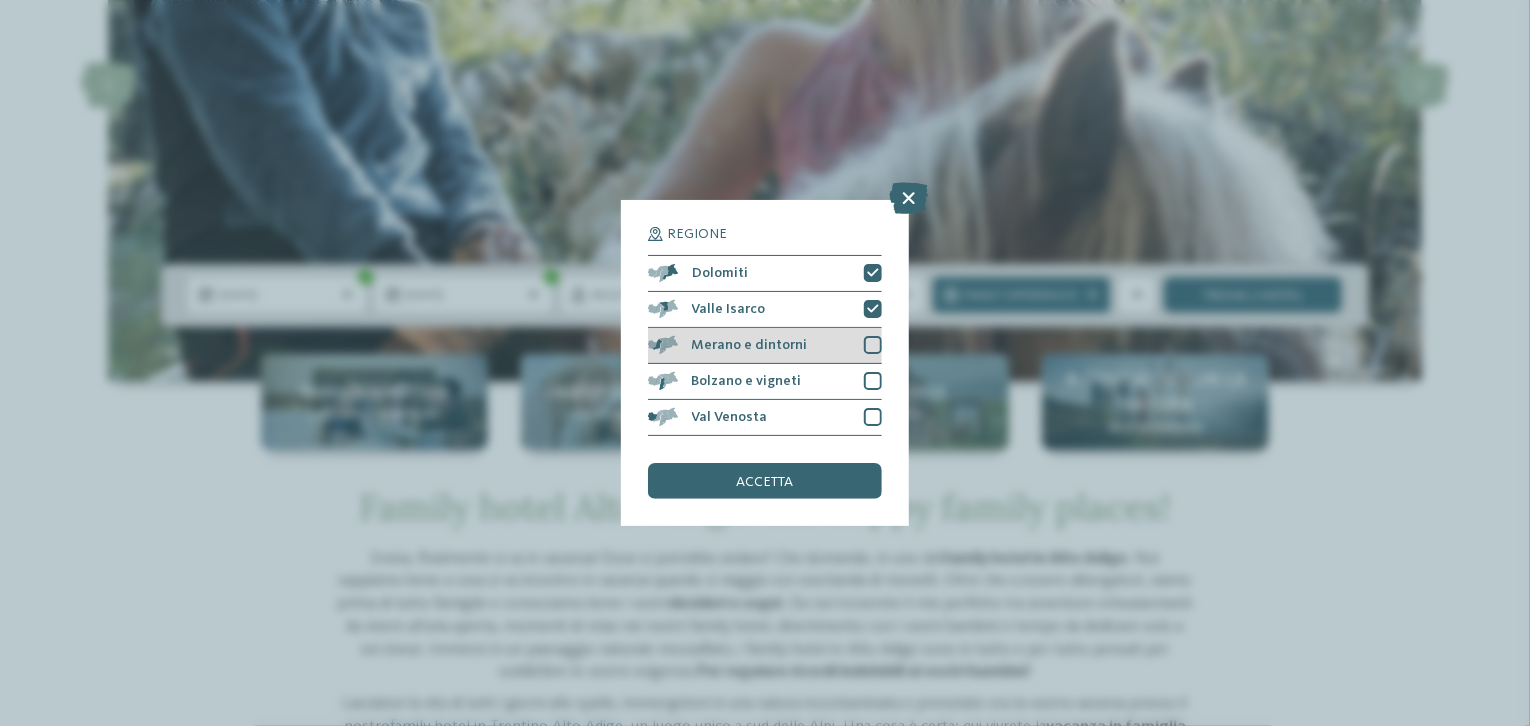 click at bounding box center (873, 345) 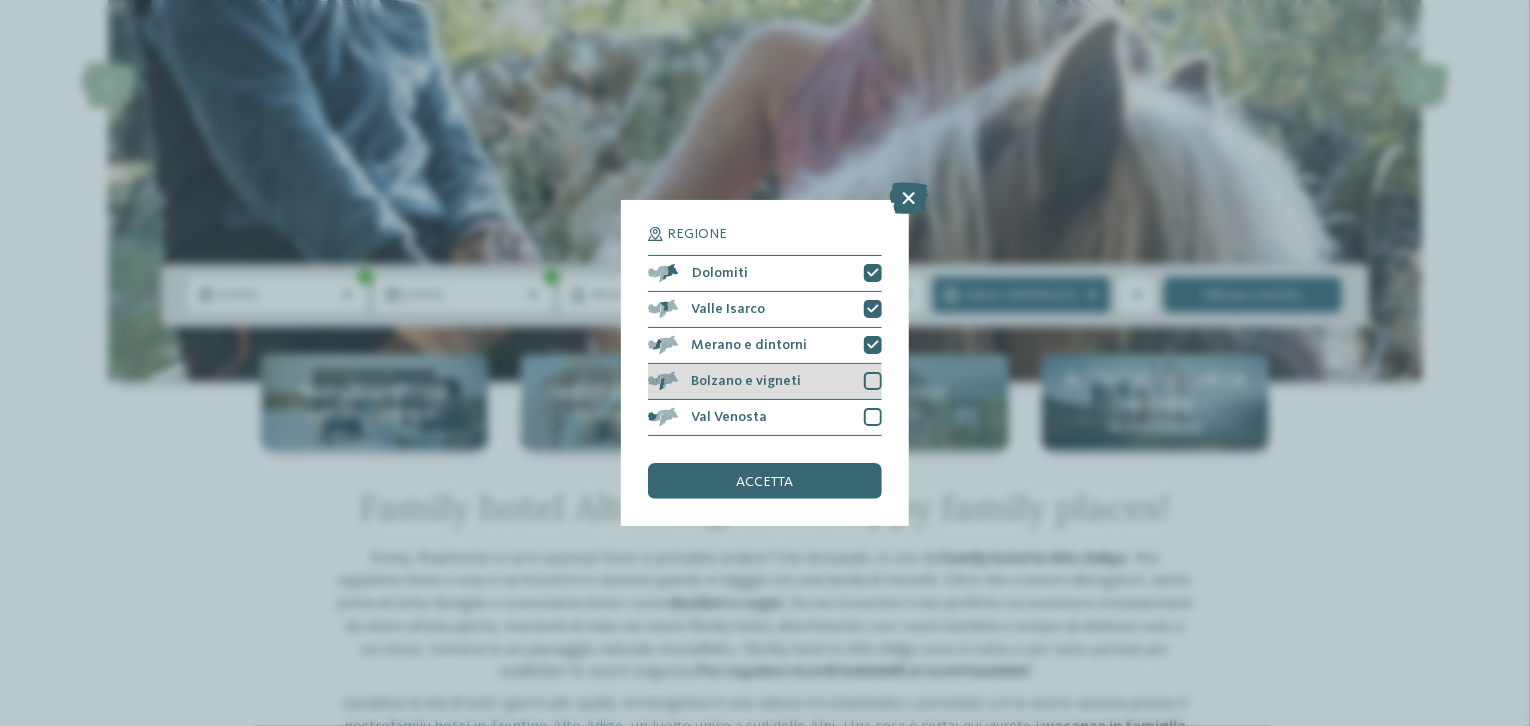 click at bounding box center [873, 381] 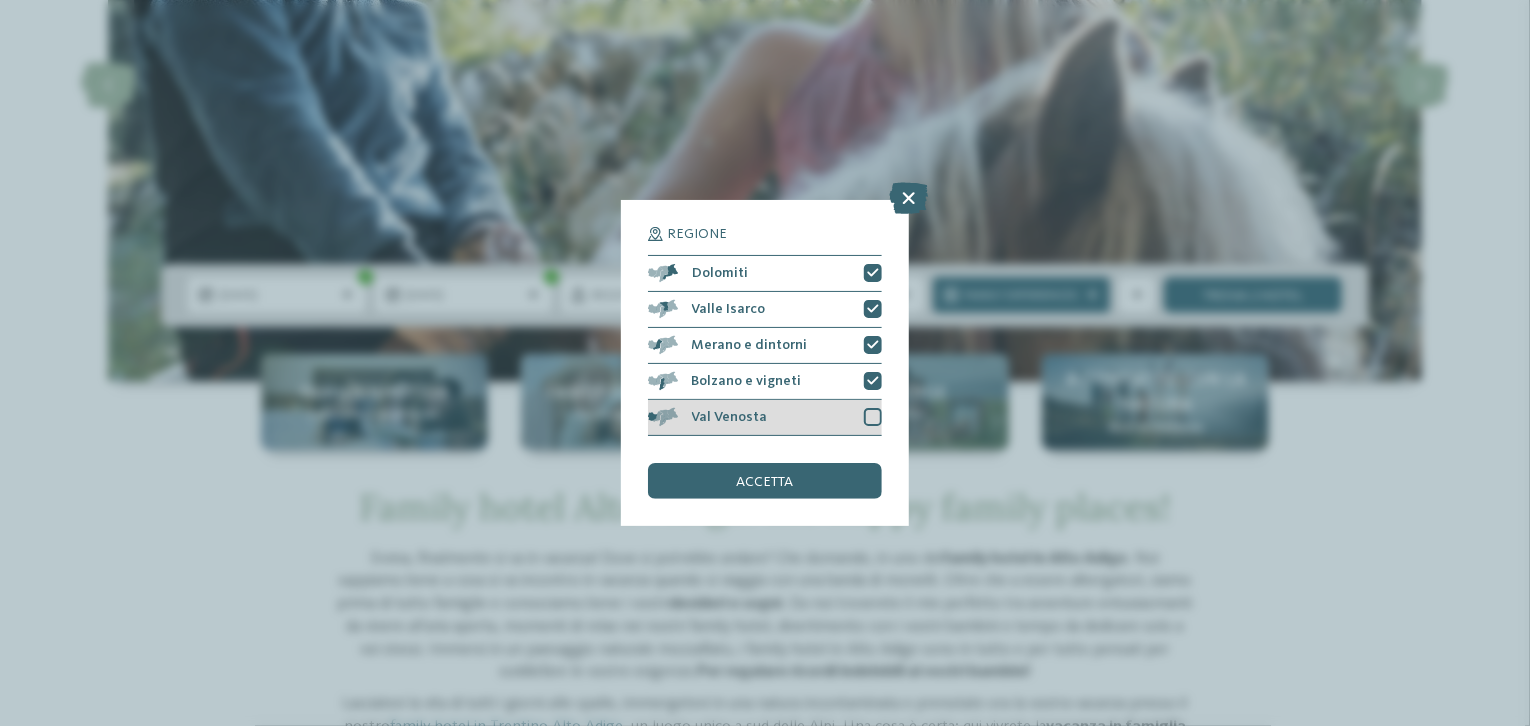 click at bounding box center [873, 417] 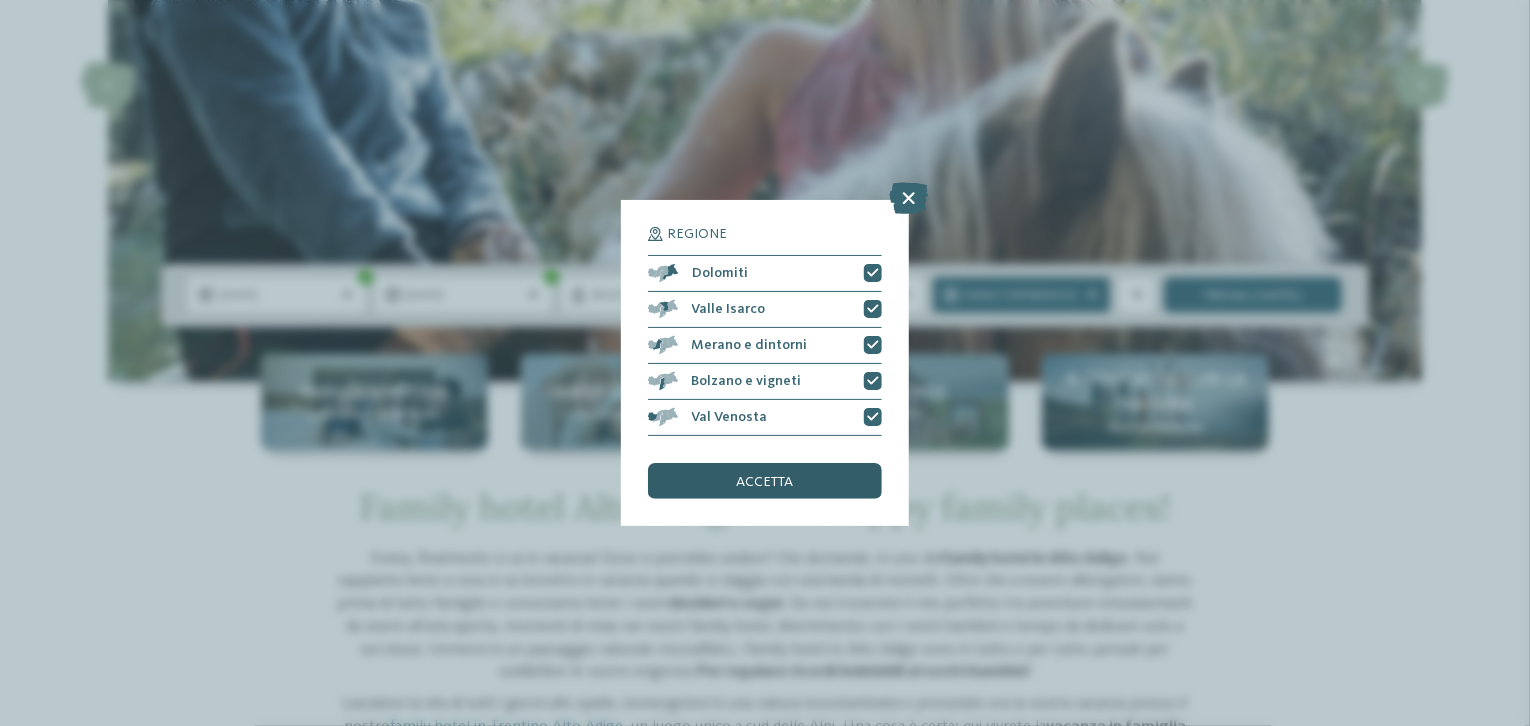 click on "accetta" at bounding box center [765, 481] 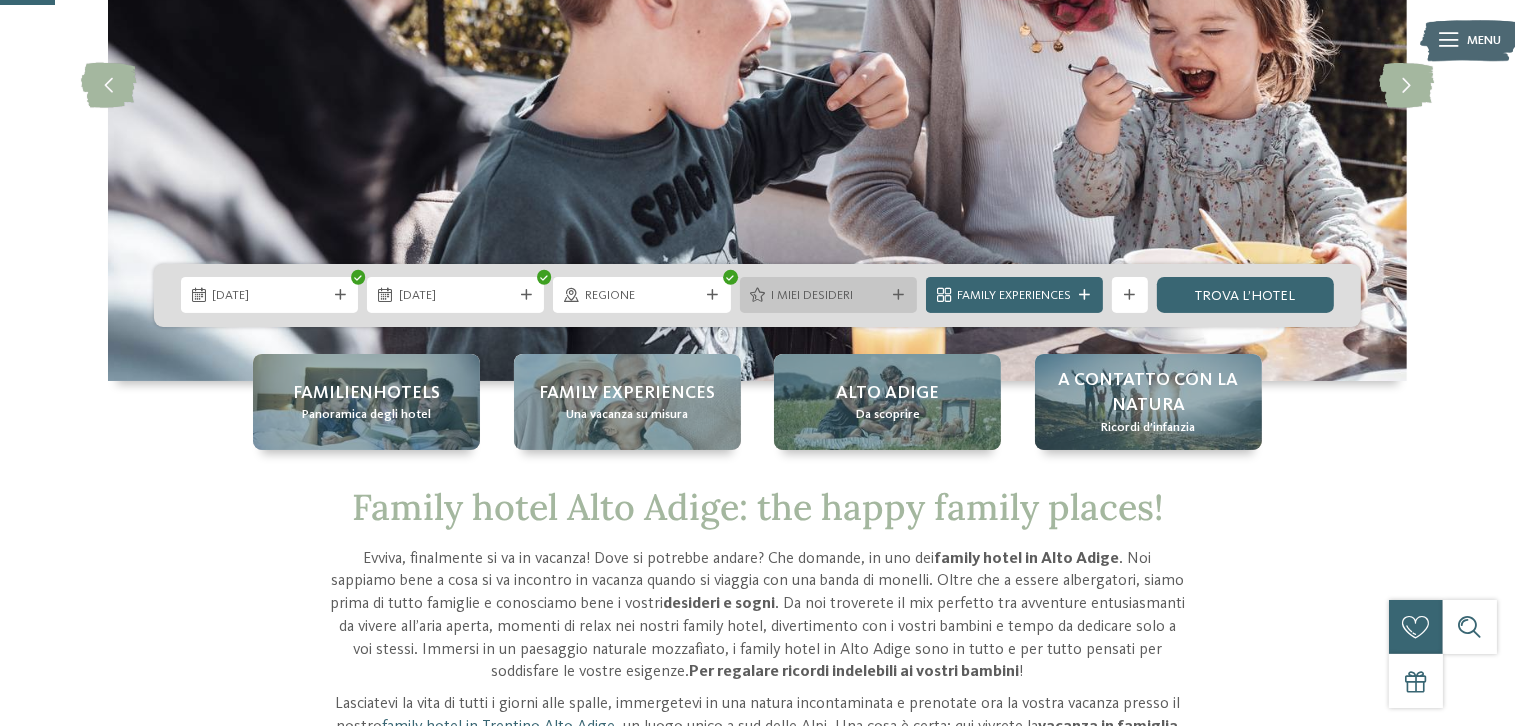 click on "I miei desideri" at bounding box center (828, 296) 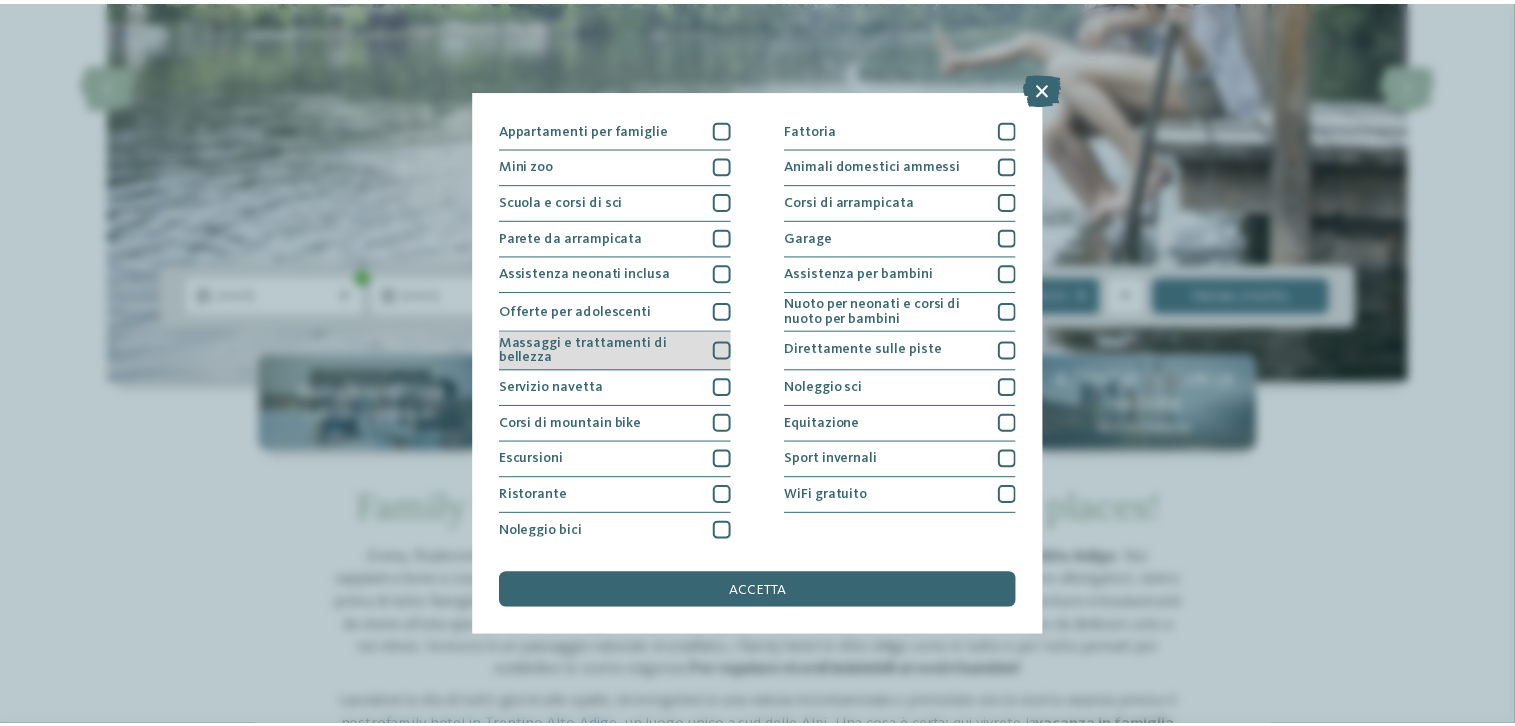 scroll, scrollTop: 0, scrollLeft: 0, axis: both 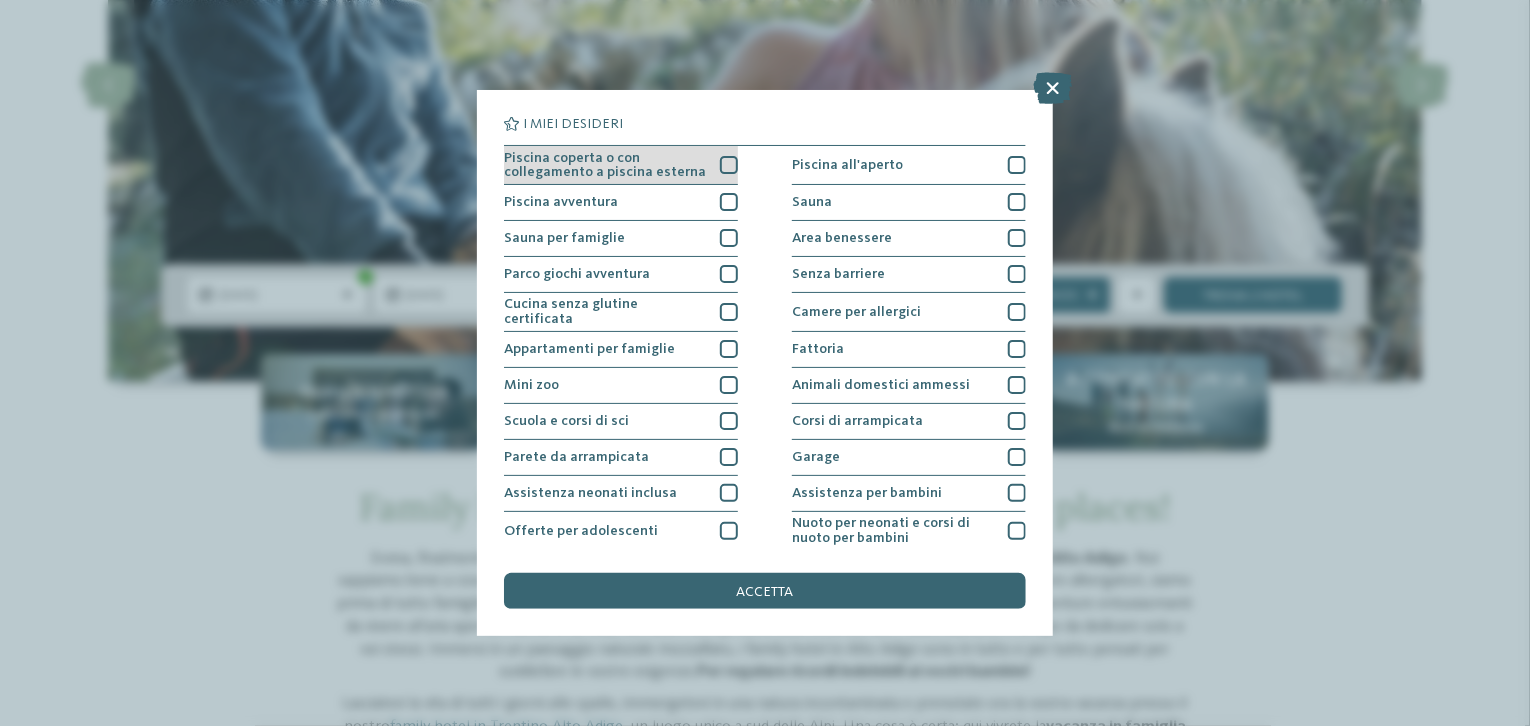 click at bounding box center [729, 165] 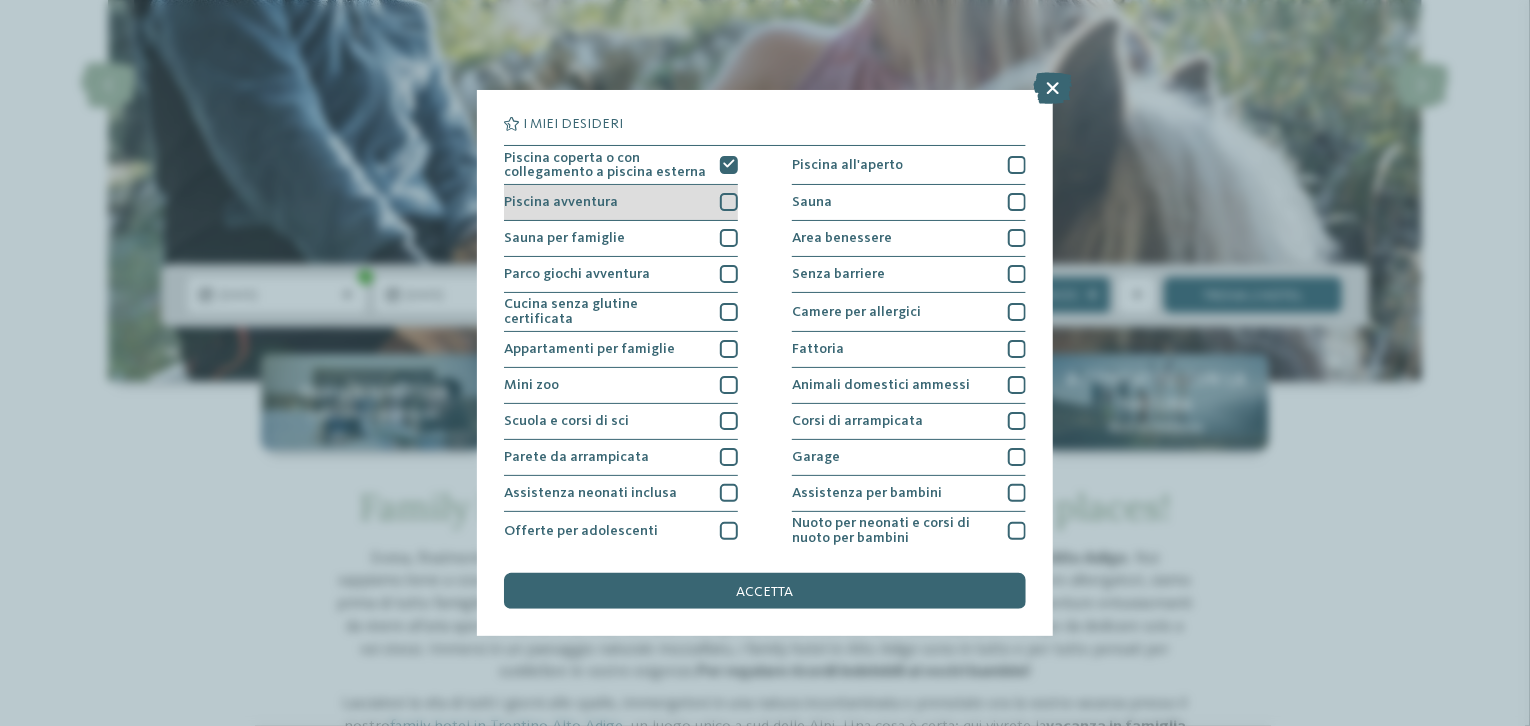 click at bounding box center (729, 202) 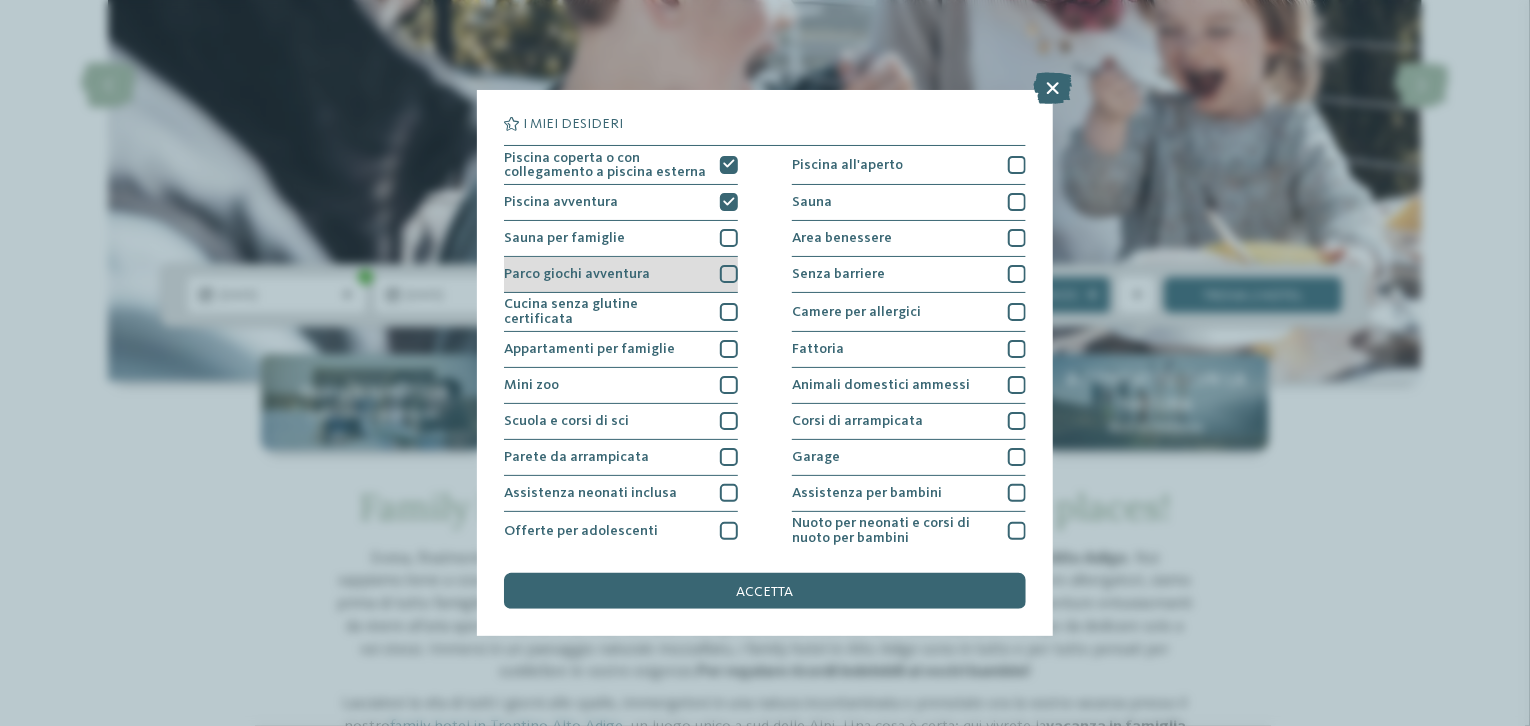 click at bounding box center [729, 274] 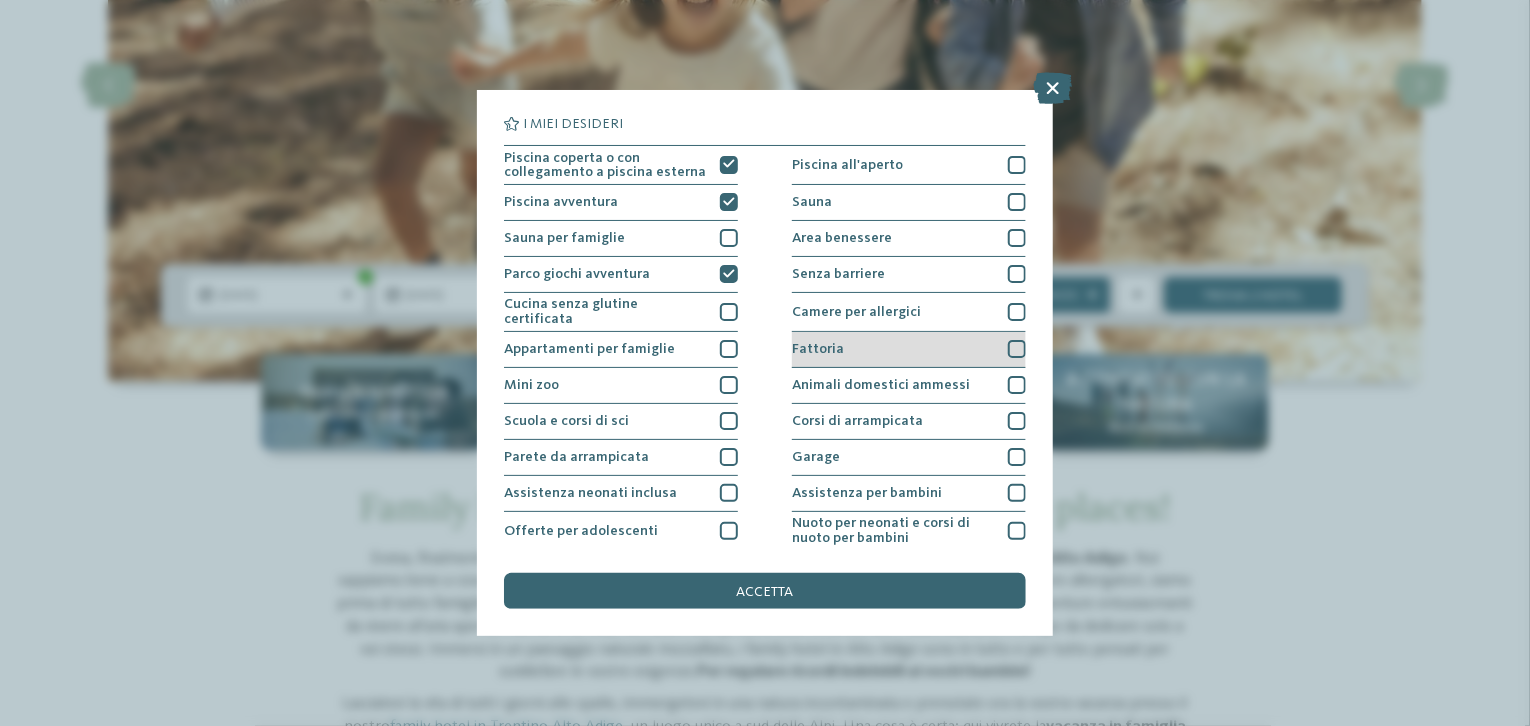 click at bounding box center (1017, 349) 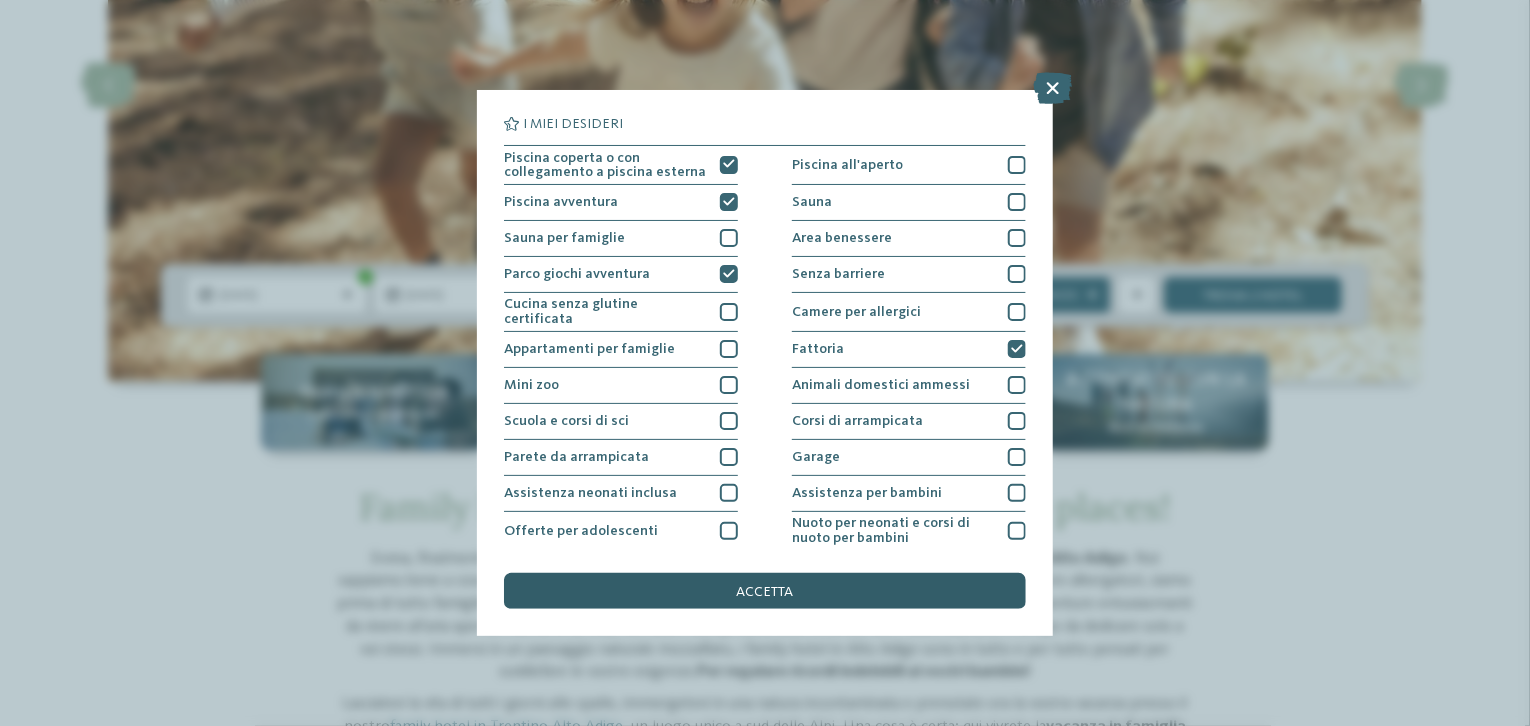 click on "accetta" at bounding box center [765, 592] 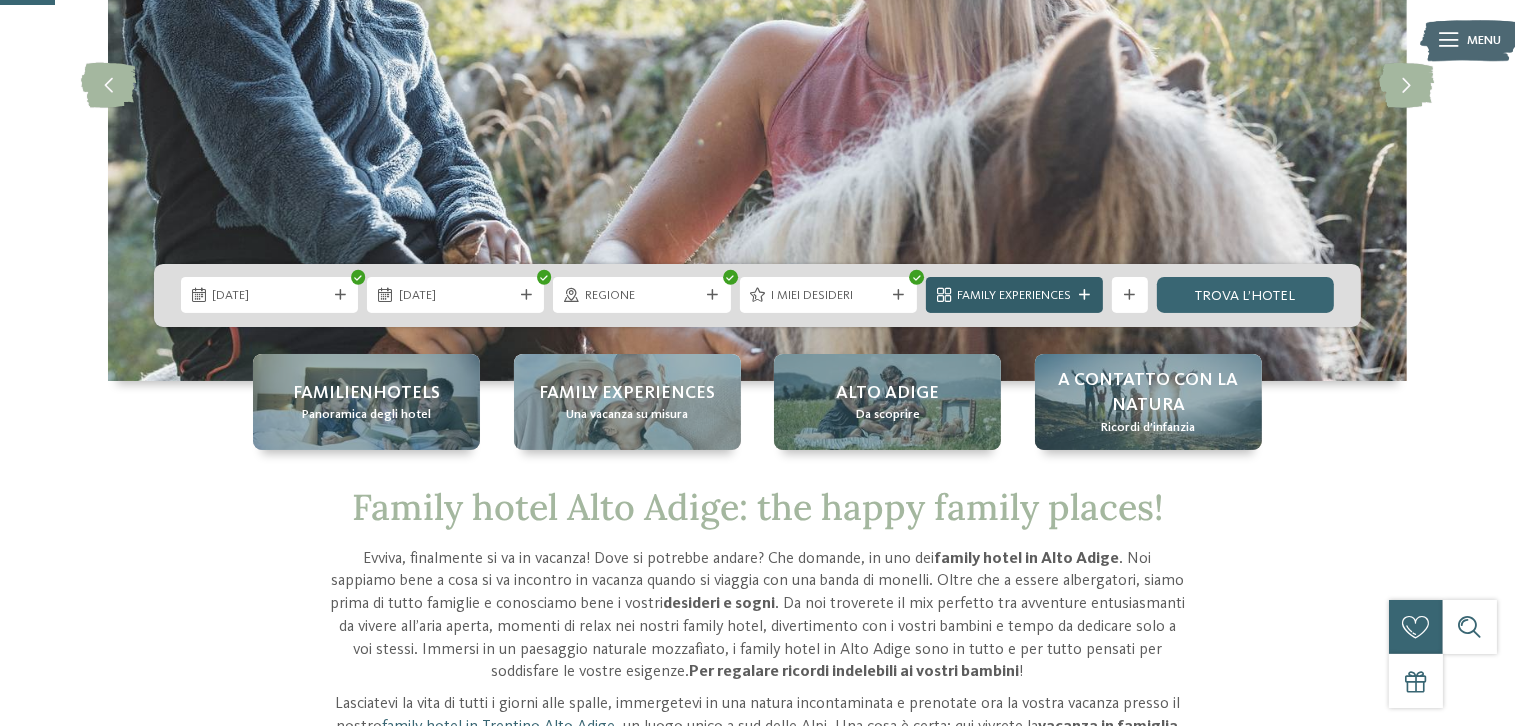 click at bounding box center (1084, 295) 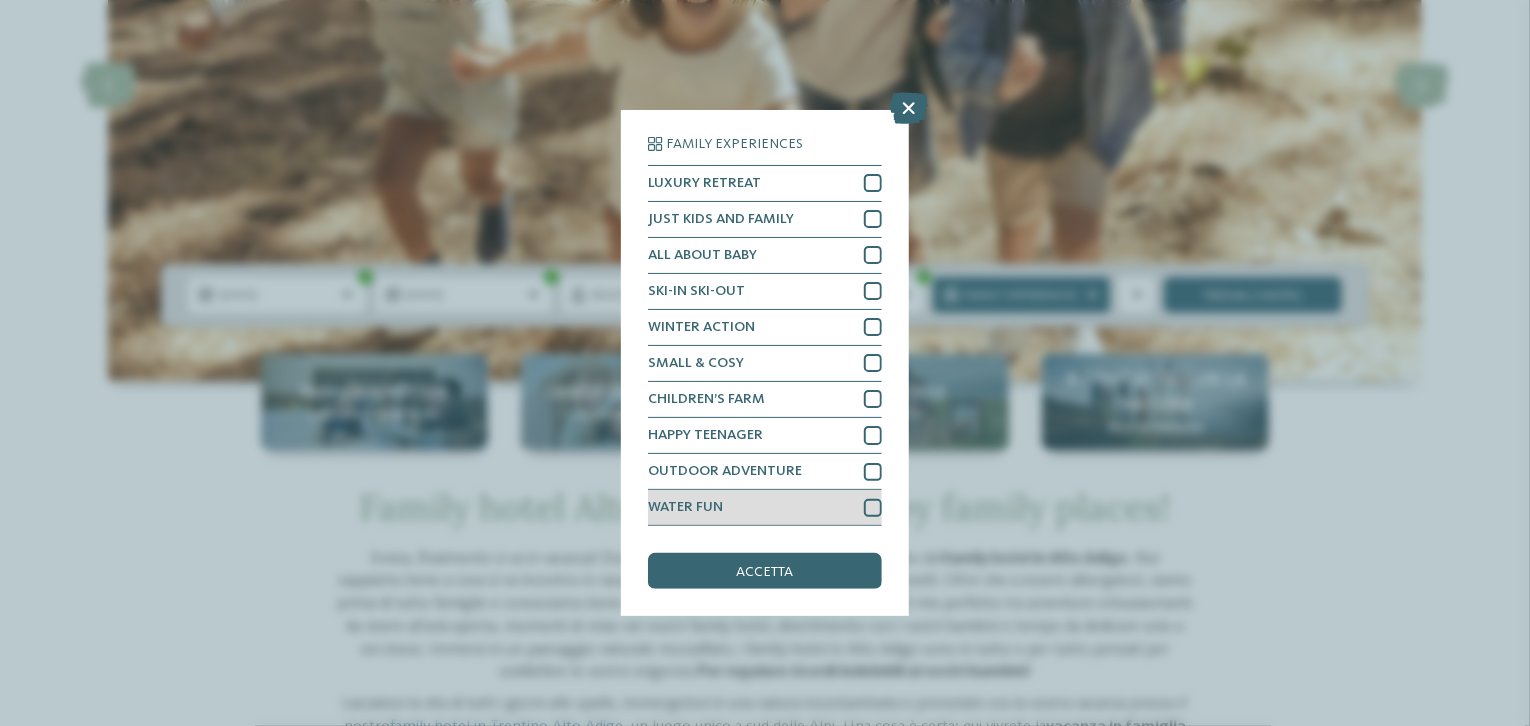 click at bounding box center [873, 508] 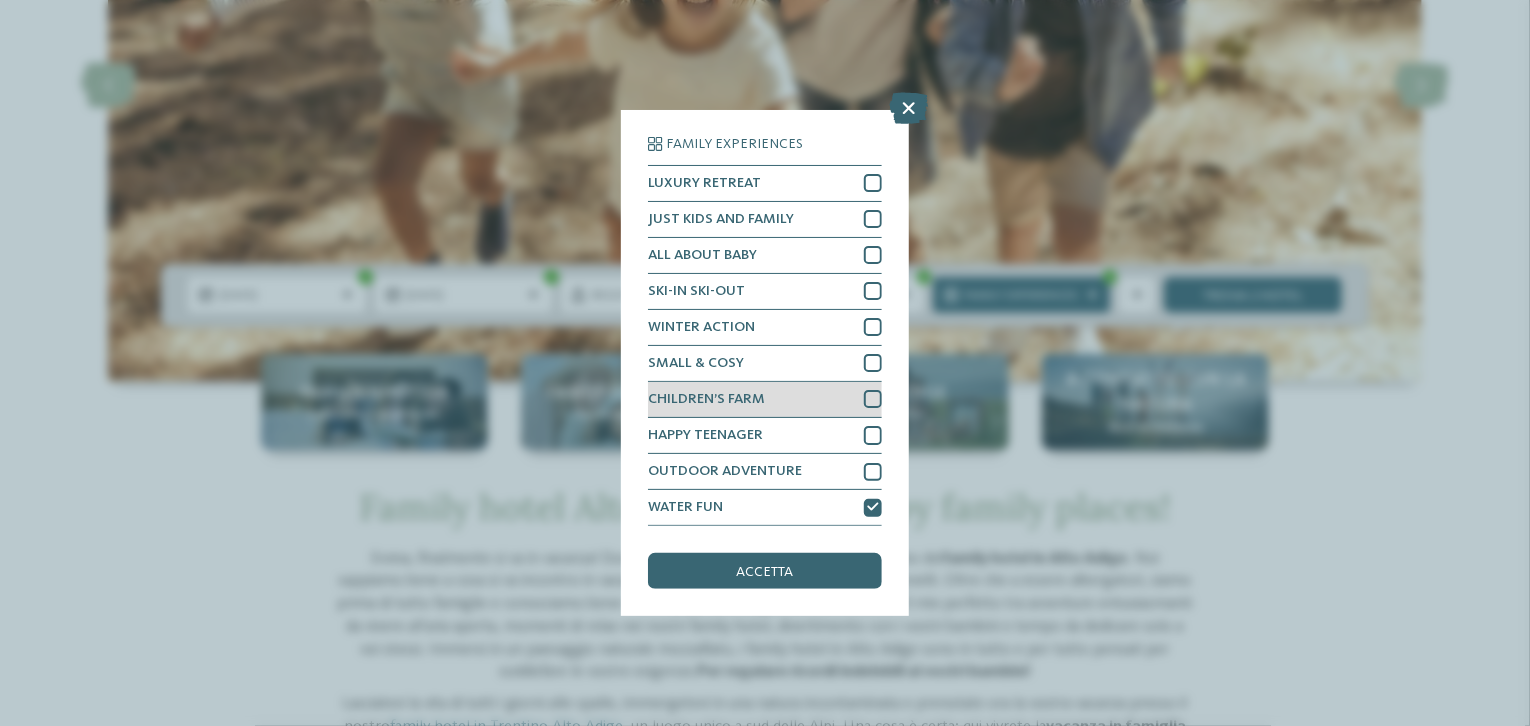 click at bounding box center (873, 399) 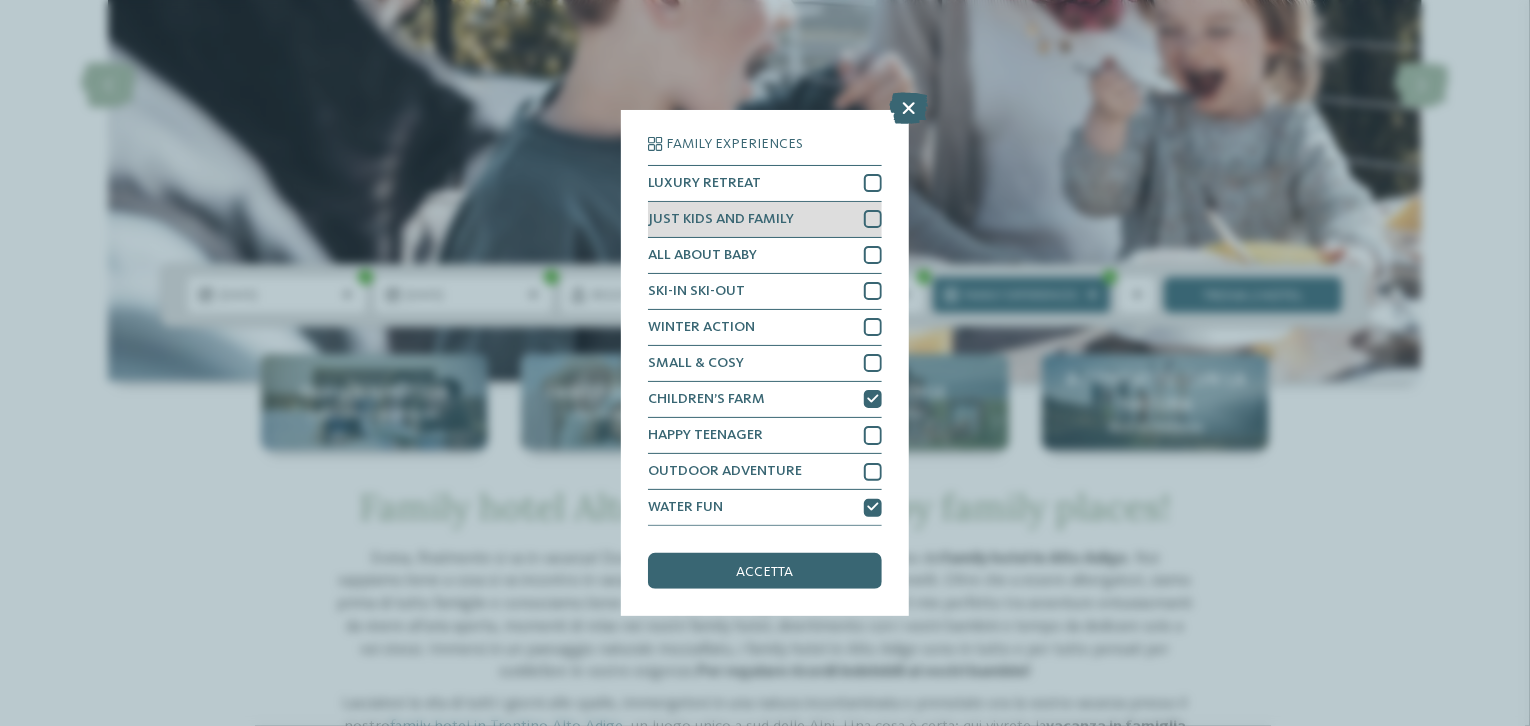 click at bounding box center [873, 219] 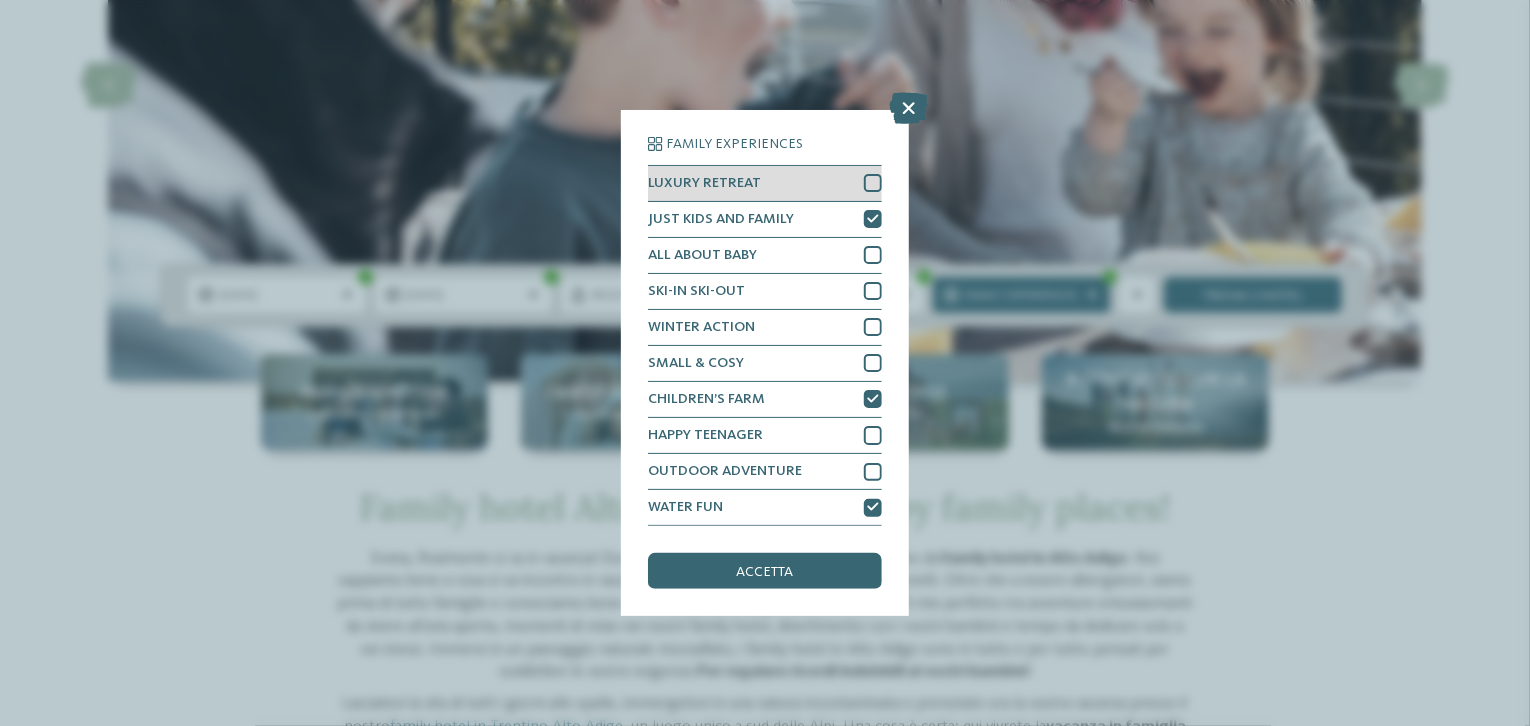click at bounding box center (873, 183) 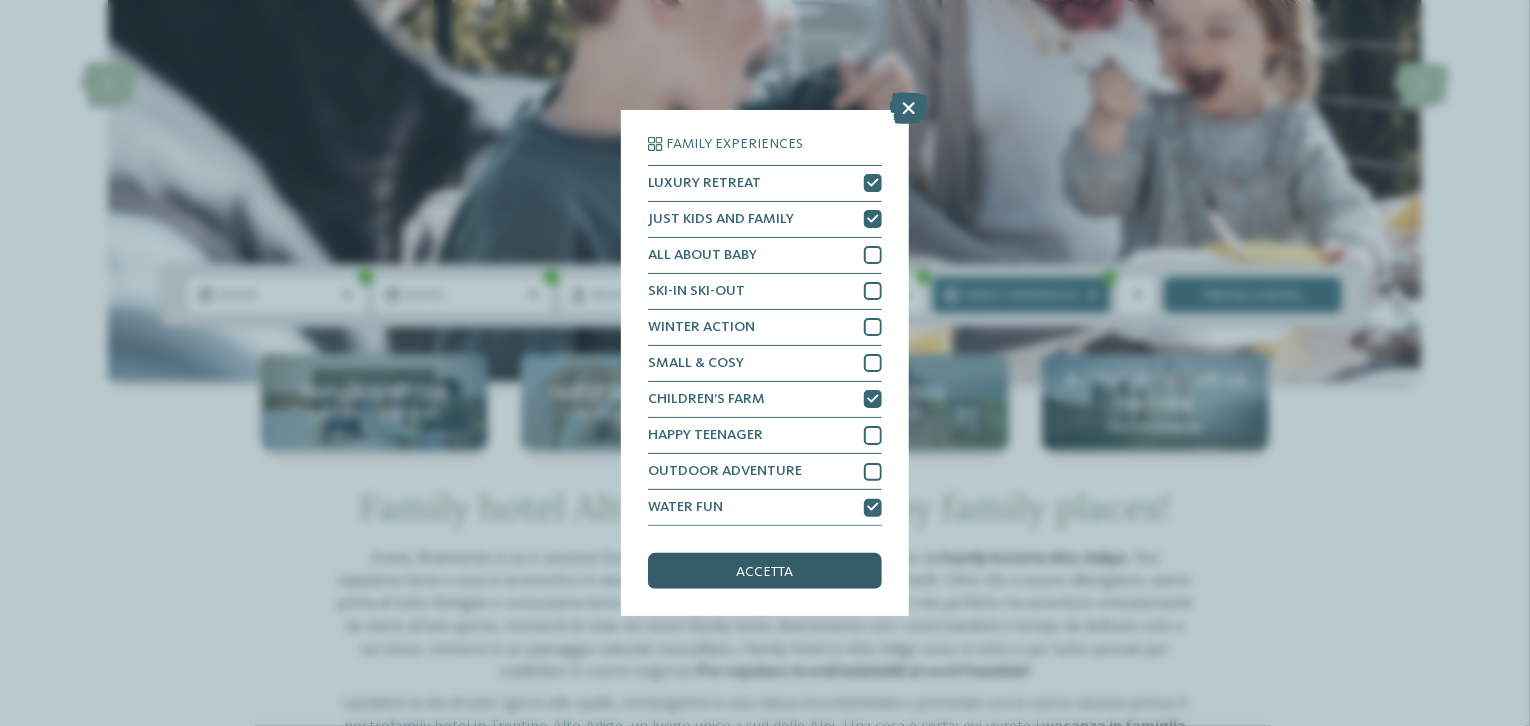 click on "accetta" at bounding box center [765, 572] 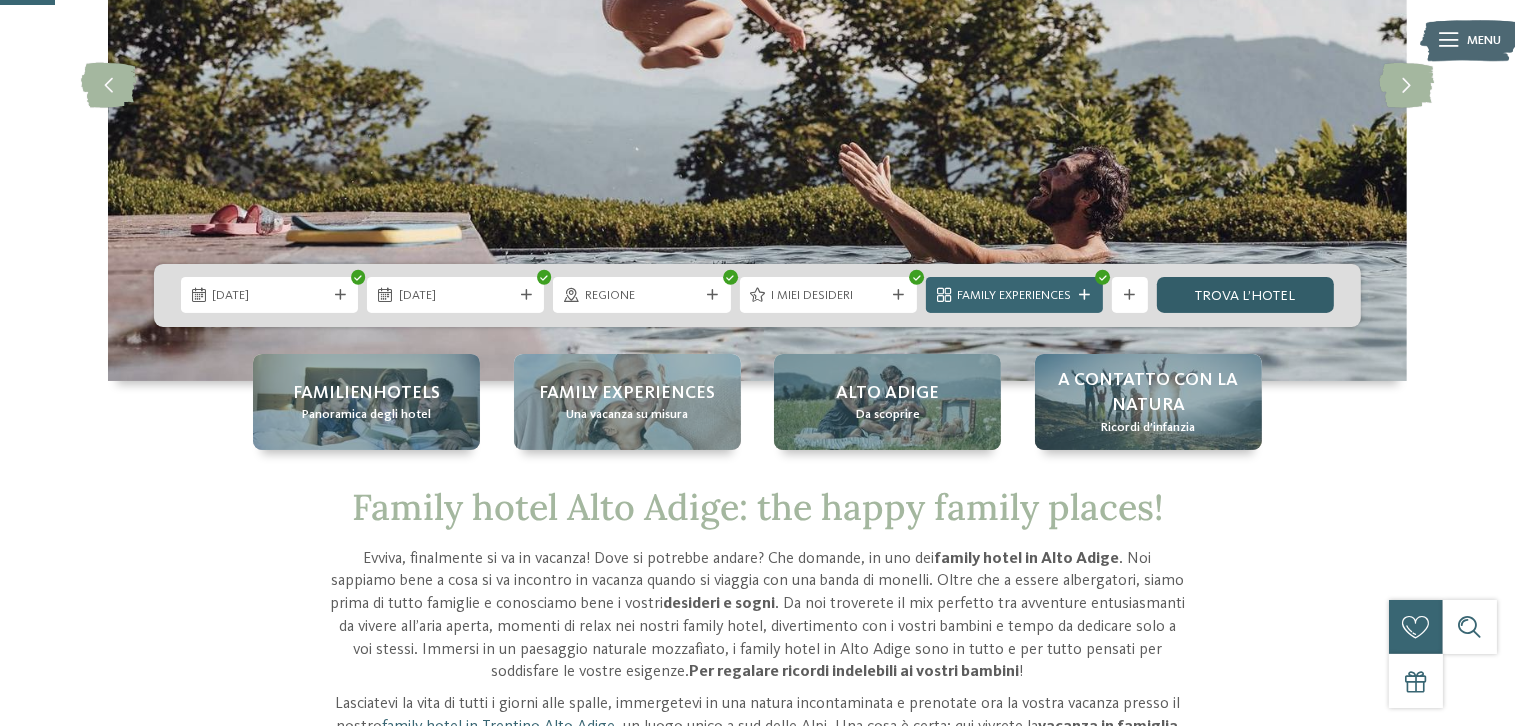 click on "trova l’hotel" at bounding box center (1245, 295) 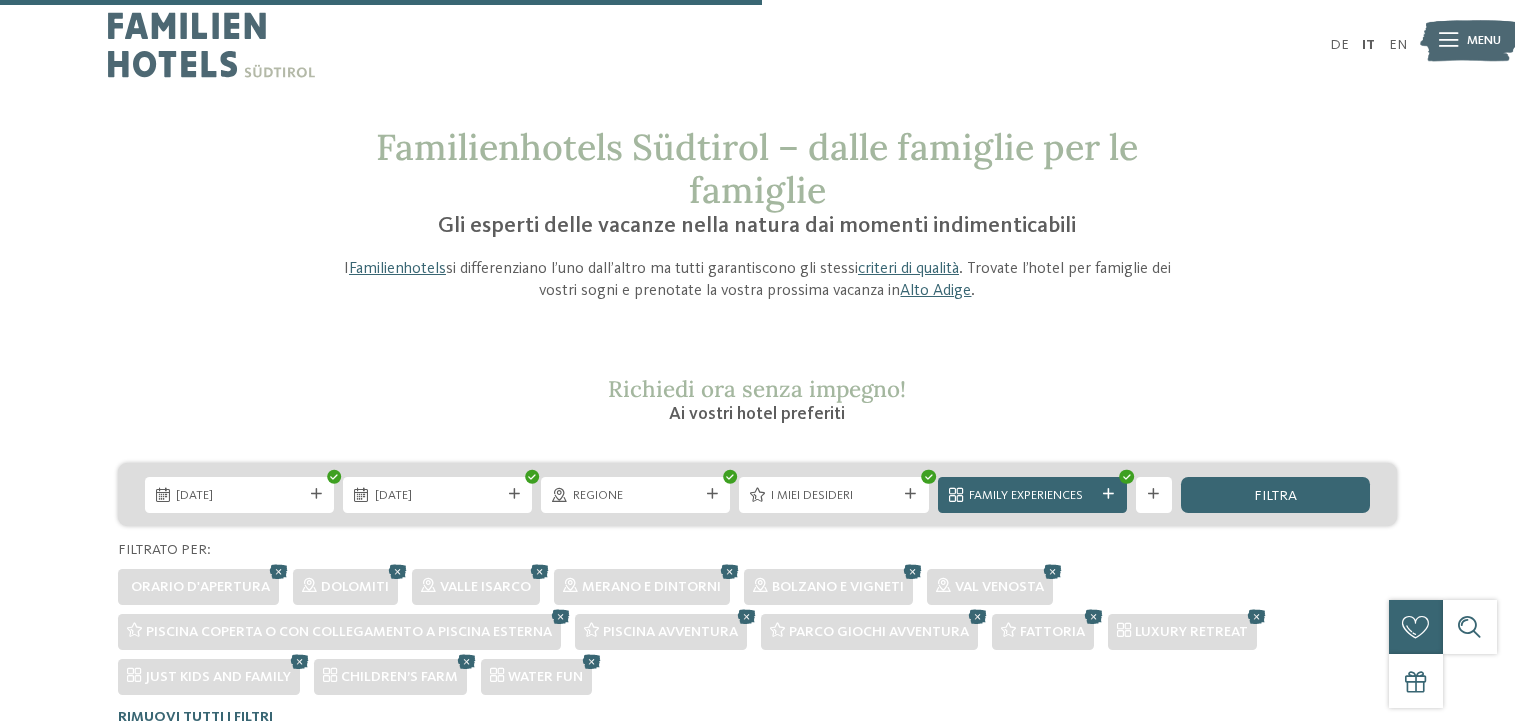 scroll, scrollTop: 669, scrollLeft: 0, axis: vertical 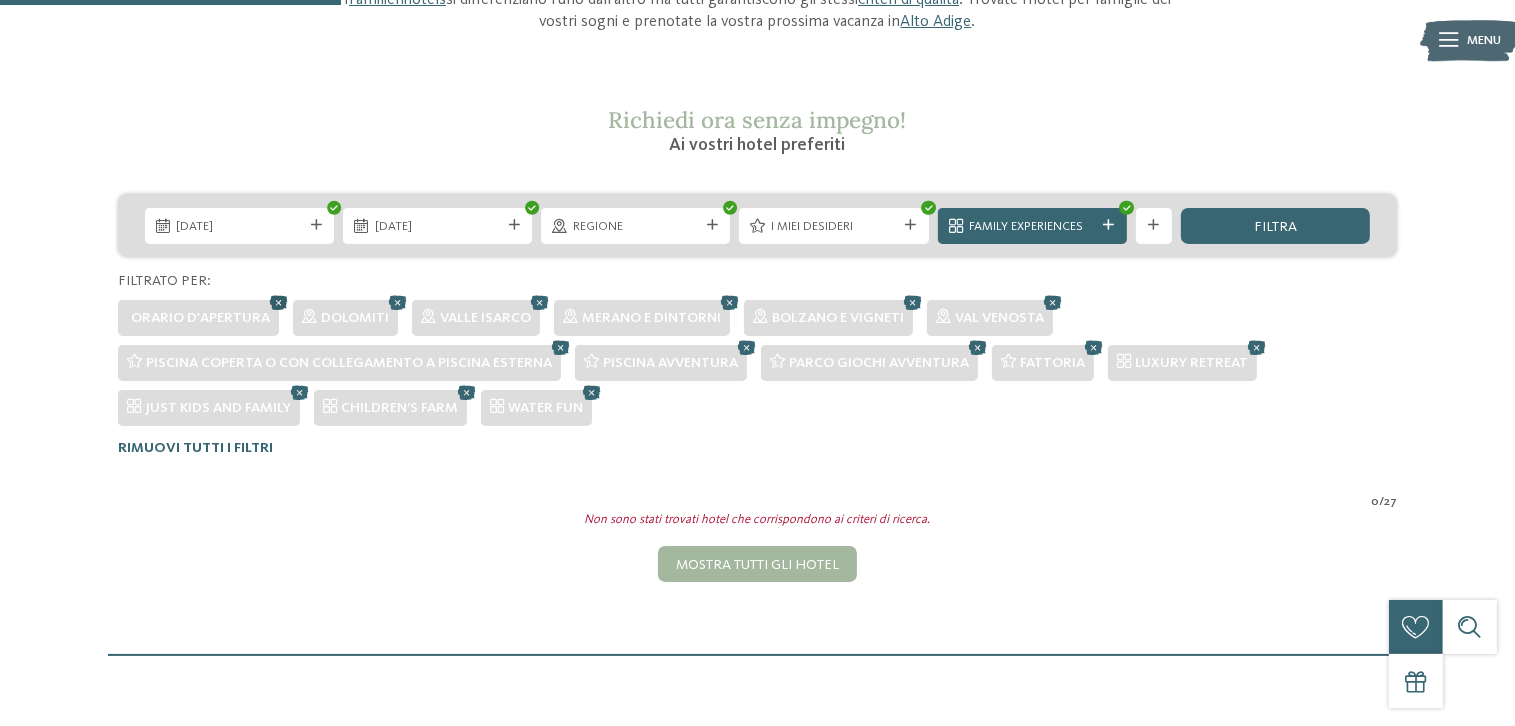 click at bounding box center (279, 302) 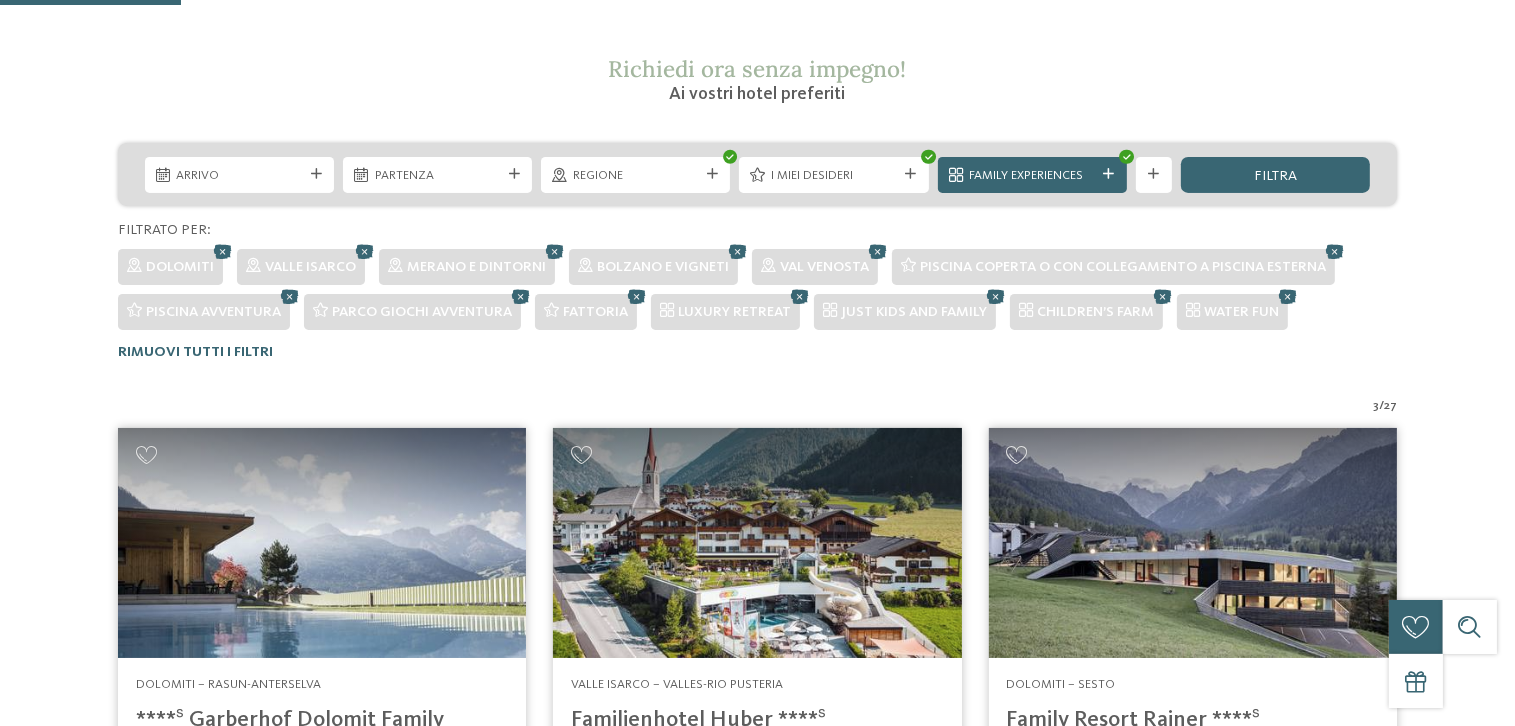 scroll, scrollTop: 324, scrollLeft: 0, axis: vertical 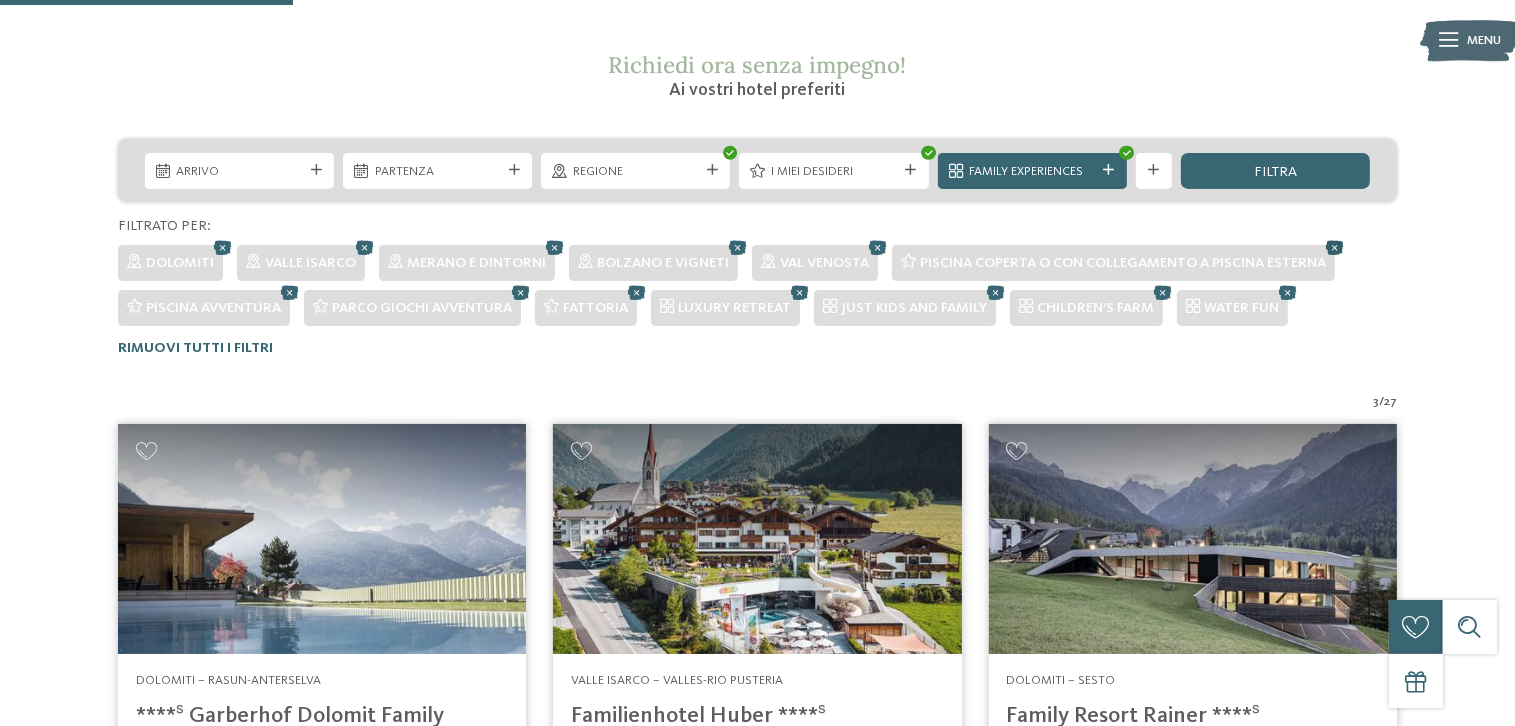 click at bounding box center (1335, 247) 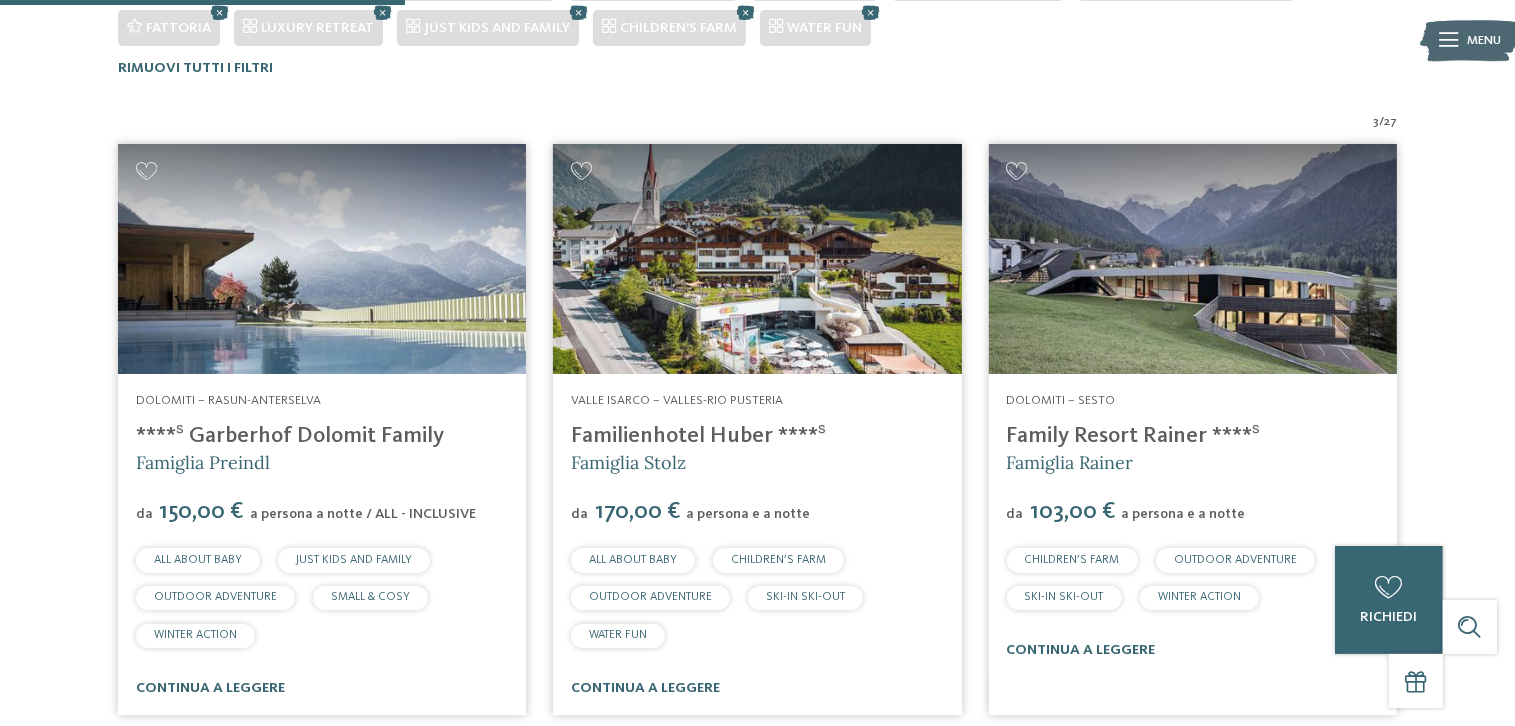 scroll, scrollTop: 624, scrollLeft: 0, axis: vertical 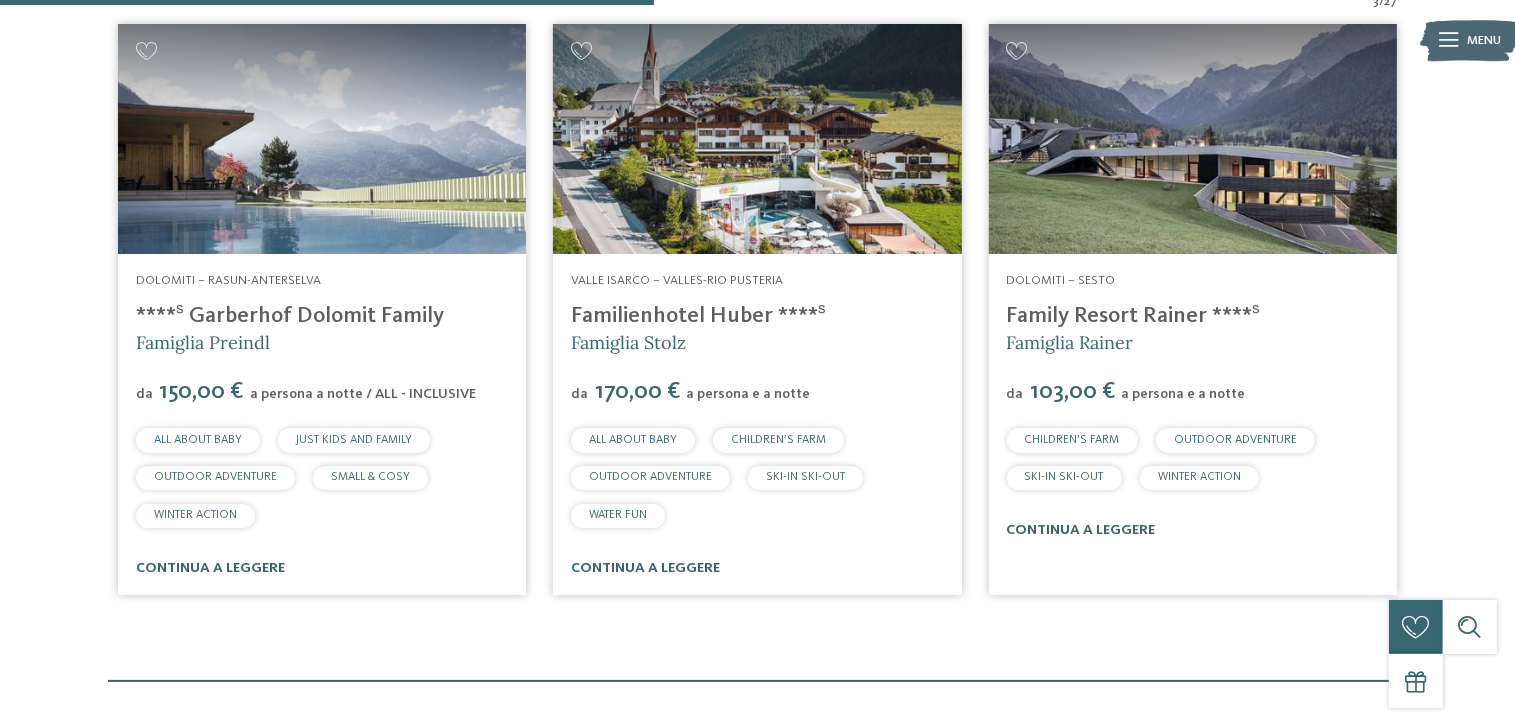 click on "Family Resort Rainer ****ˢ" at bounding box center (1134, 316) 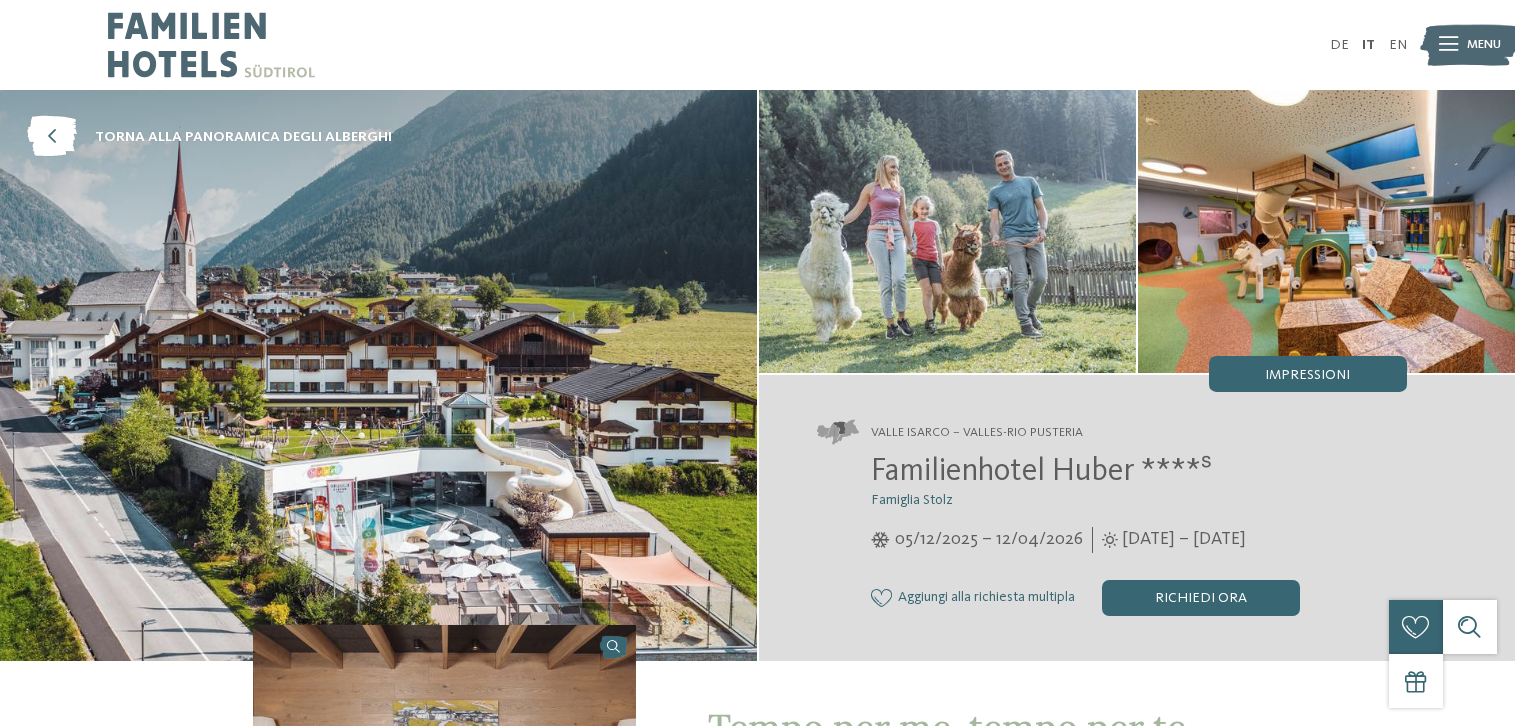 scroll, scrollTop: 0, scrollLeft: 0, axis: both 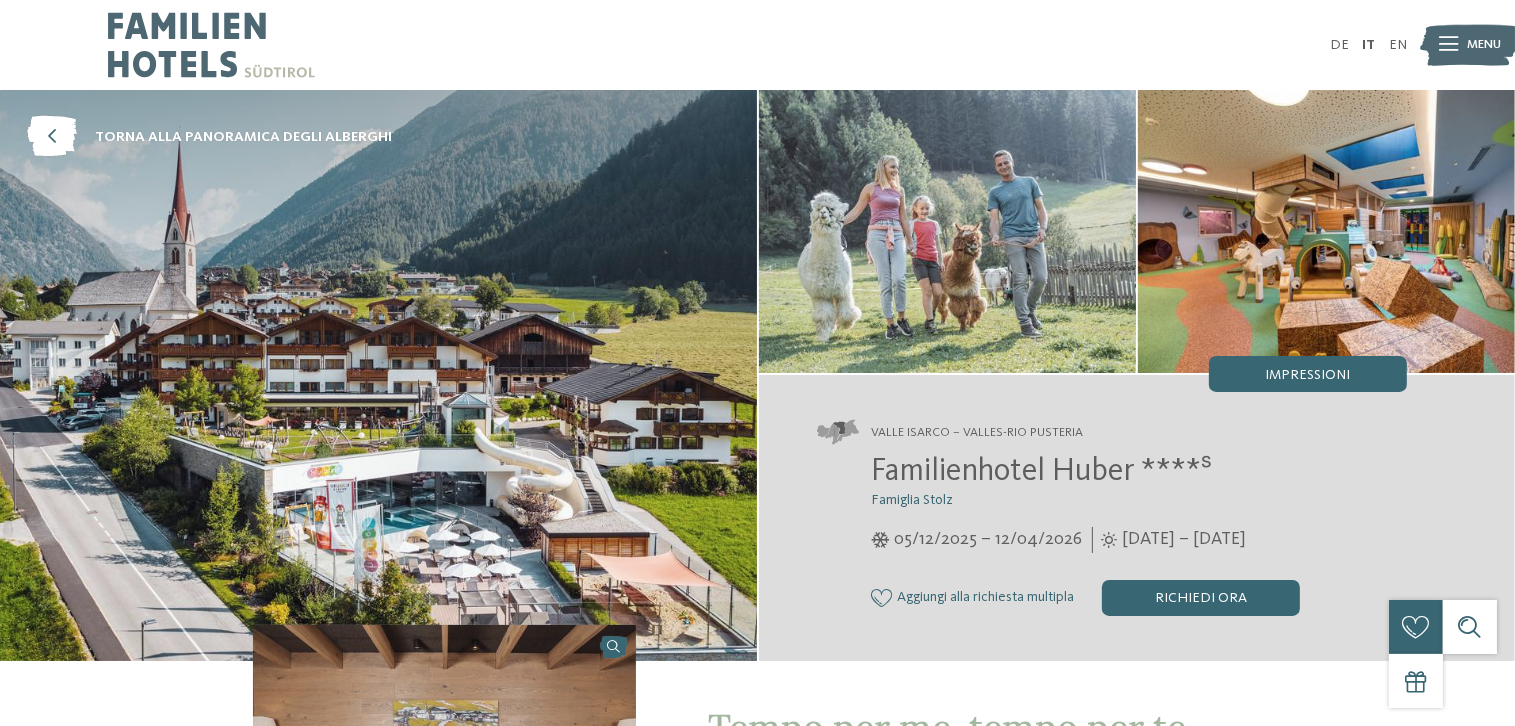 click at bounding box center (1448, 45) 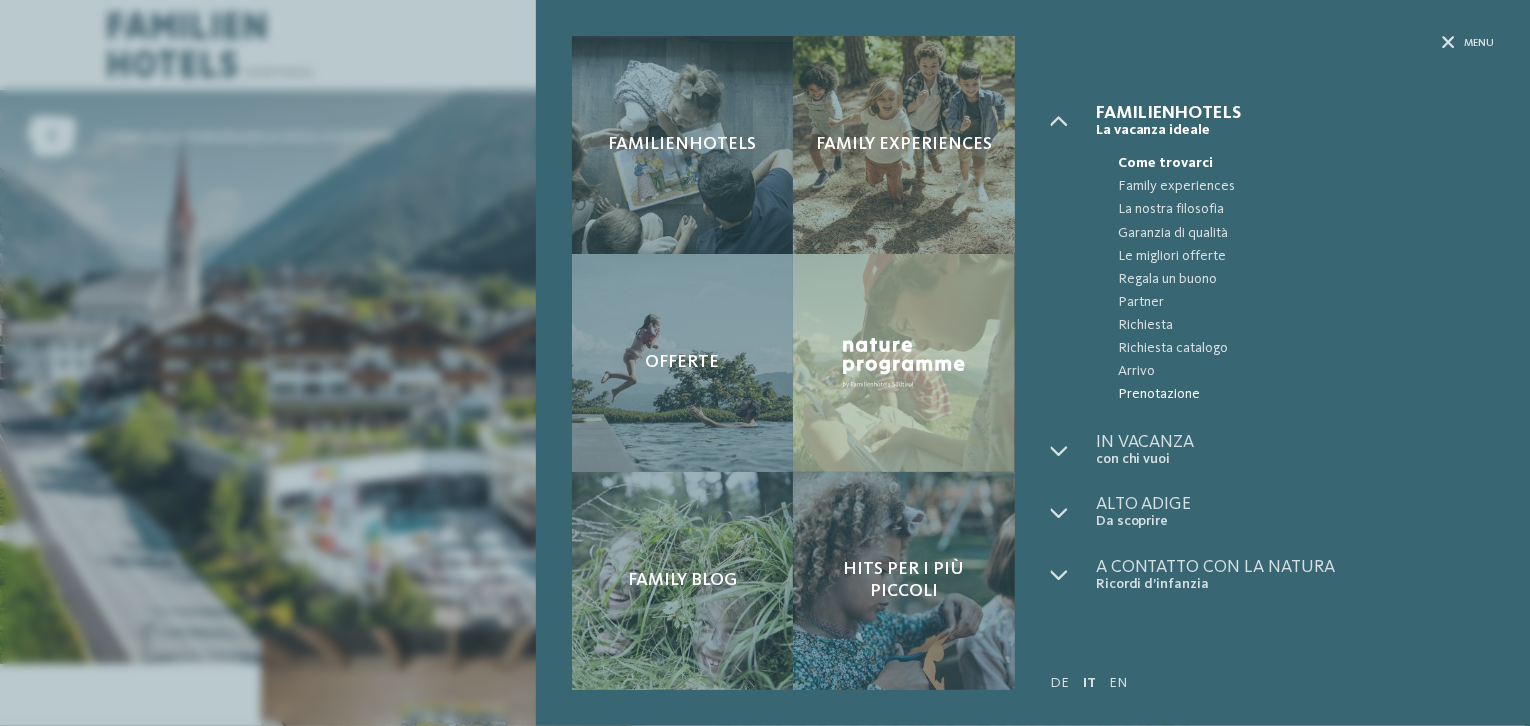 click on "Prenotazione" at bounding box center (1306, 394) 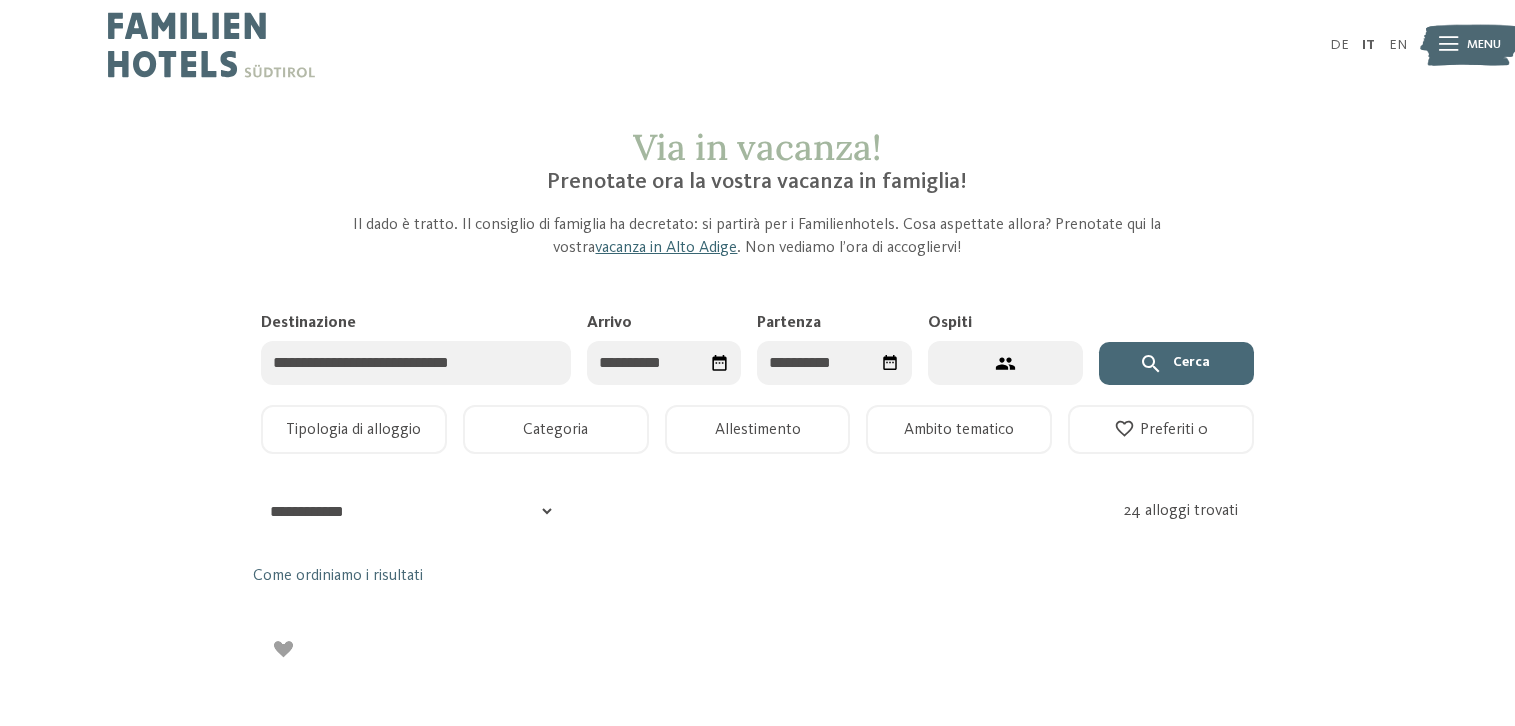 scroll, scrollTop: 0, scrollLeft: 0, axis: both 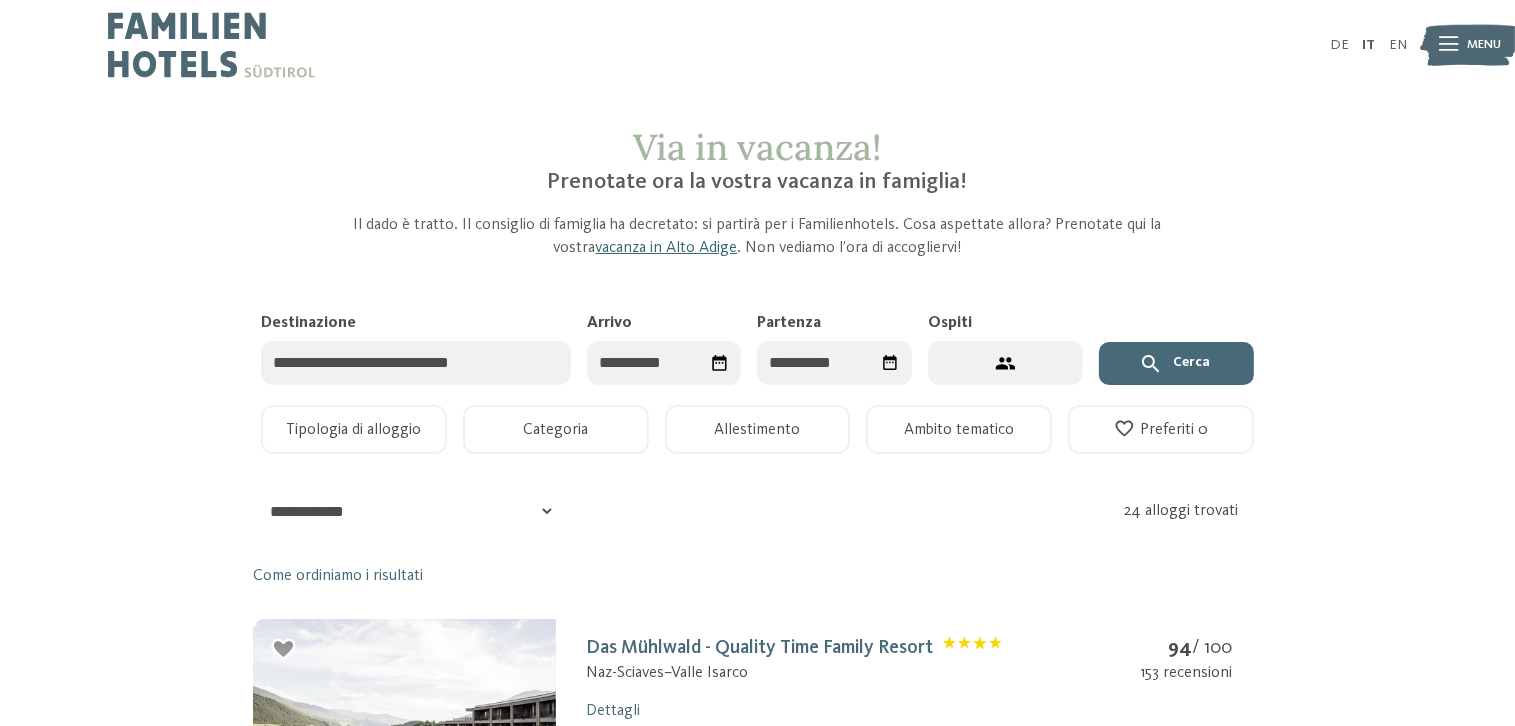 click on "Destinazione" at bounding box center (416, 363) 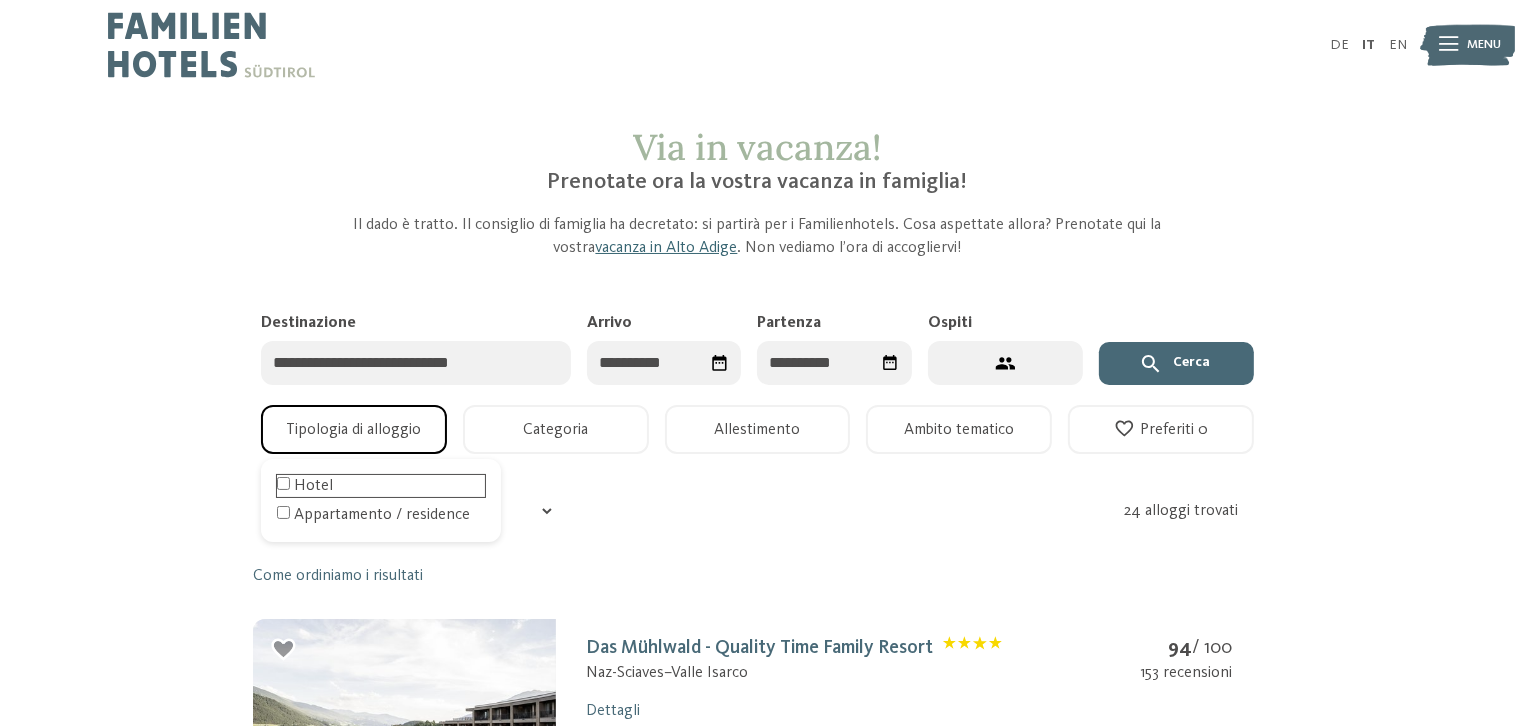 click on "Hotel" at bounding box center (381, 486) 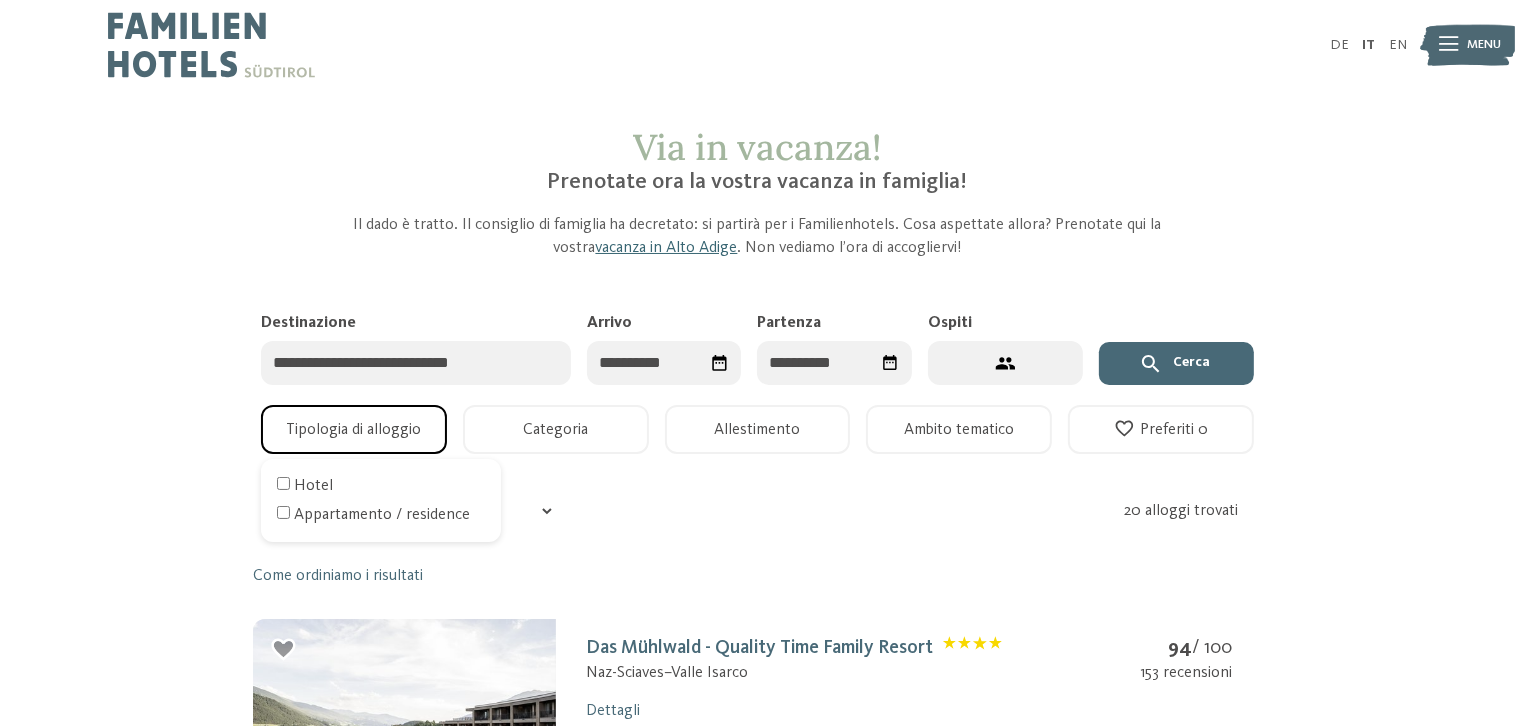 click on "Categoria" at bounding box center [556, 429] 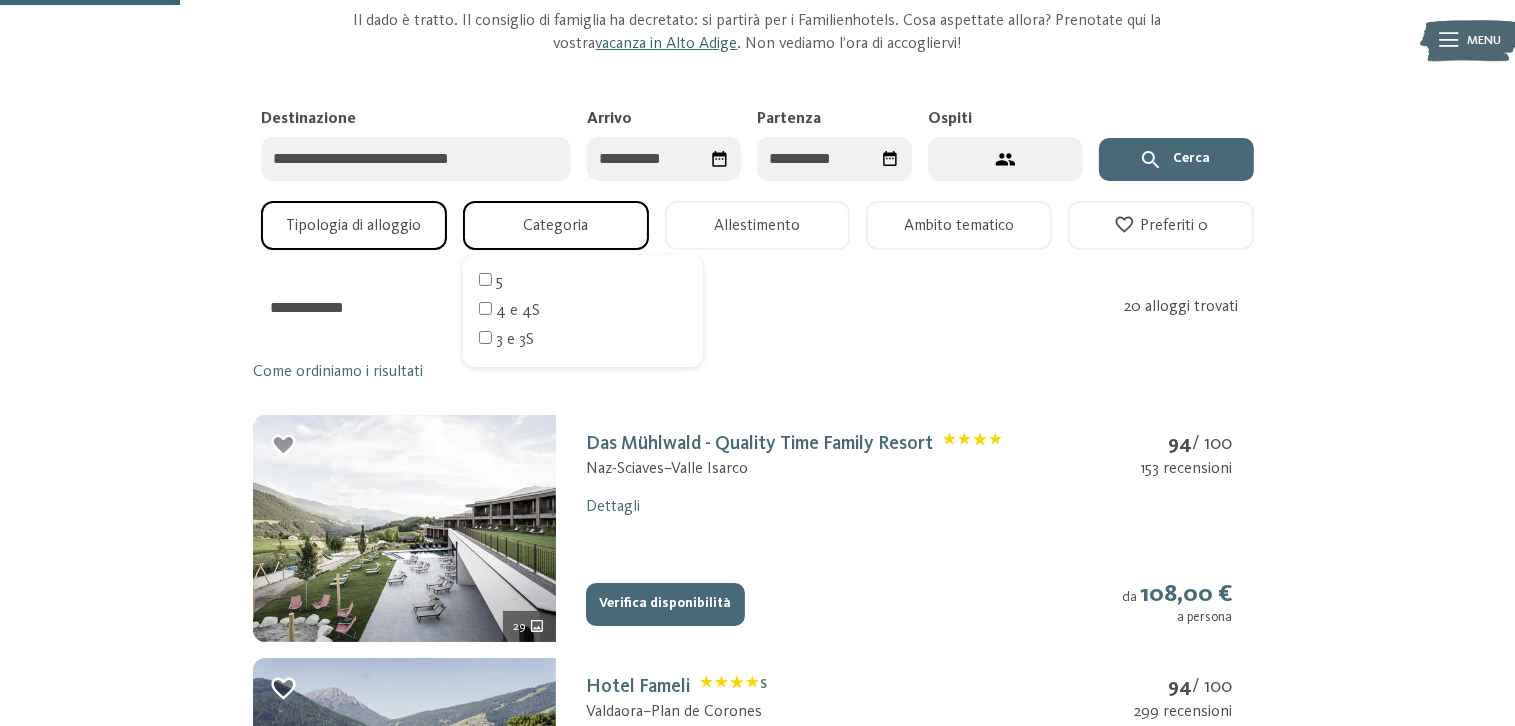 scroll, scrollTop: 200, scrollLeft: 0, axis: vertical 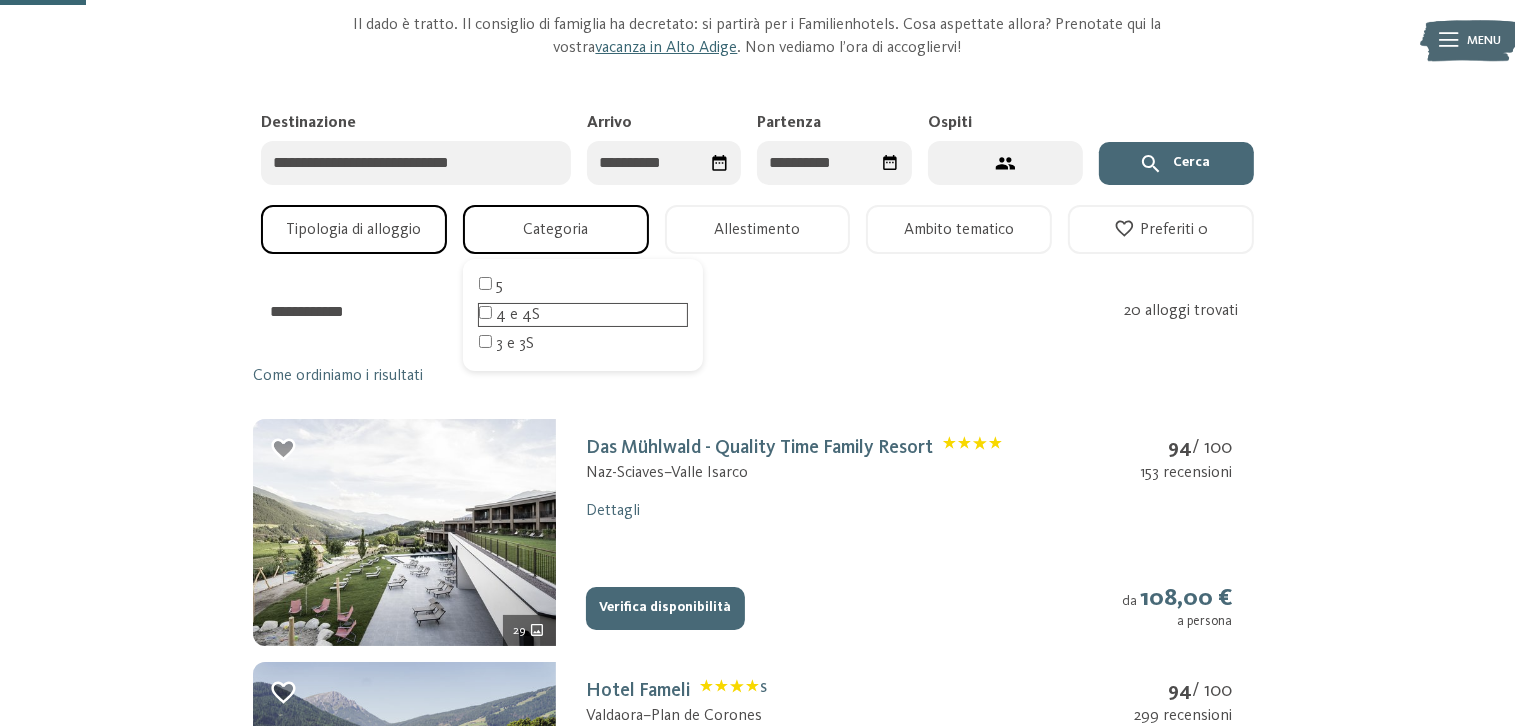 click on "4 e 4S" at bounding box center [583, 315] 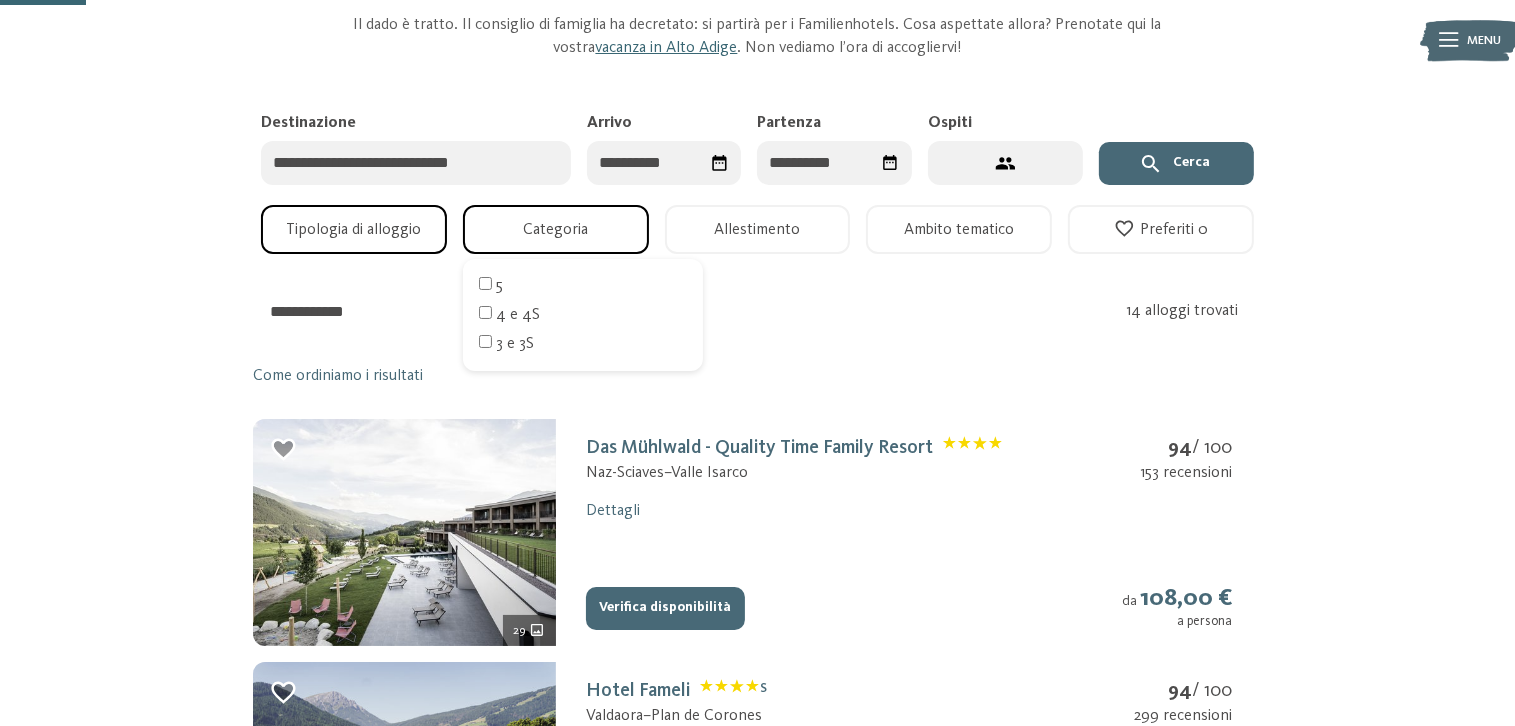 click 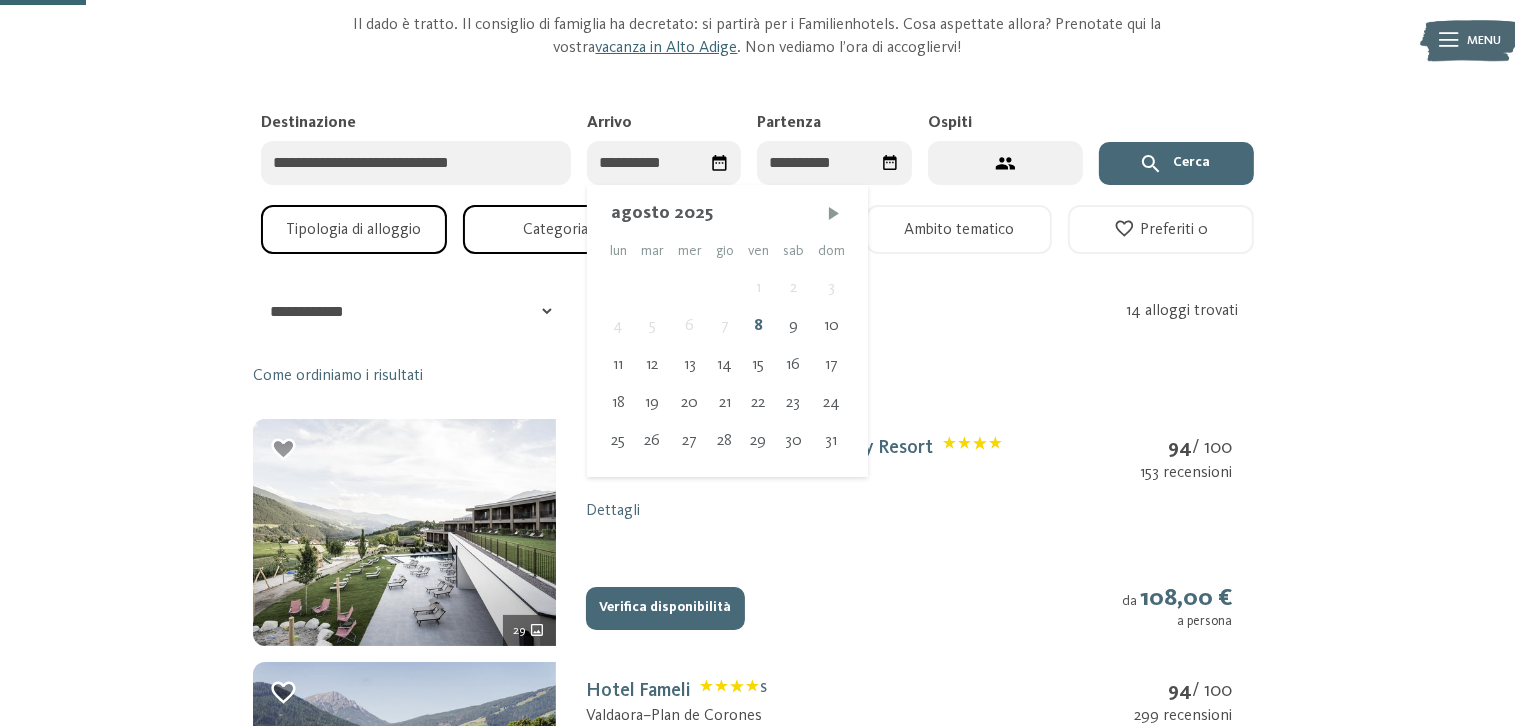 click 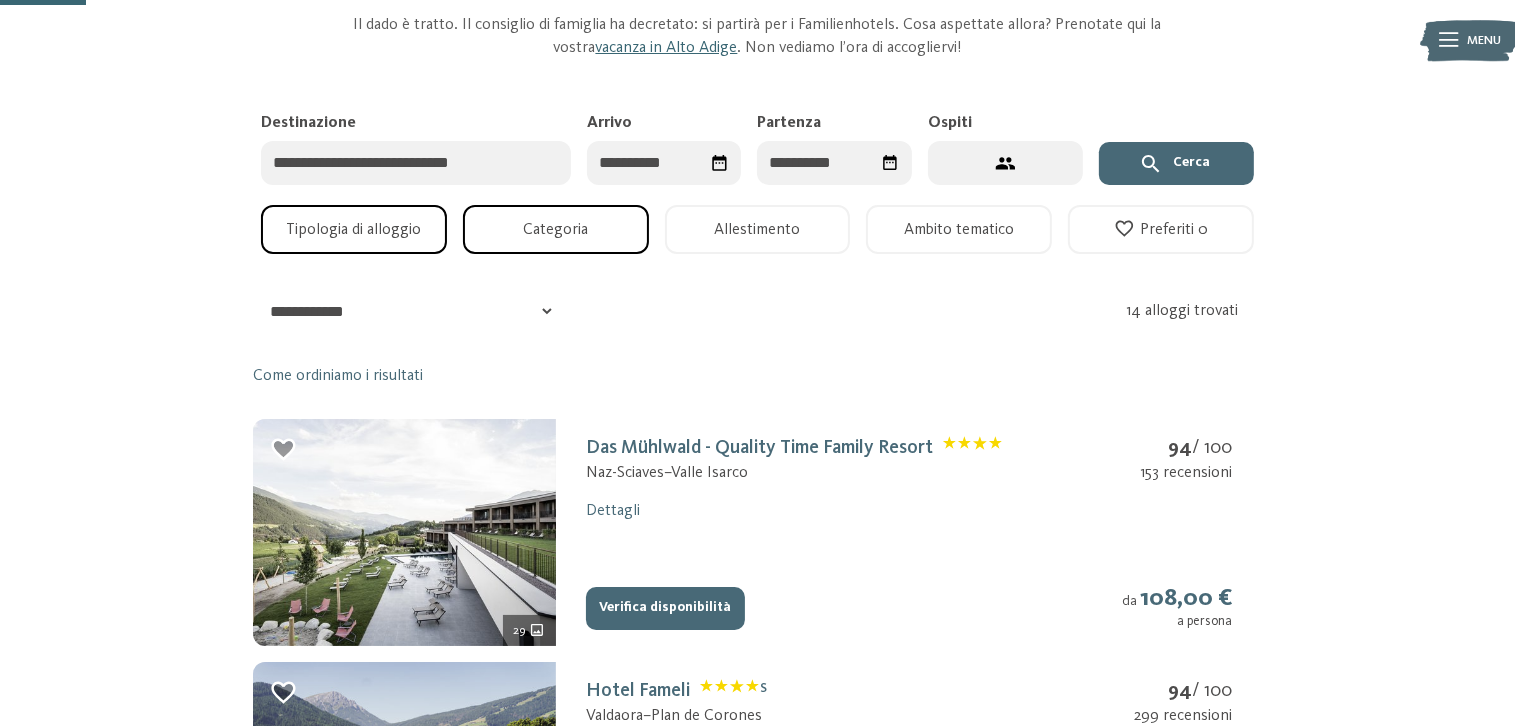 click on "**********" at bounding box center [757, 1634] 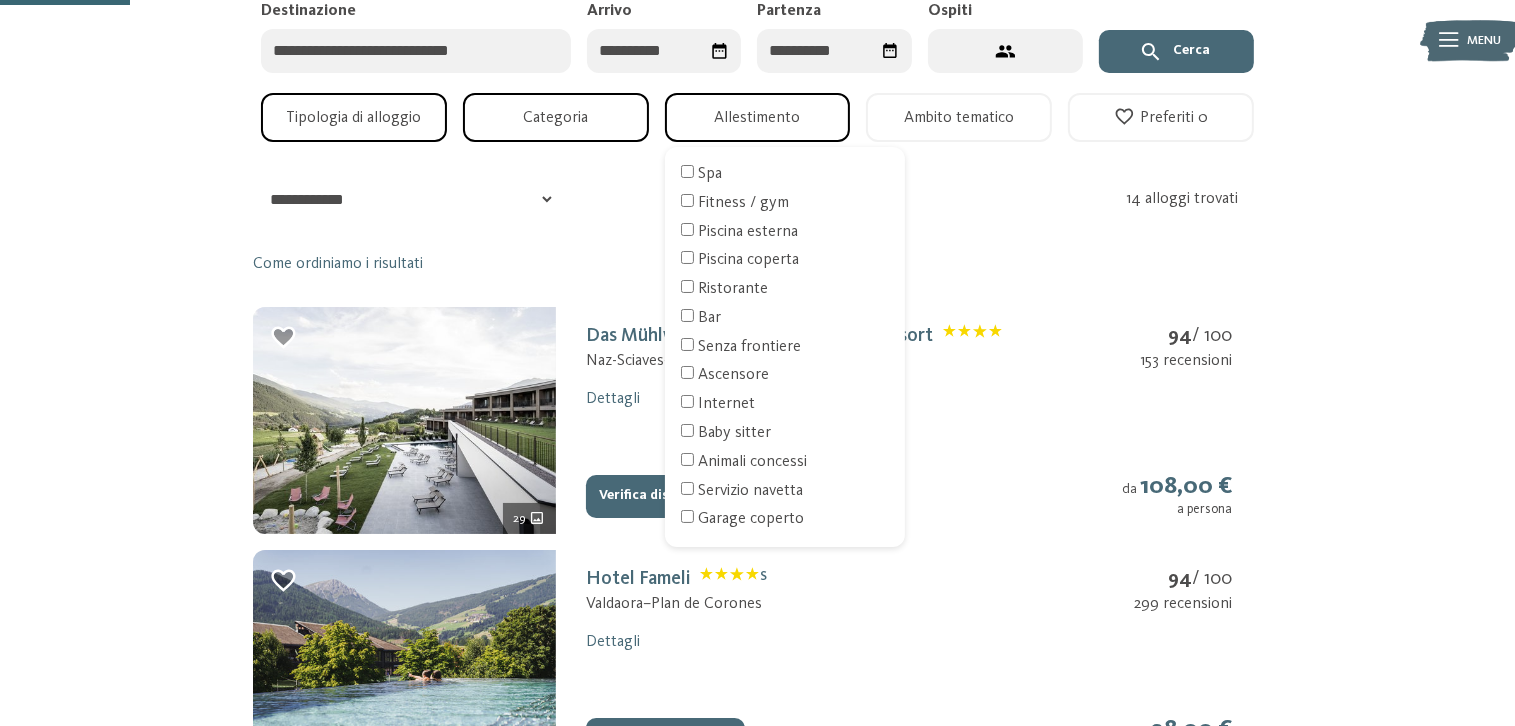 scroll, scrollTop: 300, scrollLeft: 0, axis: vertical 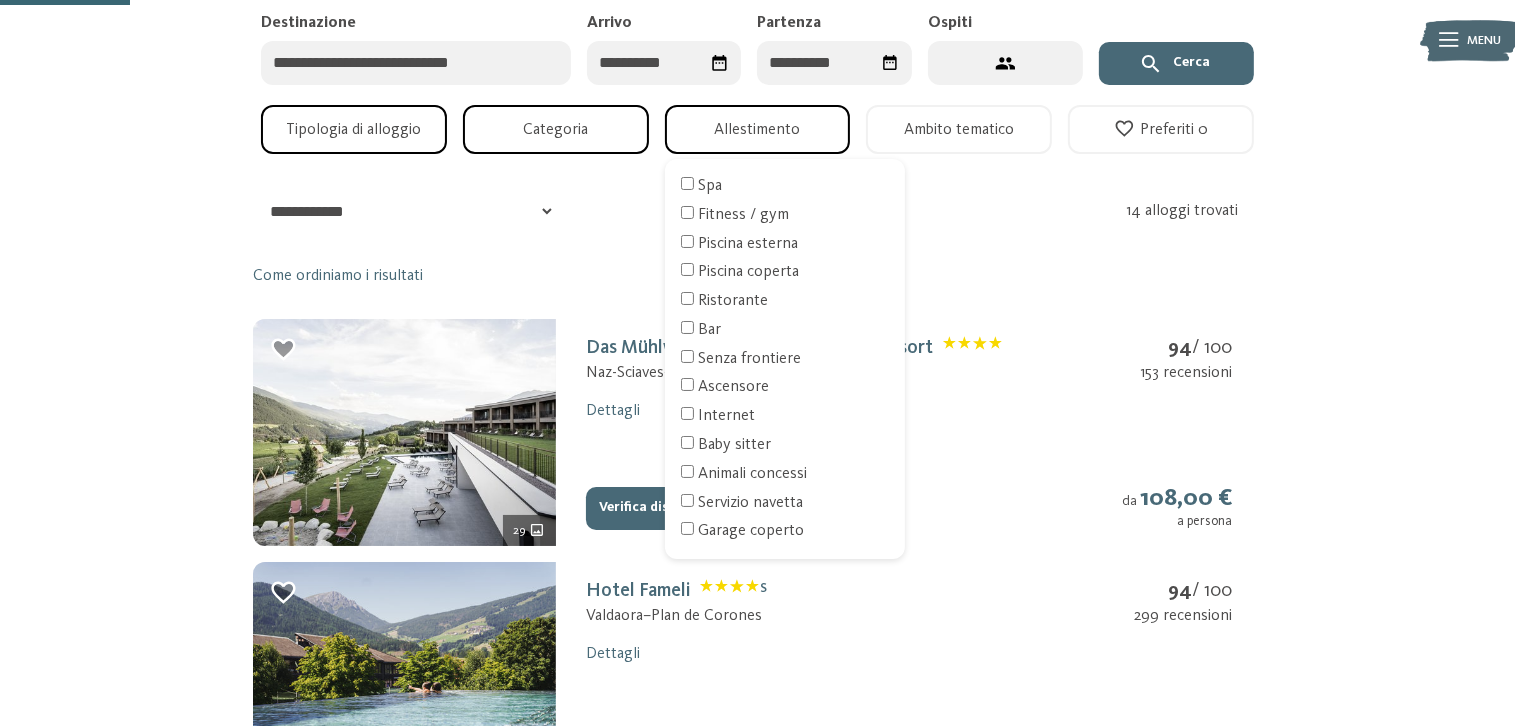 click on "Ambito tematico" at bounding box center (959, 129) 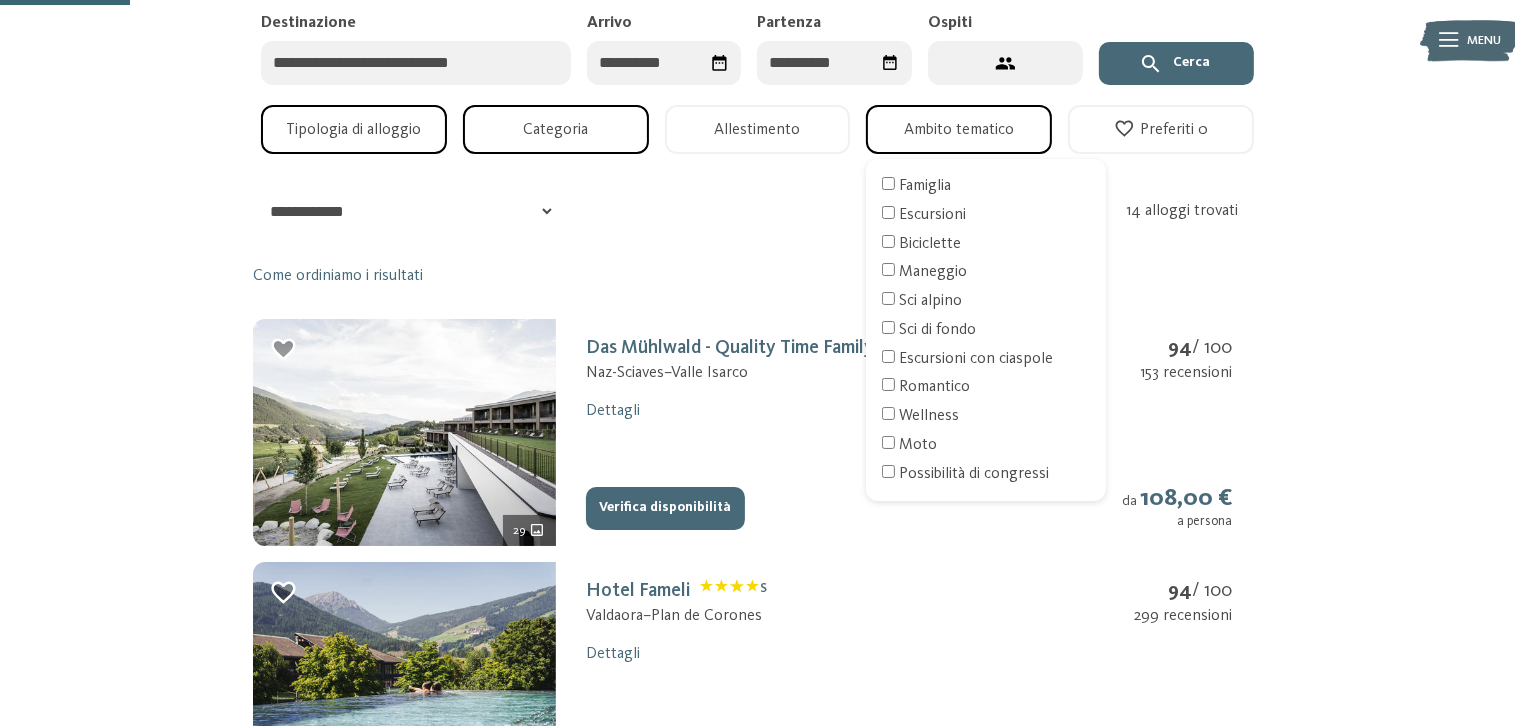 click on "Via in vacanza!
Prenotate ora la vostra vacanza in famiglia!
Il dado è tratto. Il consiglio di famiglia ha decretato: si partirà per i Familienhotels. Cosa aspettate allora? Prenotate qui la vostra  vacanza in Alto Adige . Non vediamo l’ora di accogliervi!
Destinazione" at bounding box center (757, 1416) 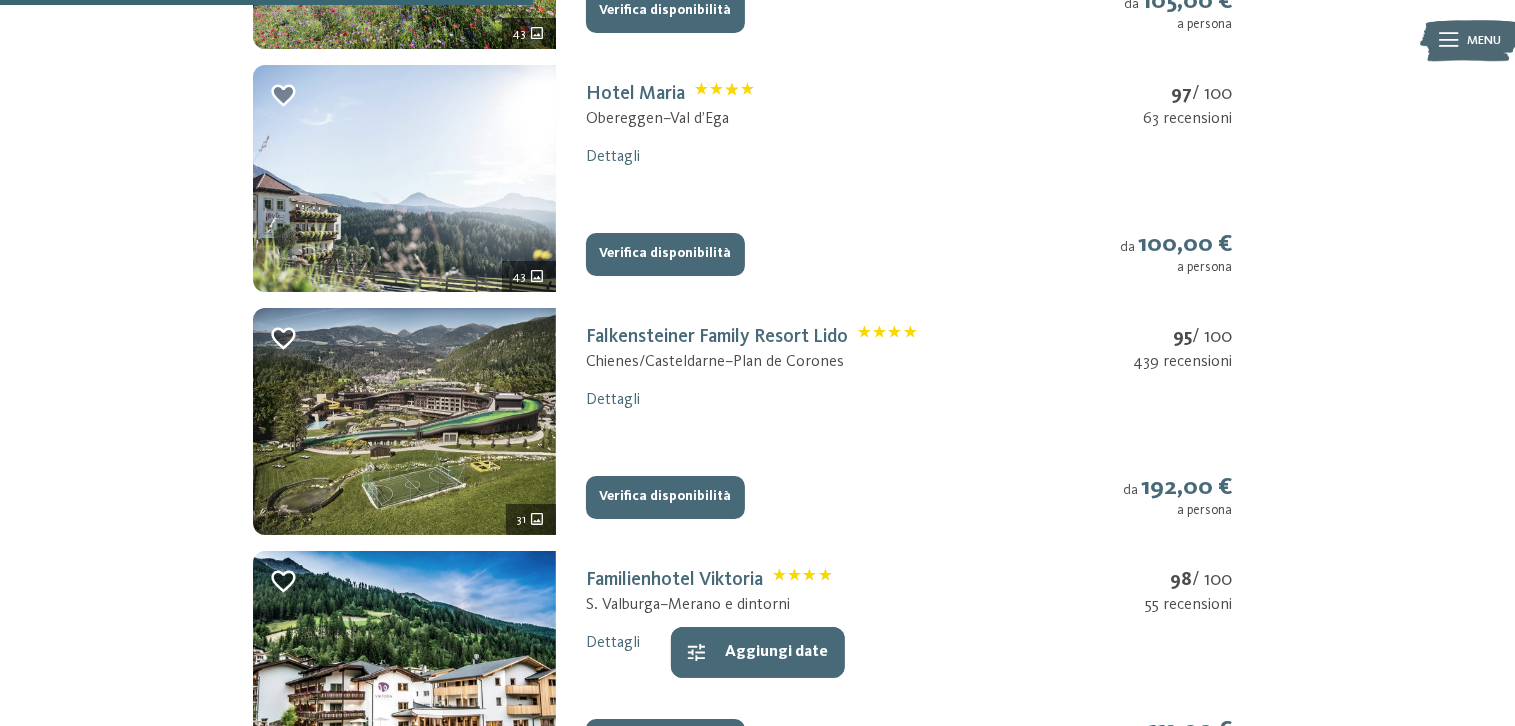 scroll, scrollTop: 1300, scrollLeft: 0, axis: vertical 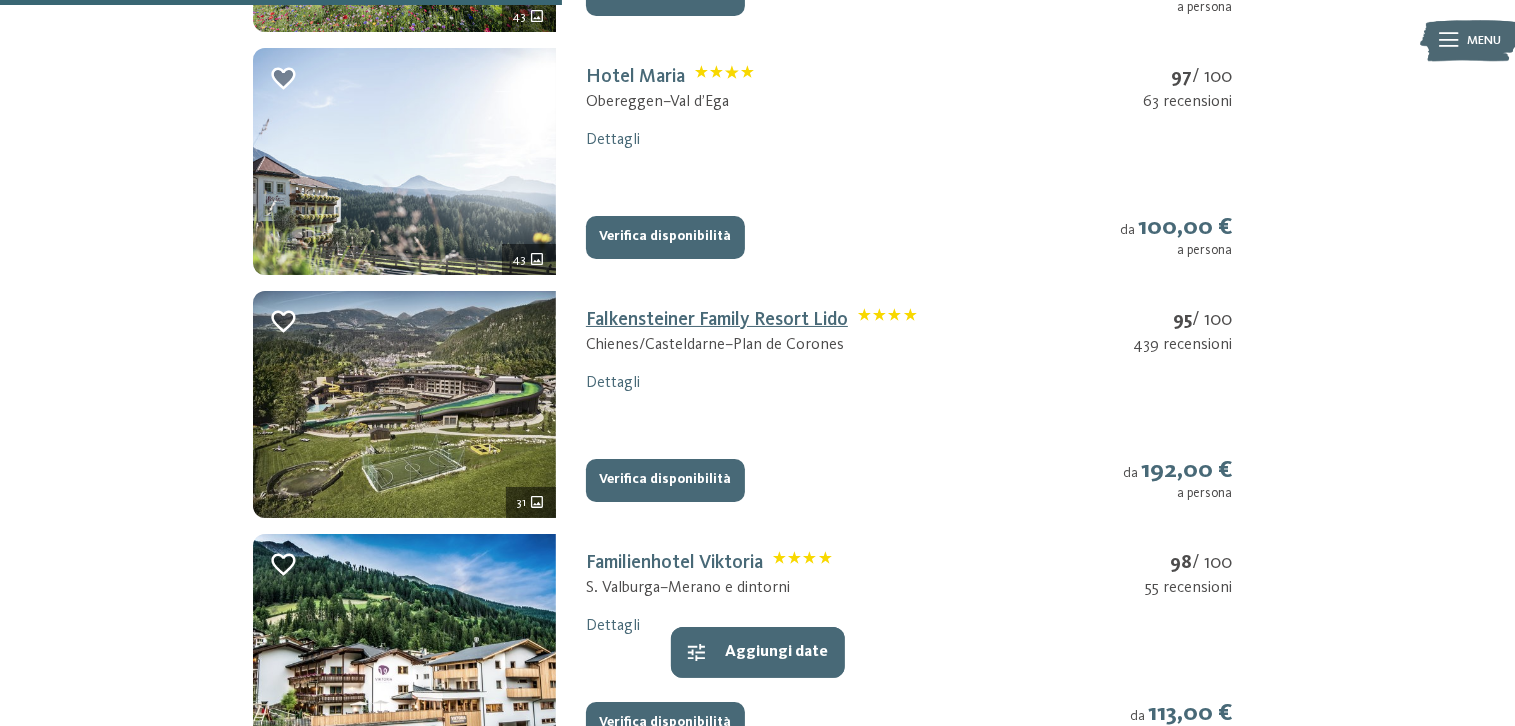 drag, startPoint x: 671, startPoint y: 478, endPoint x: 603, endPoint y: 309, distance: 182.16751 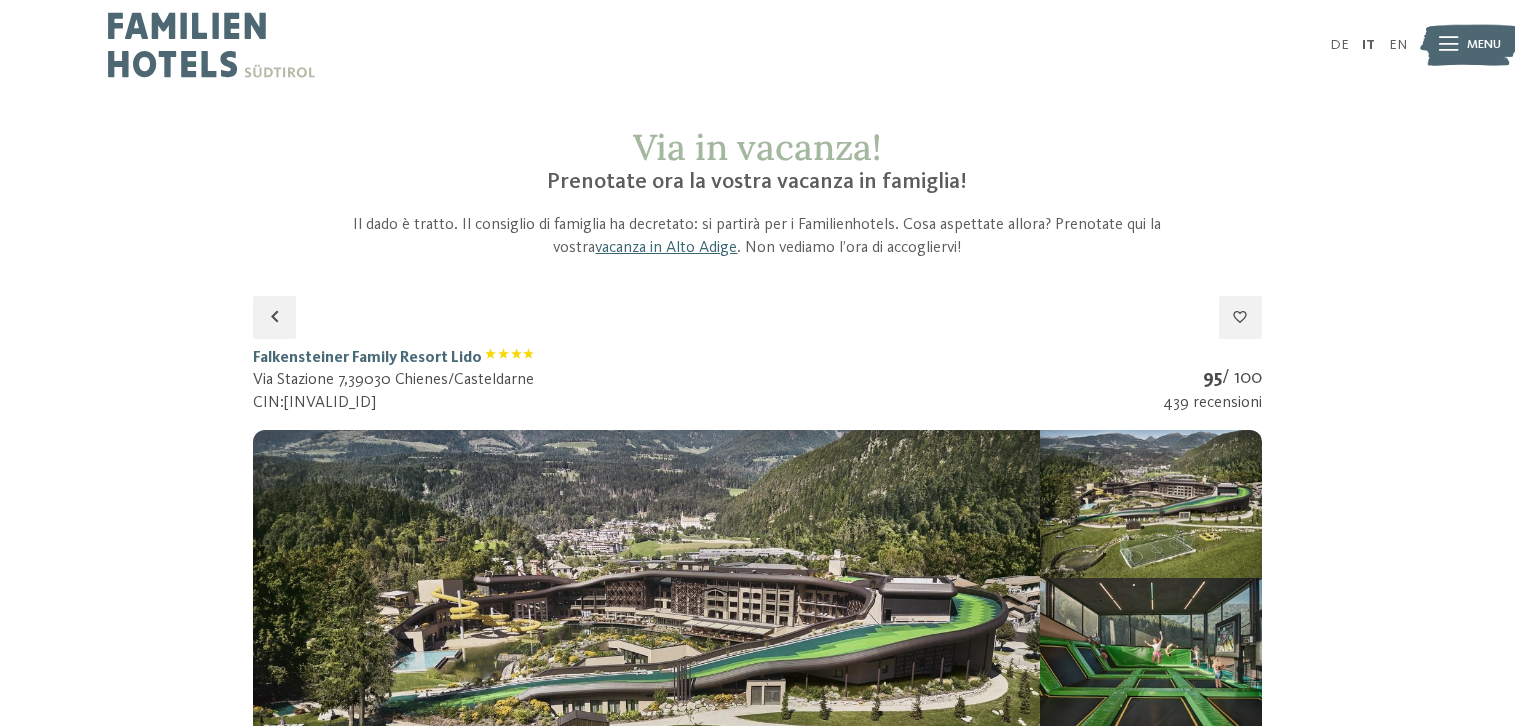 scroll, scrollTop: 0, scrollLeft: 0, axis: both 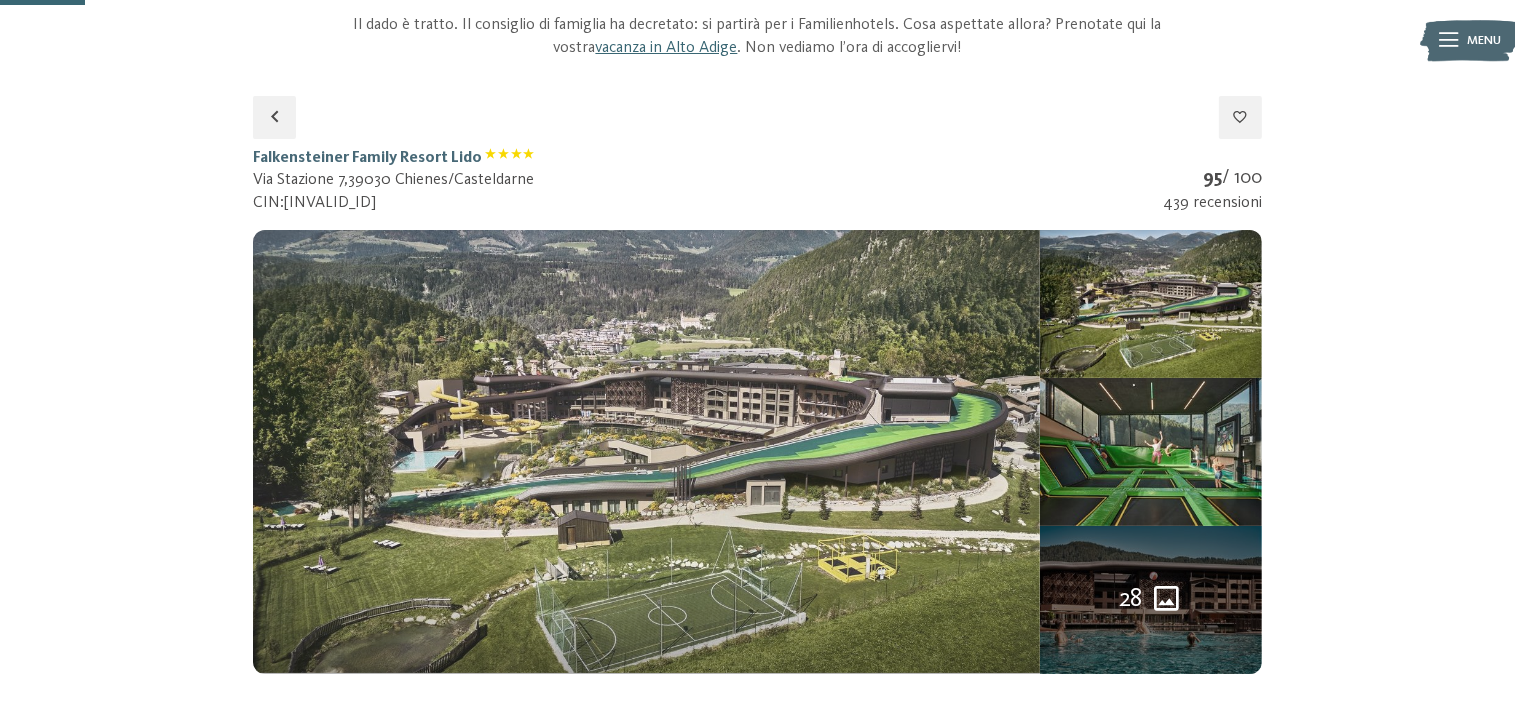 click at bounding box center [646, 451] 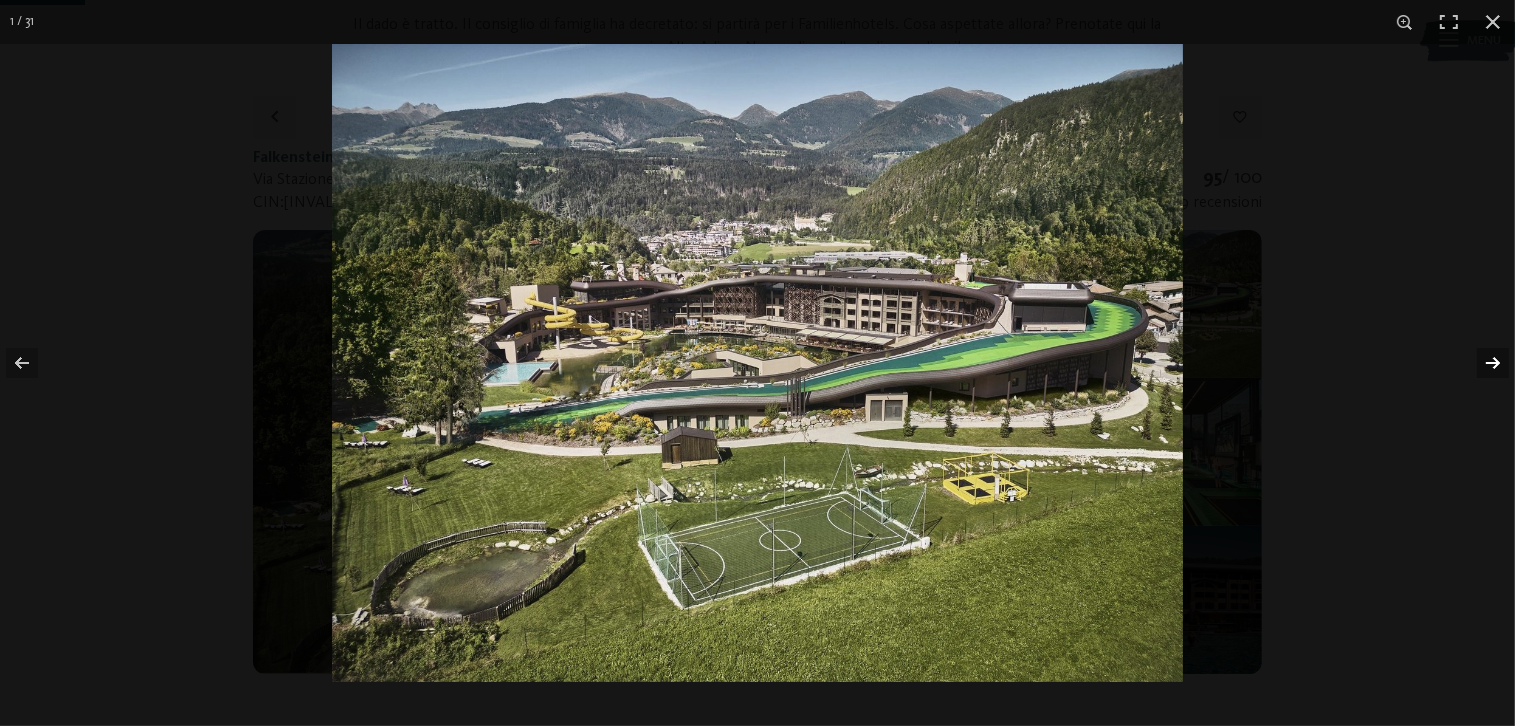 click at bounding box center [1480, 363] 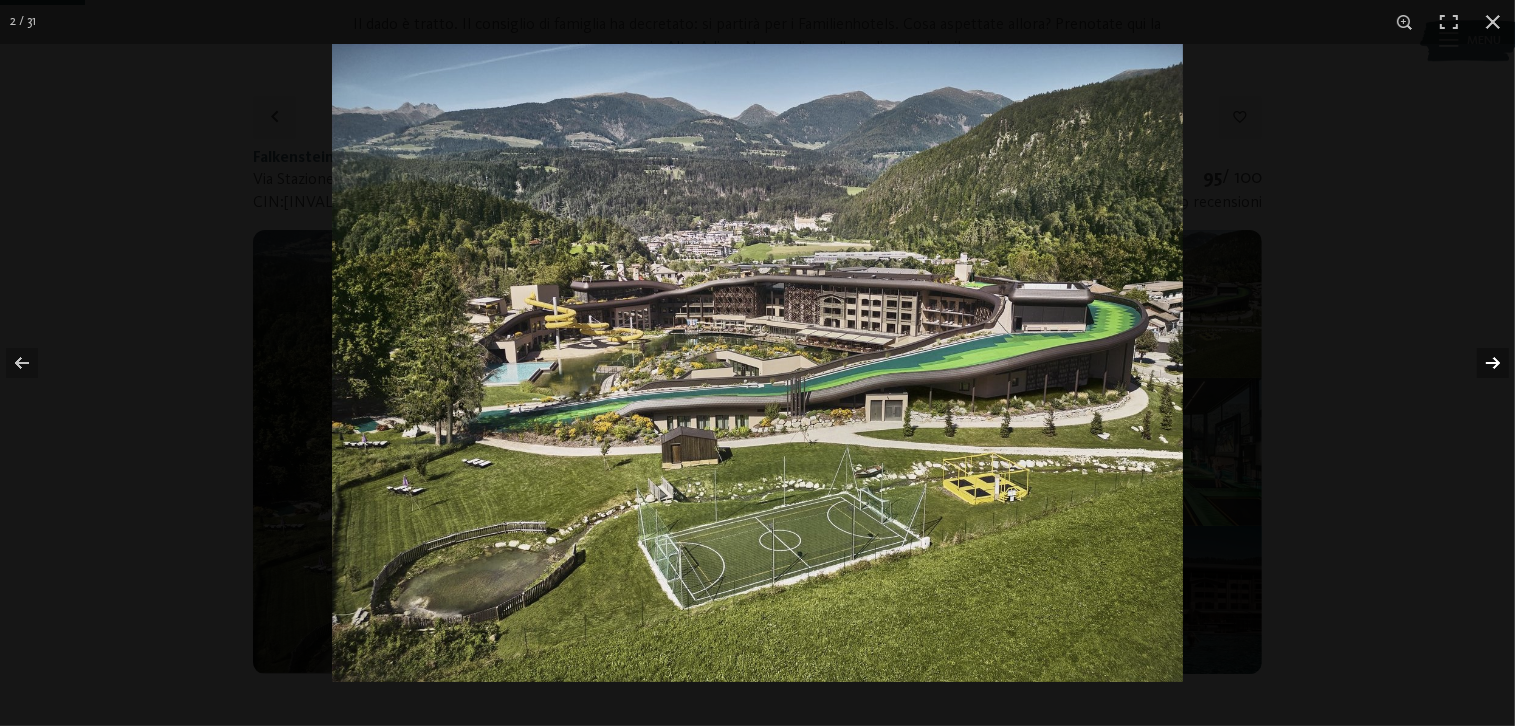 click at bounding box center [1480, 363] 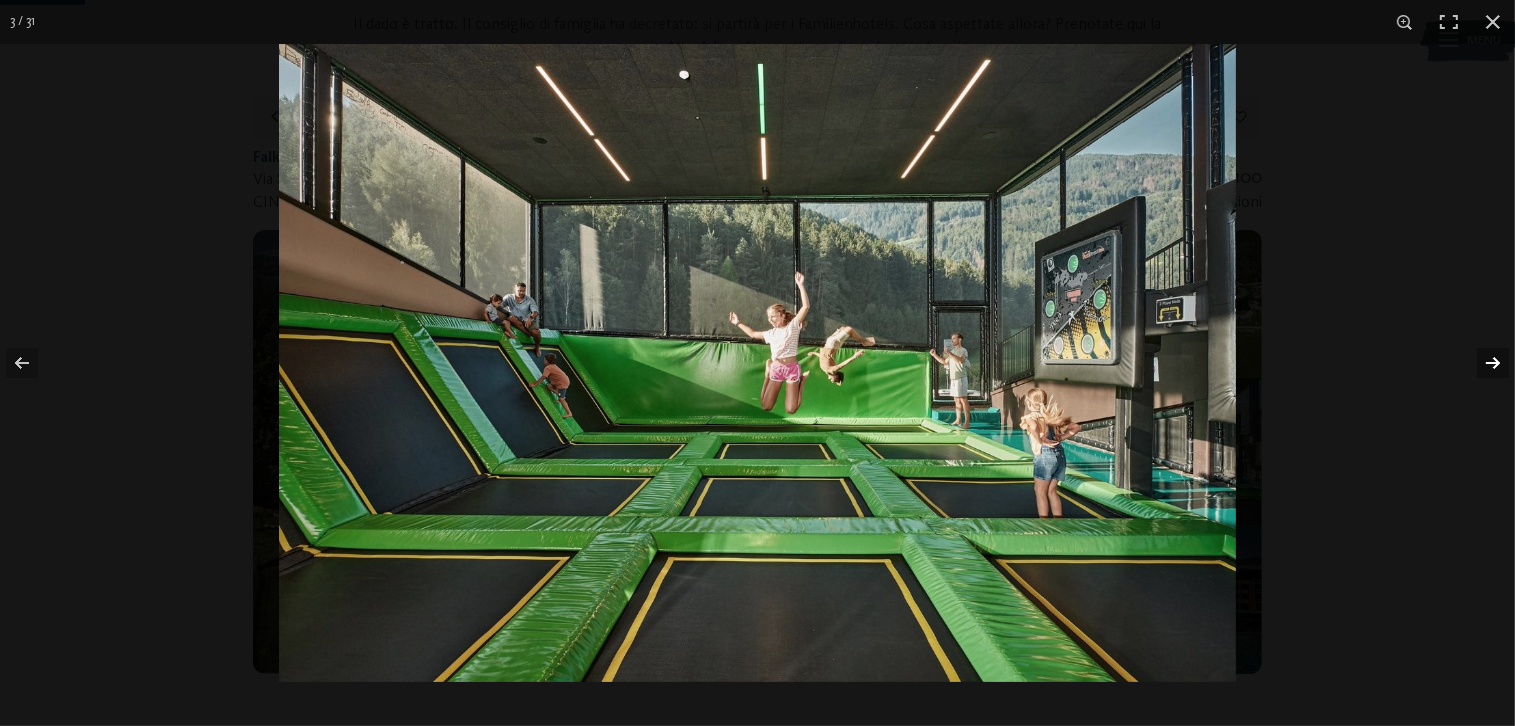 click at bounding box center (1480, 363) 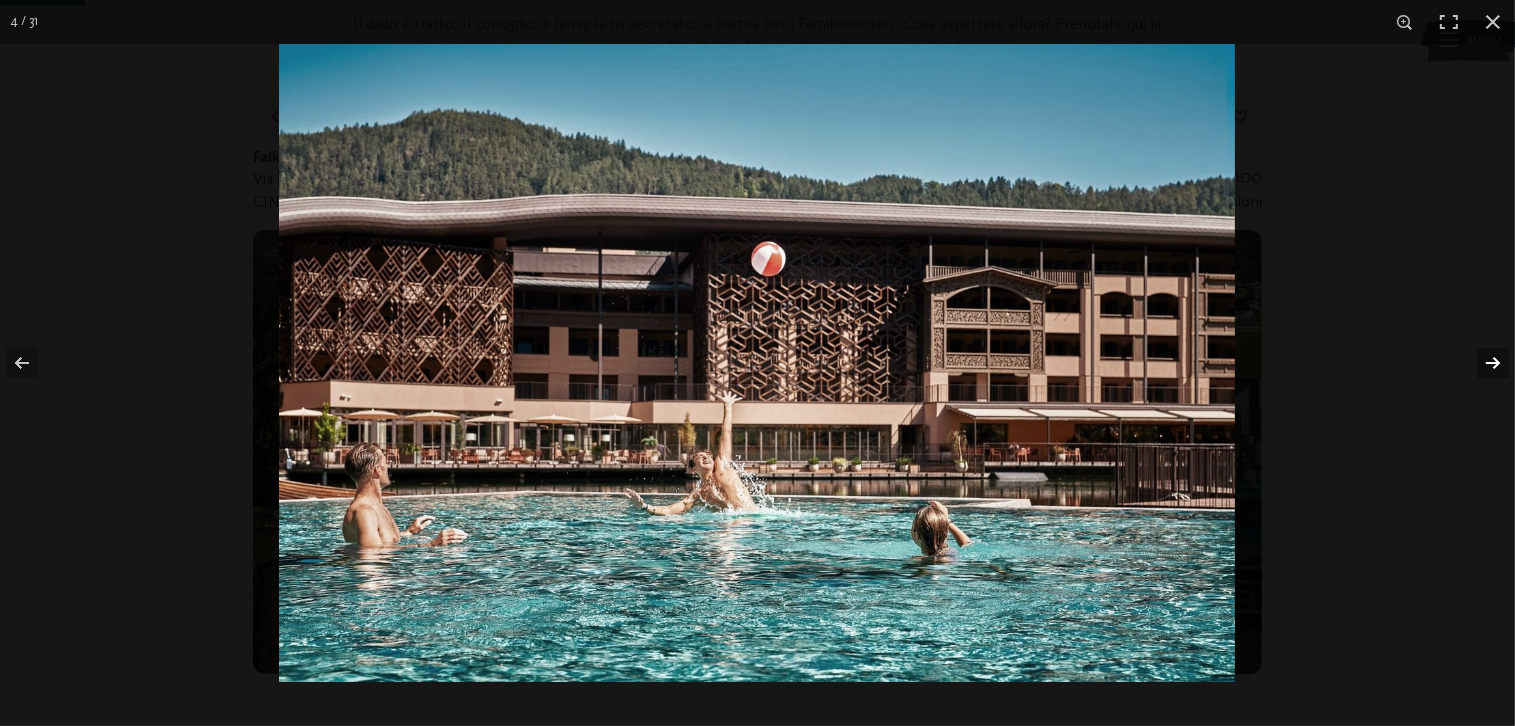 click at bounding box center (1480, 363) 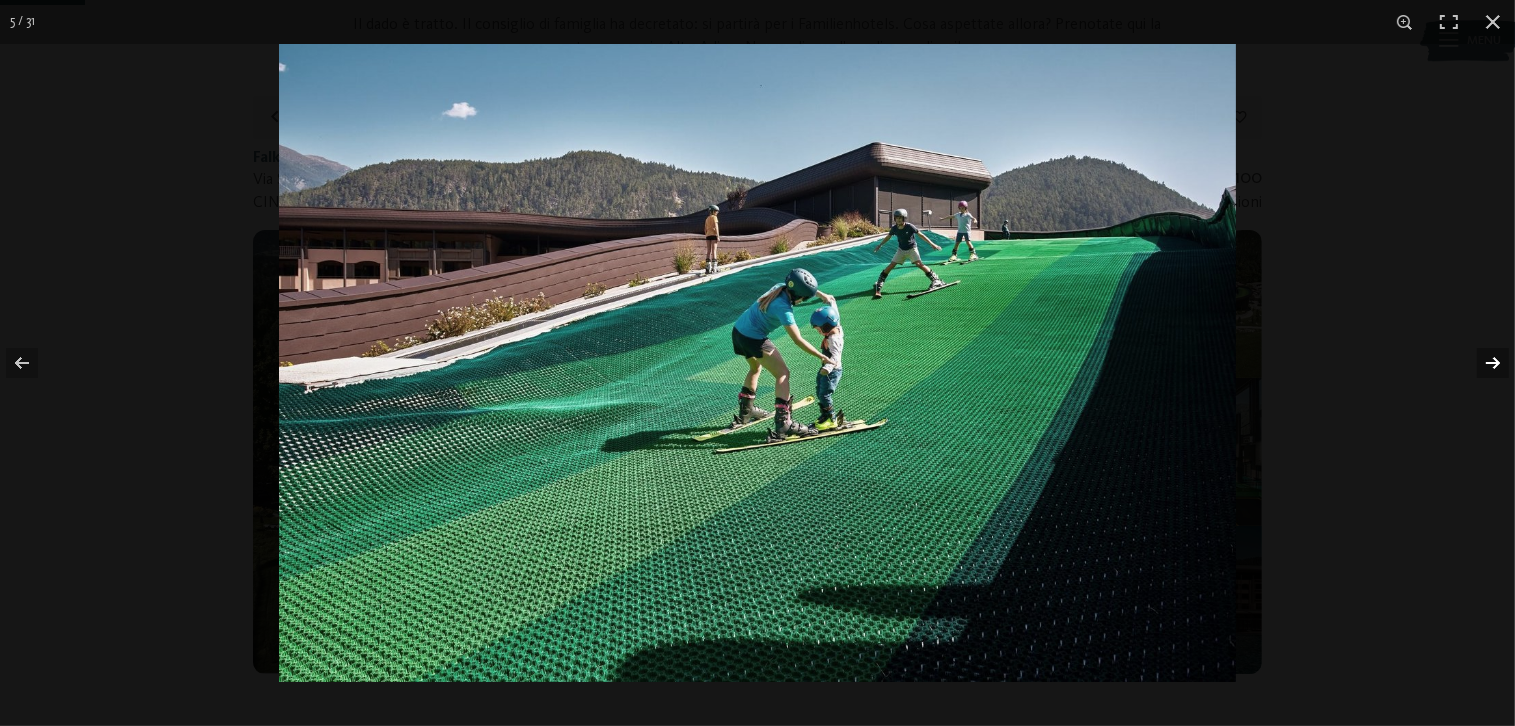 click at bounding box center [1480, 363] 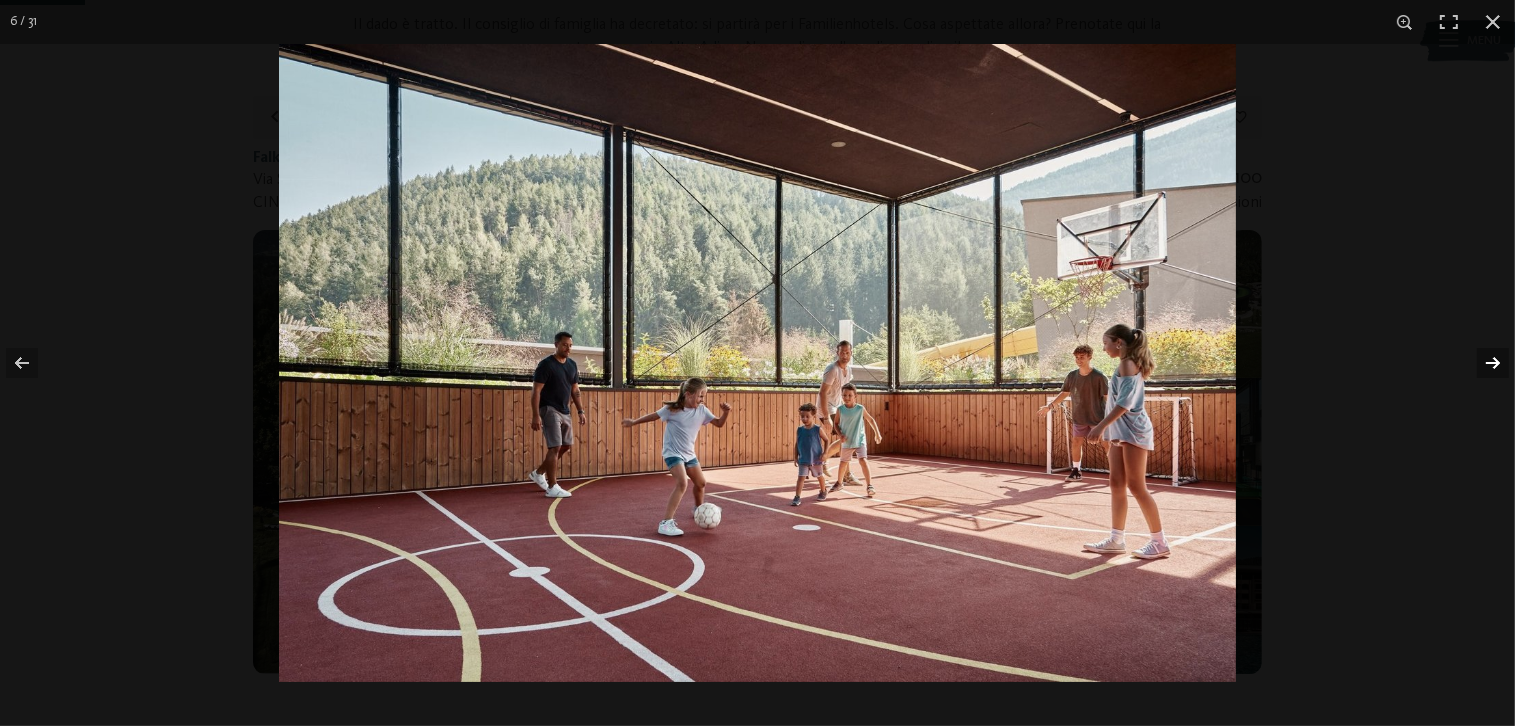 click at bounding box center [1480, 363] 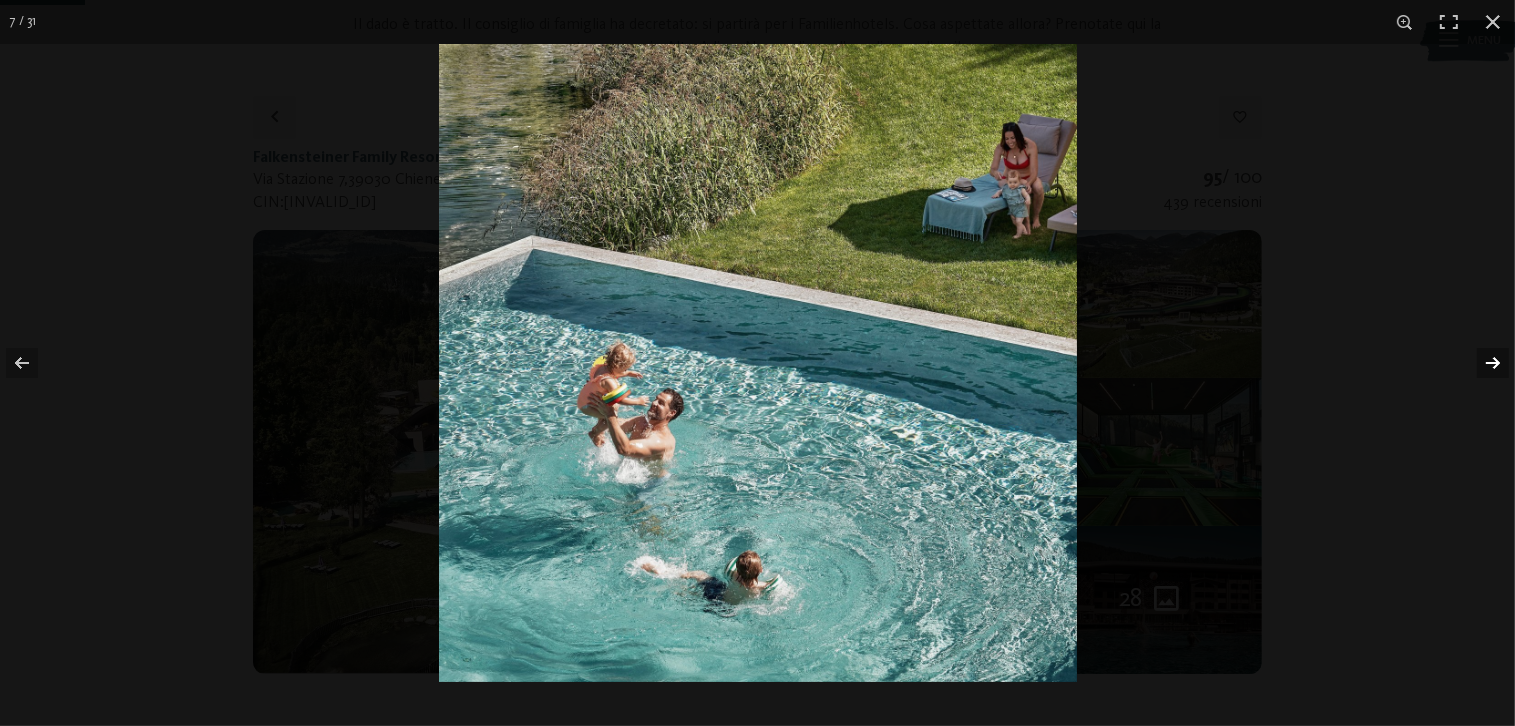 click at bounding box center [1480, 363] 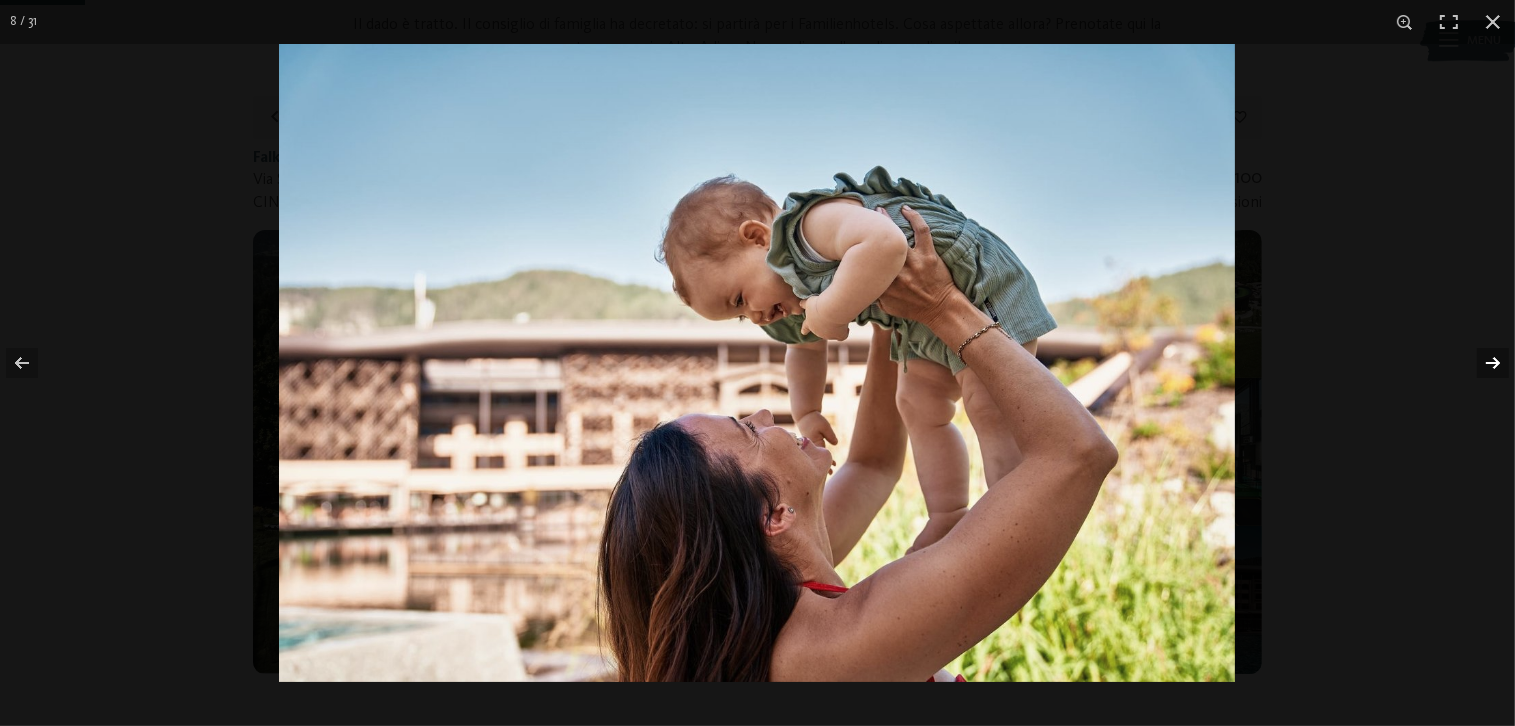 click at bounding box center (1480, 363) 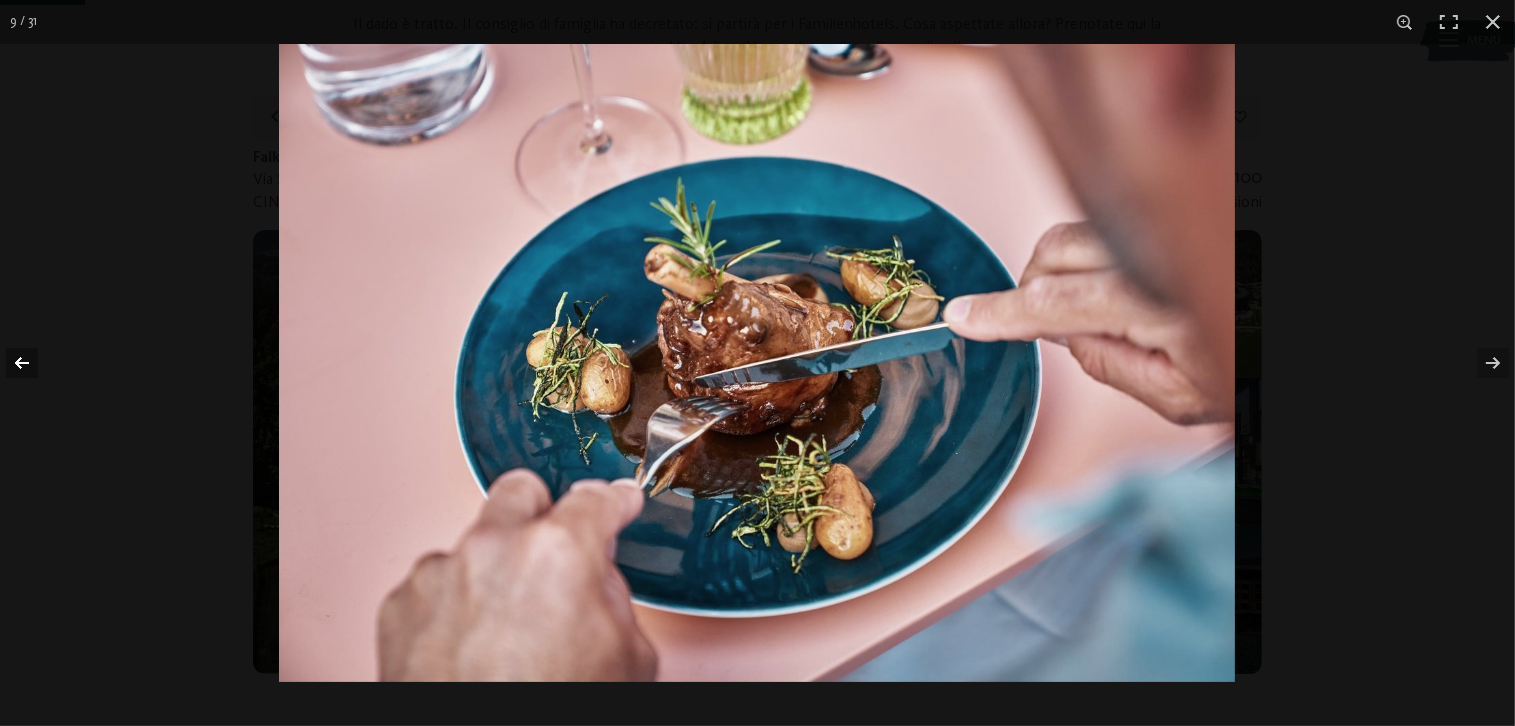 click at bounding box center (35, 363) 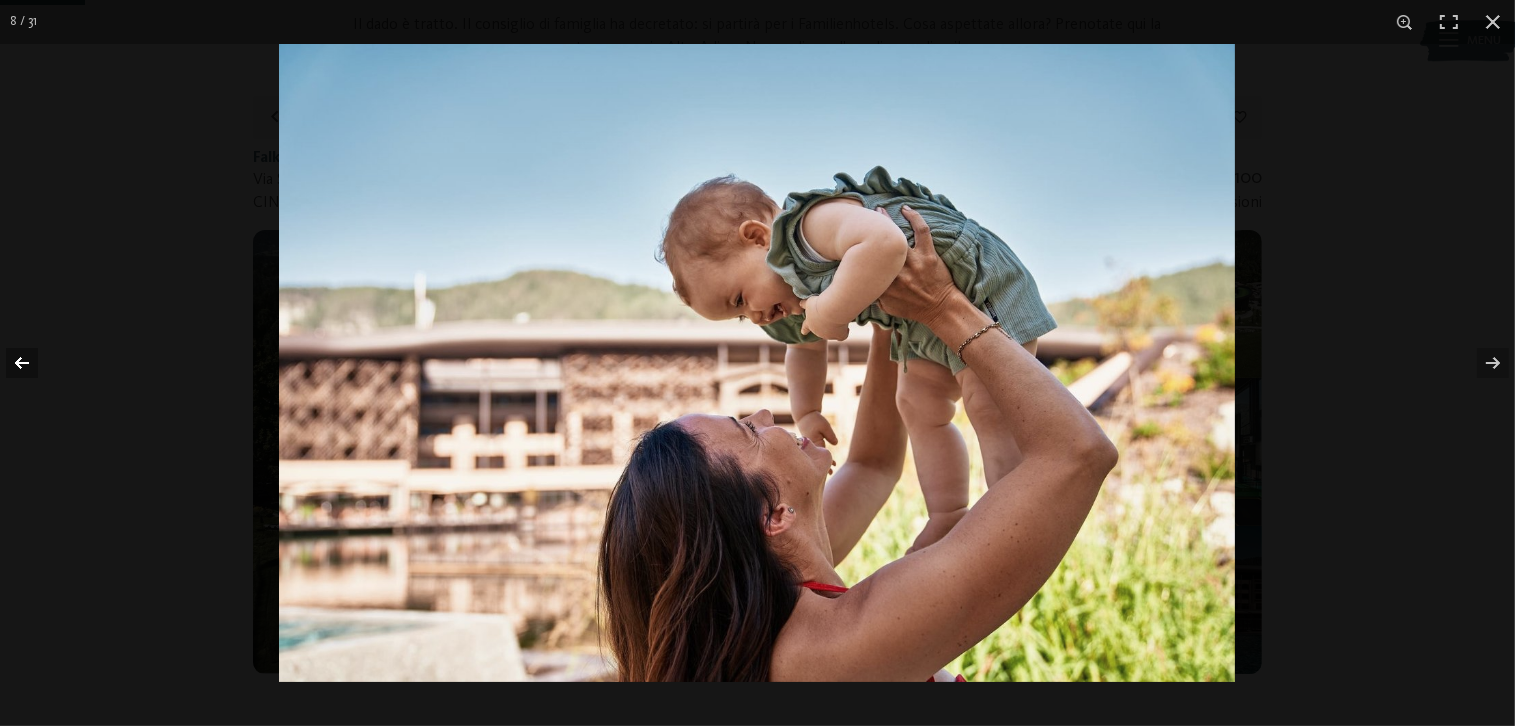 click at bounding box center [35, 363] 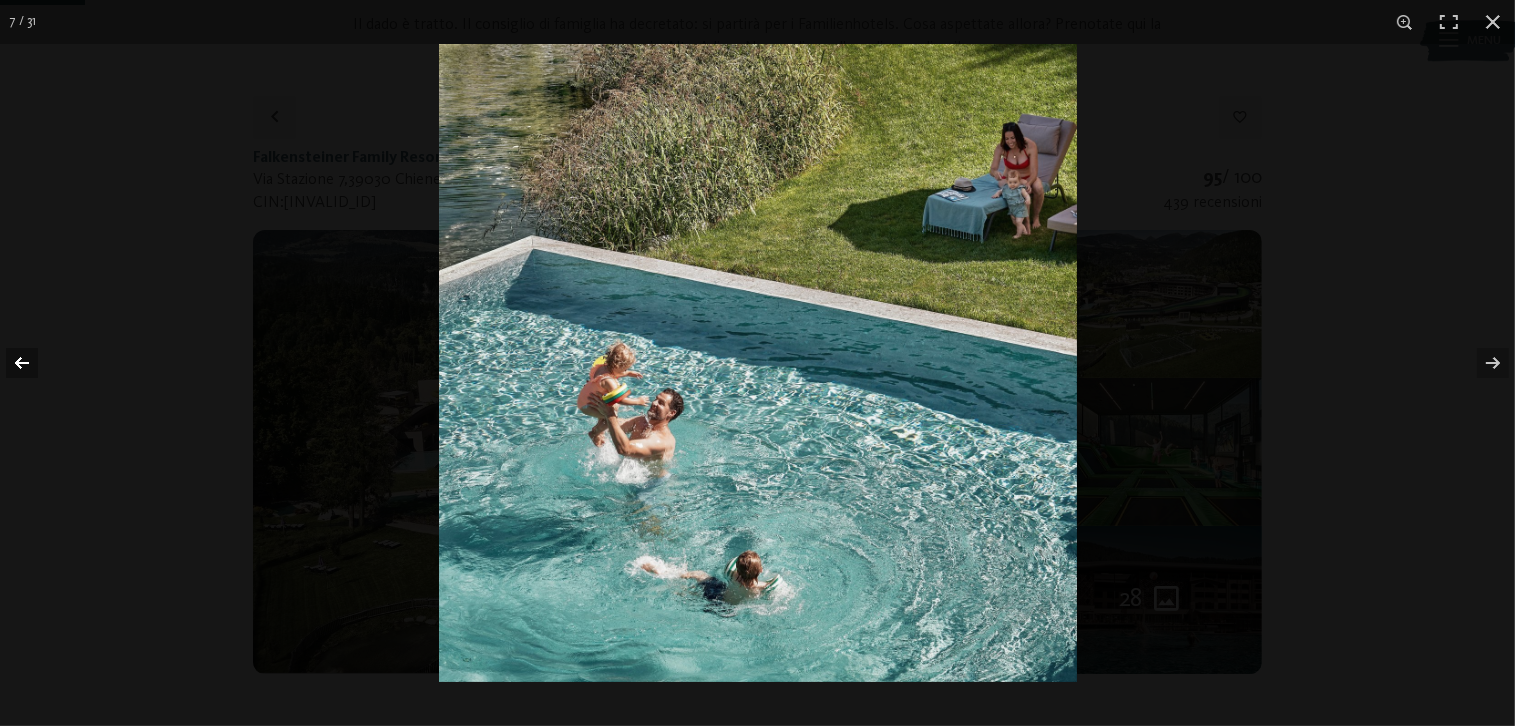 click at bounding box center [35, 363] 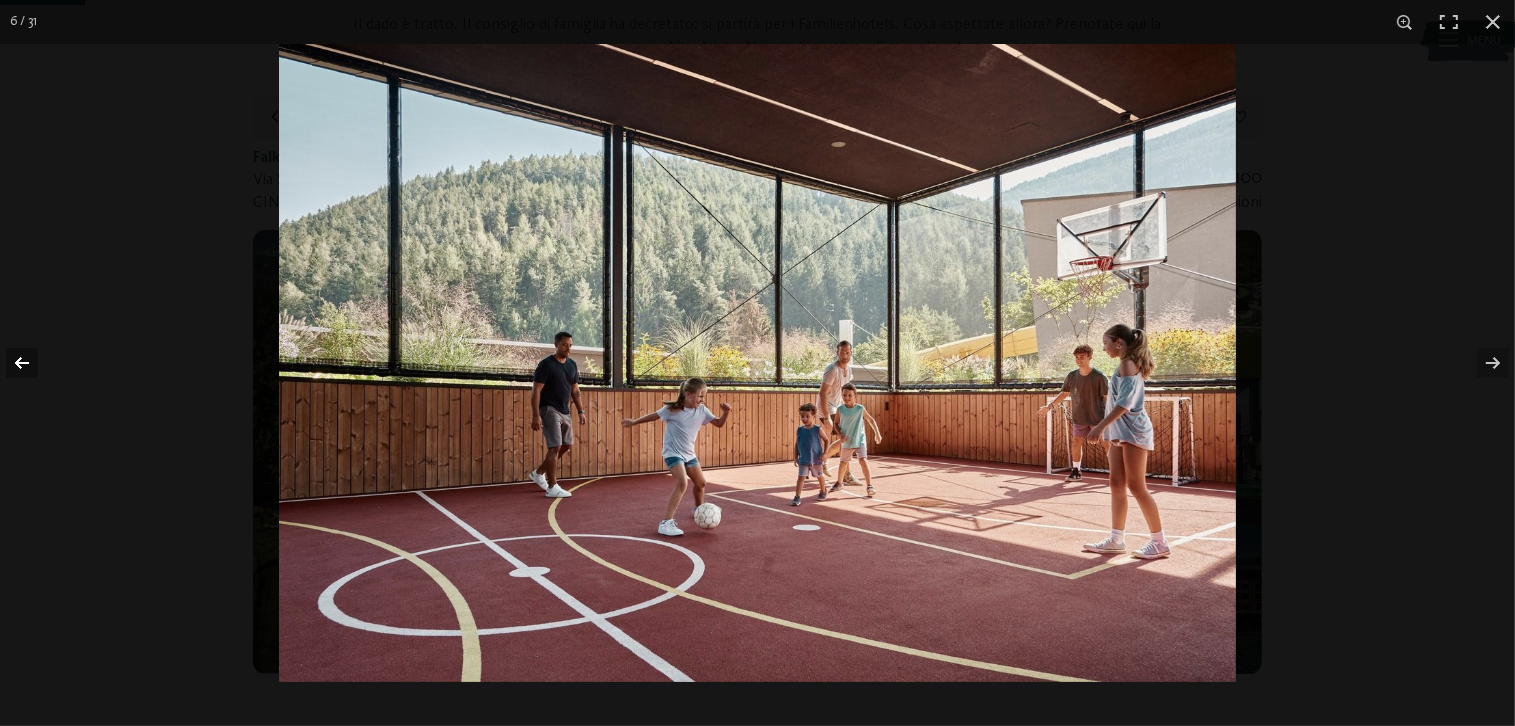 click at bounding box center (35, 363) 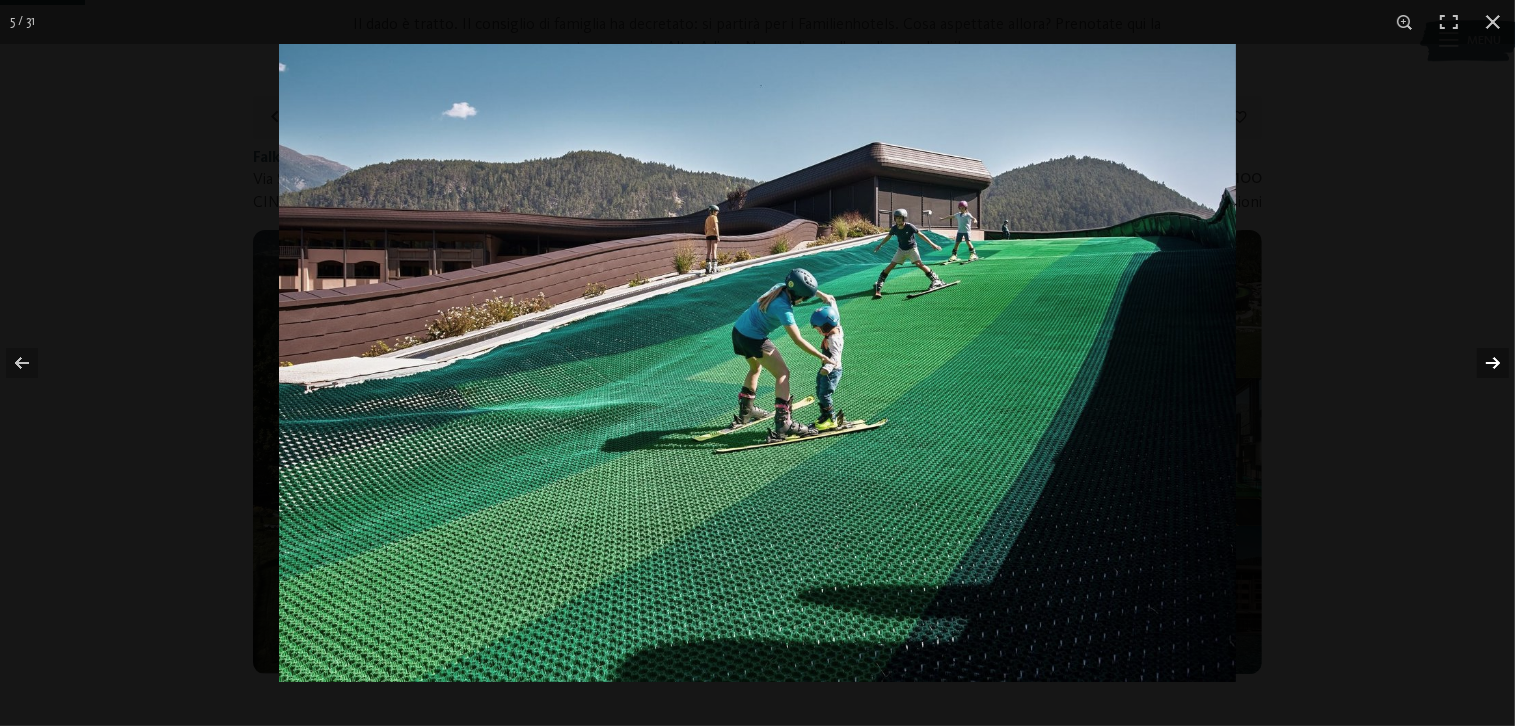 click at bounding box center (1480, 363) 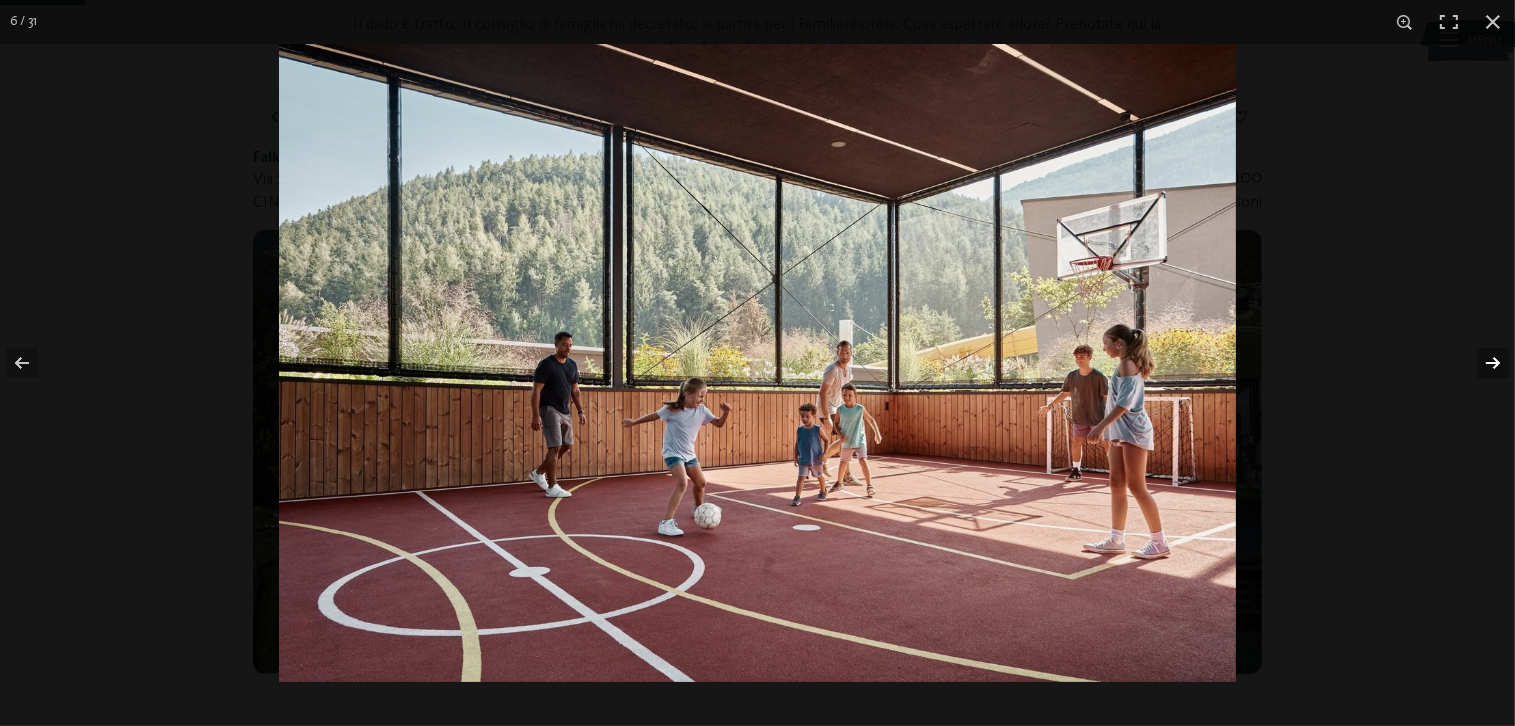 click at bounding box center [1480, 363] 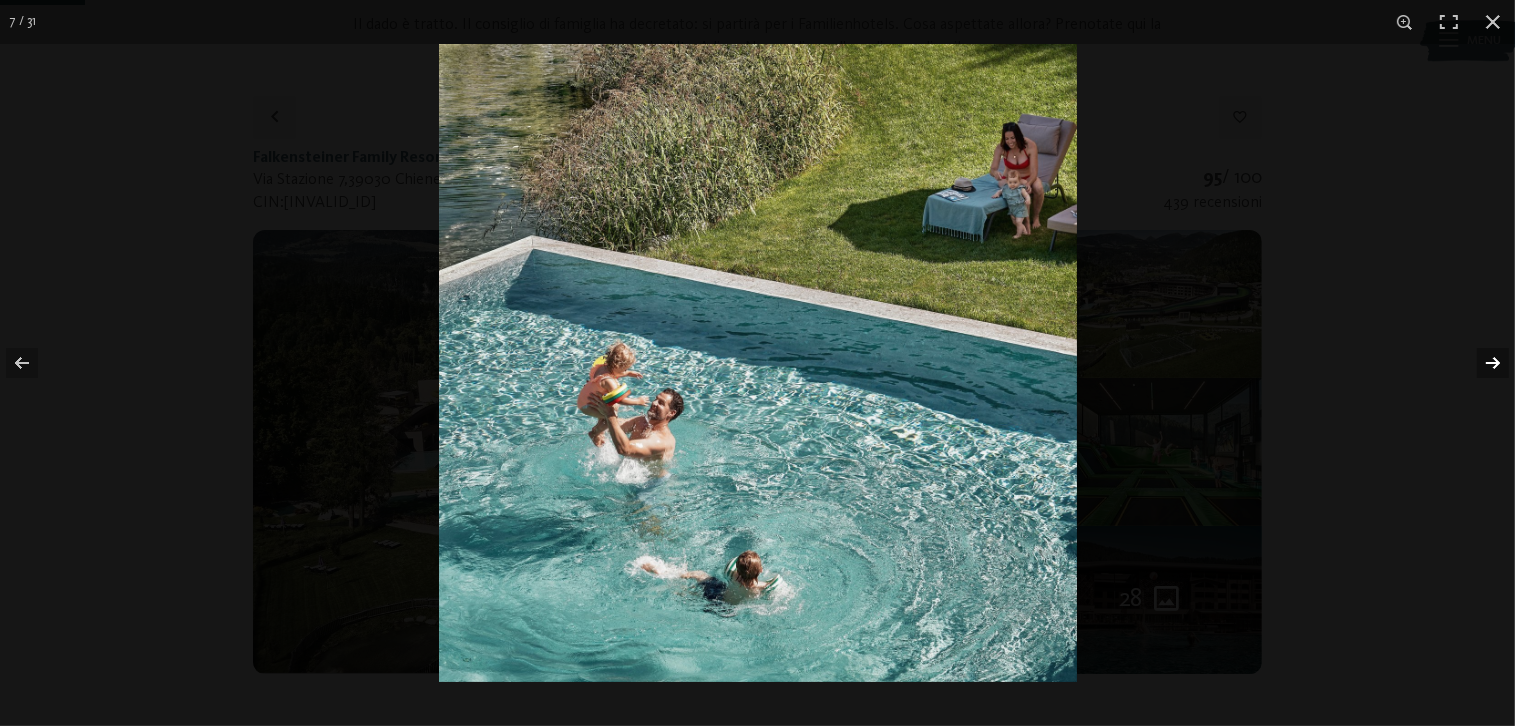 click at bounding box center [1480, 363] 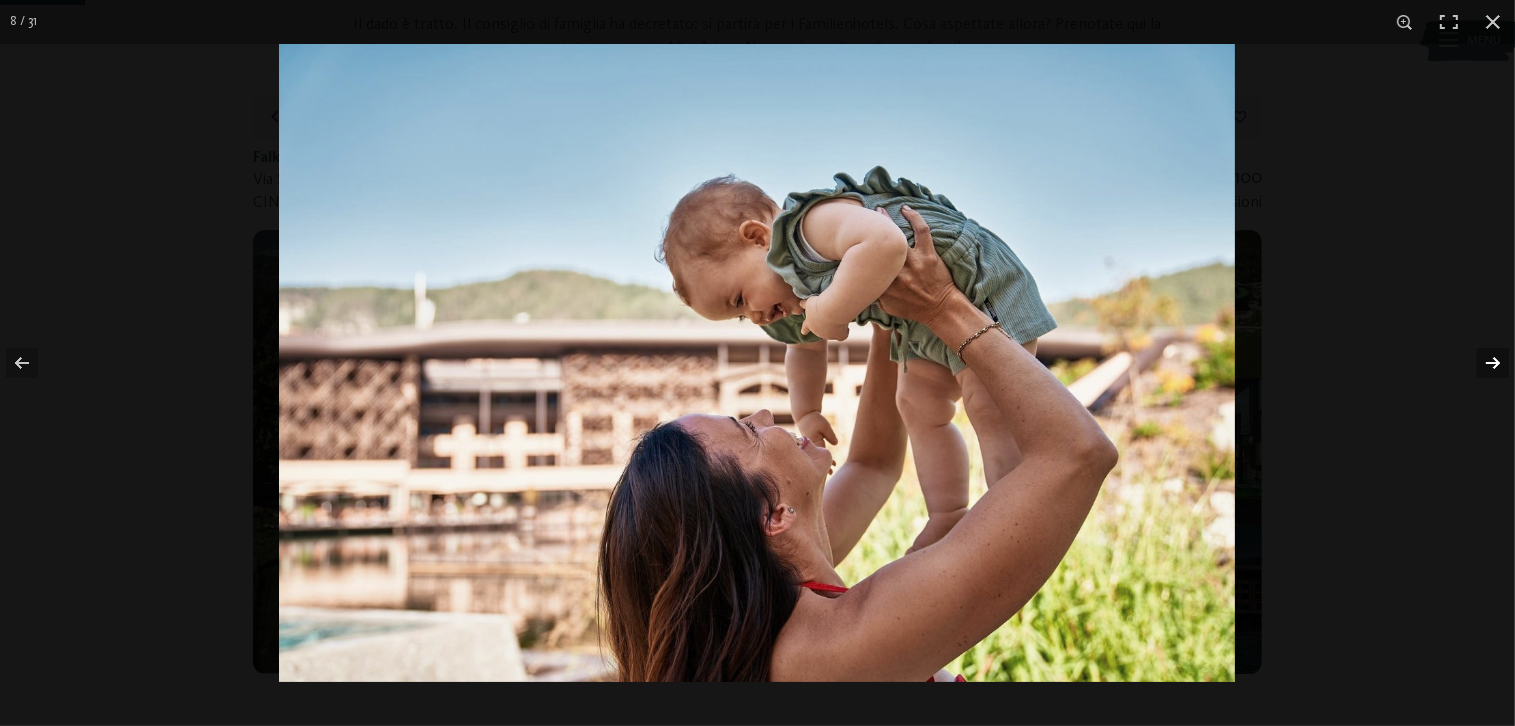 click at bounding box center (1480, 363) 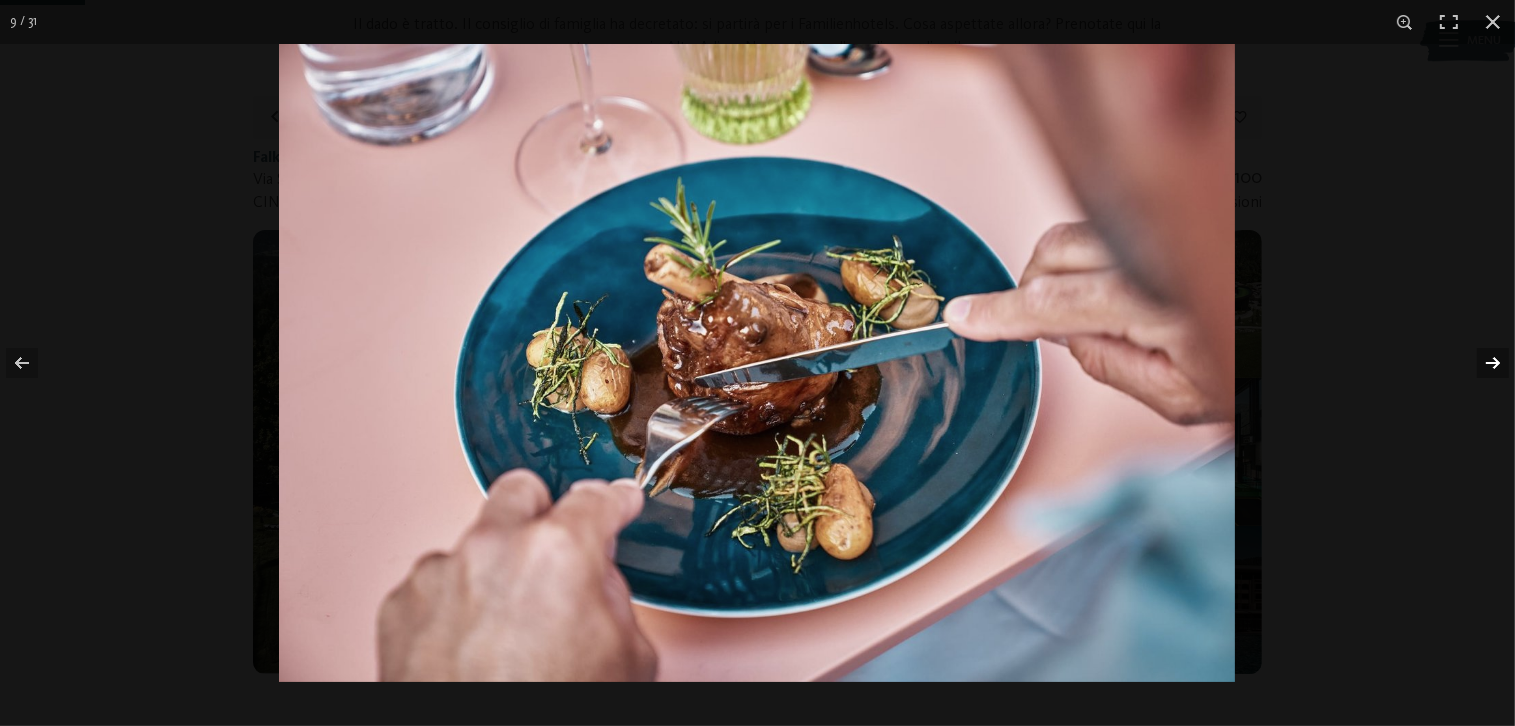 click at bounding box center [1480, 363] 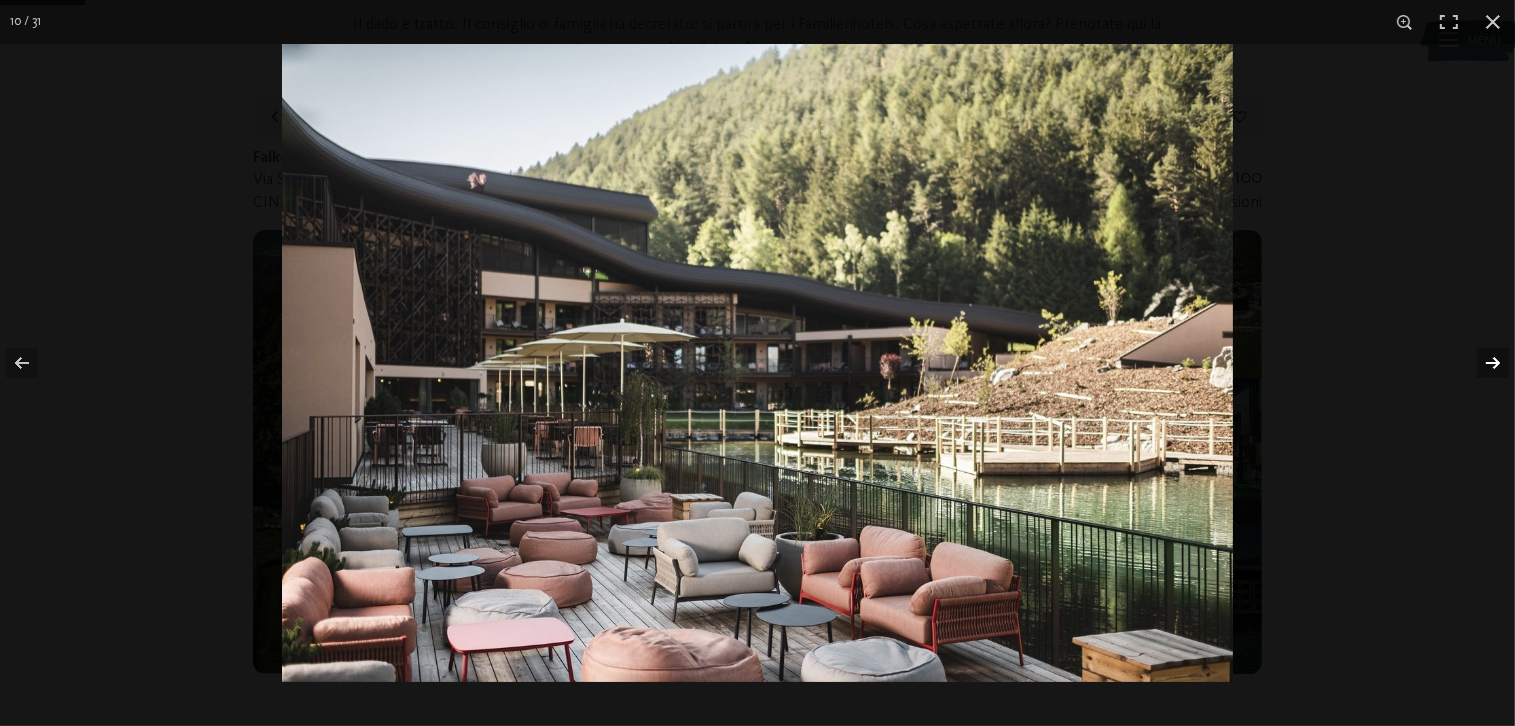 click at bounding box center (1480, 363) 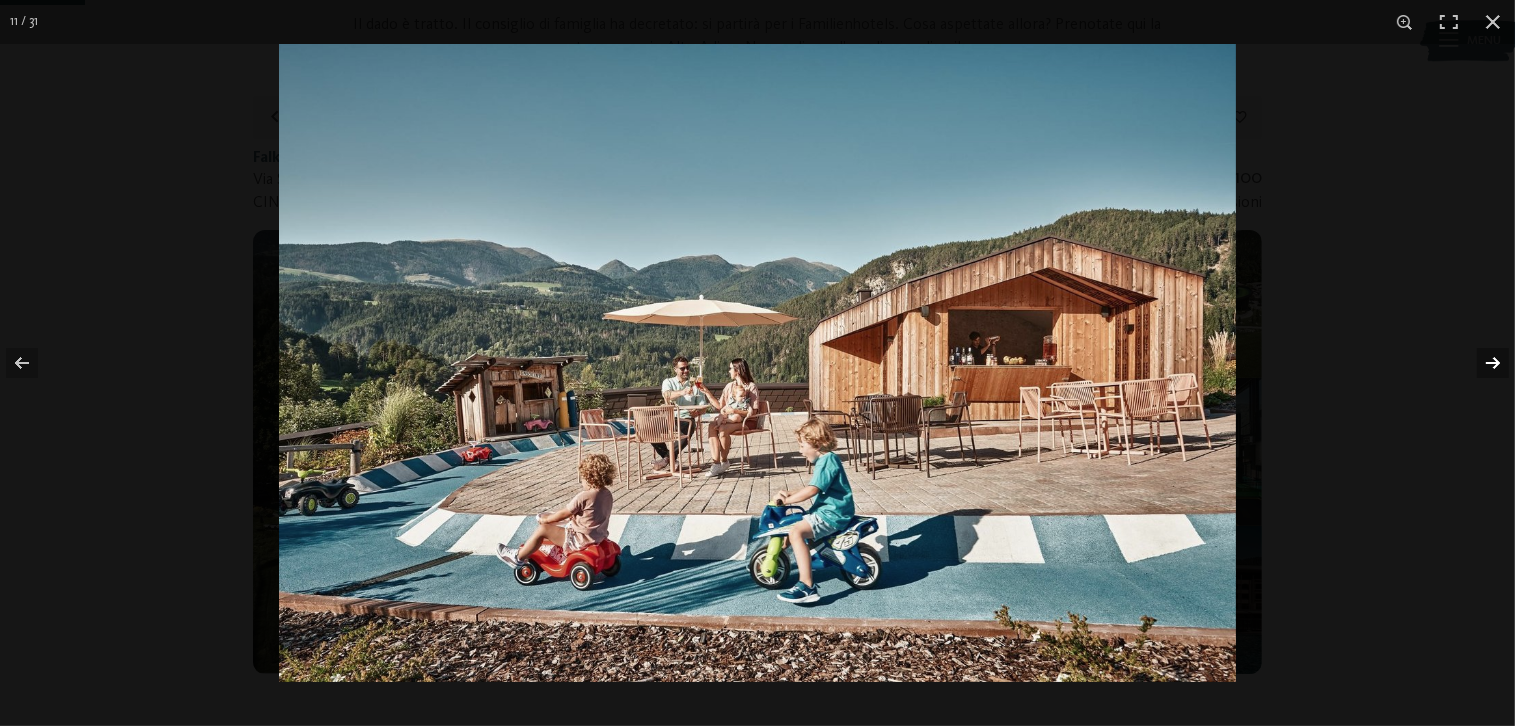 click at bounding box center (1480, 363) 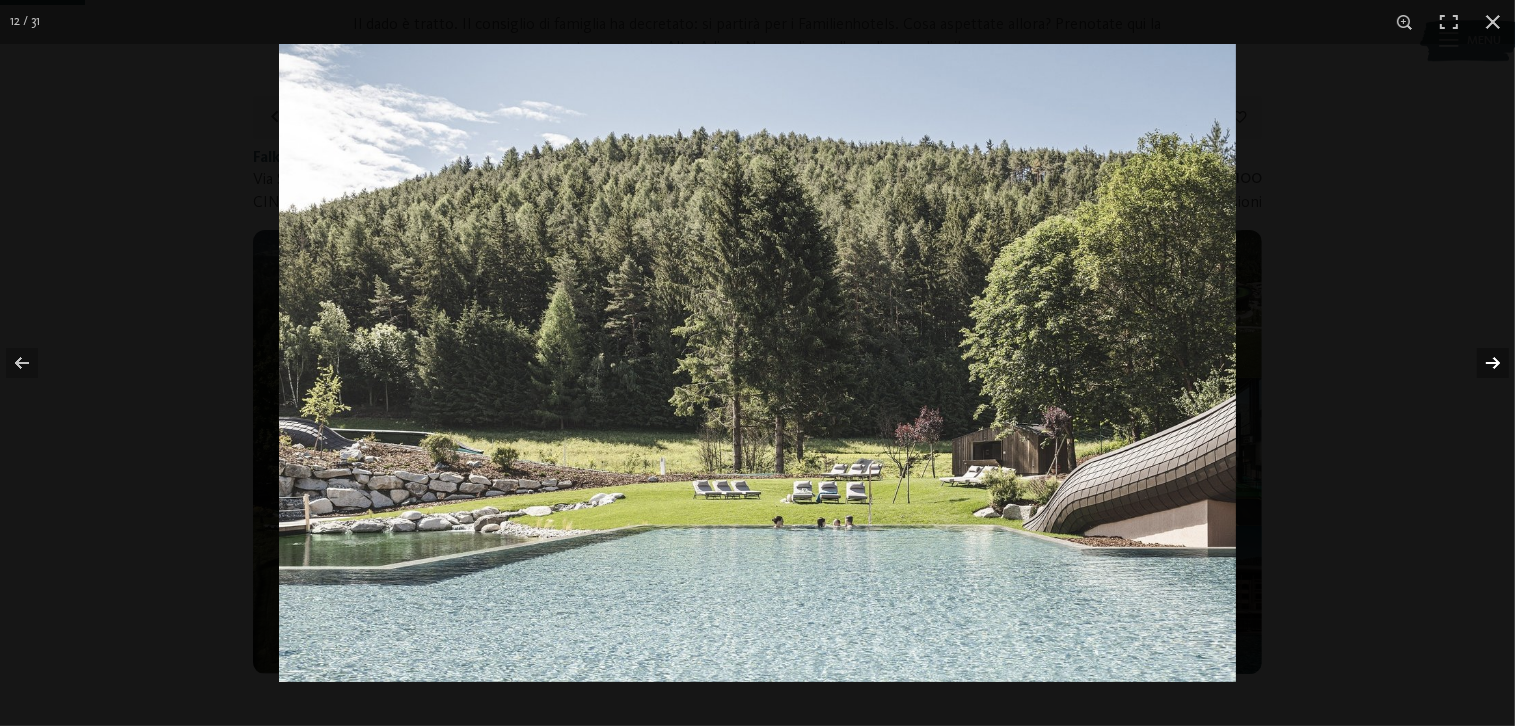 click at bounding box center [1480, 363] 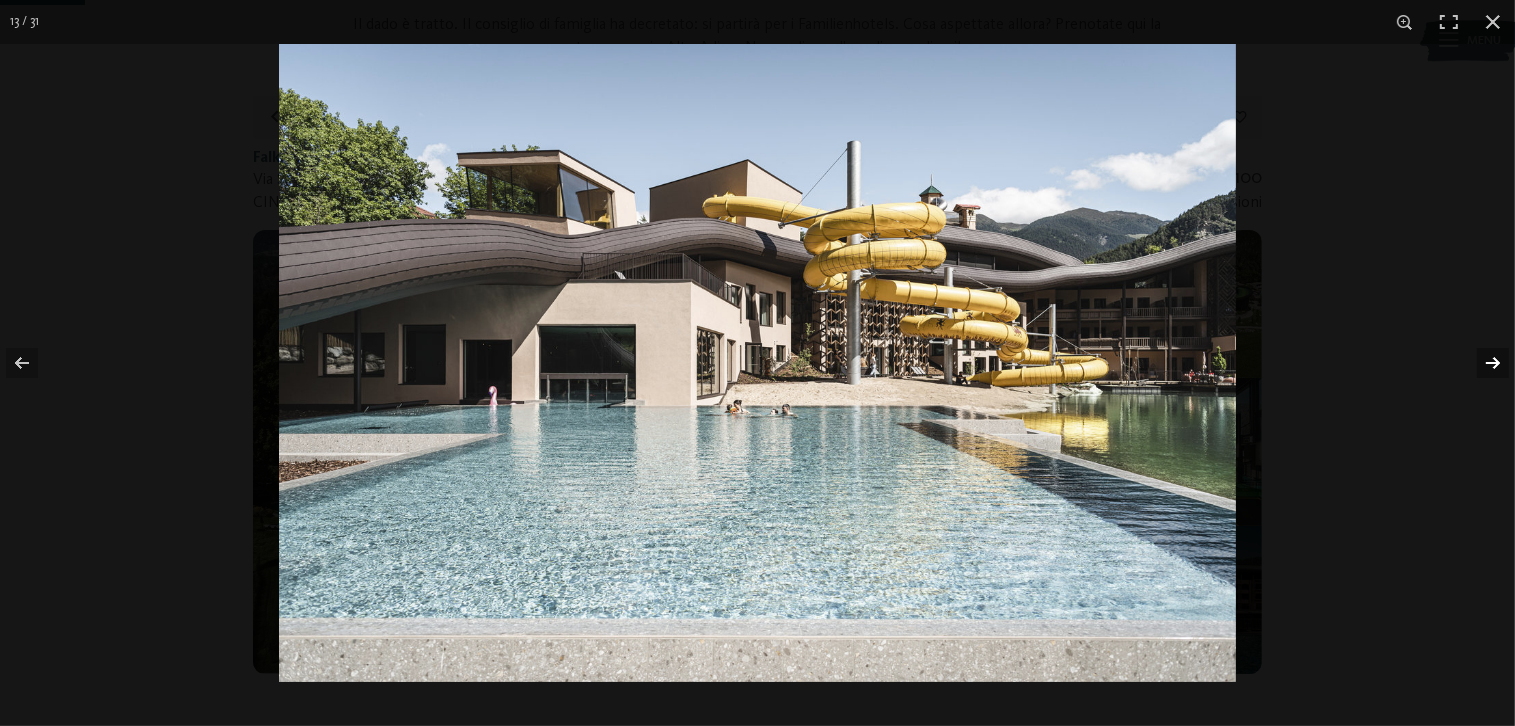 click at bounding box center [1480, 363] 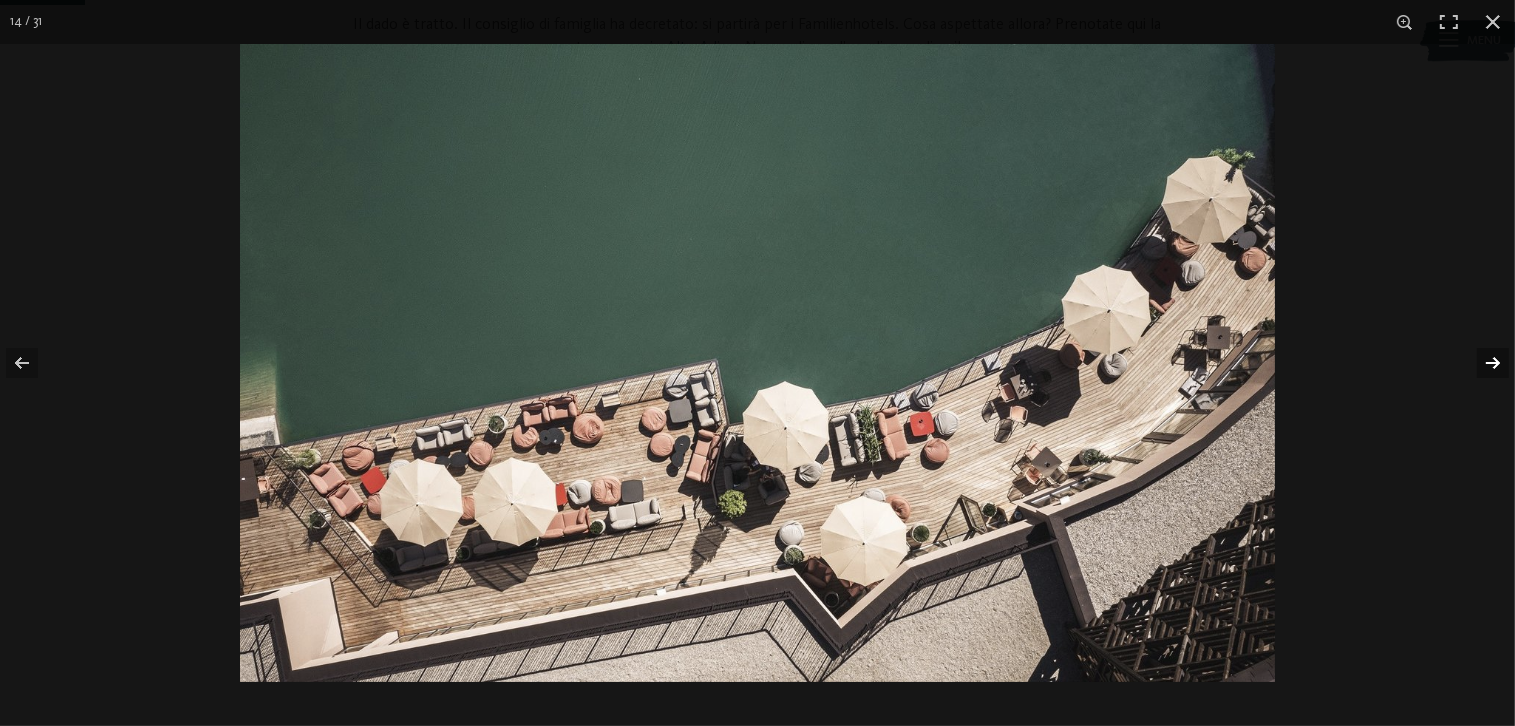 click at bounding box center (1480, 363) 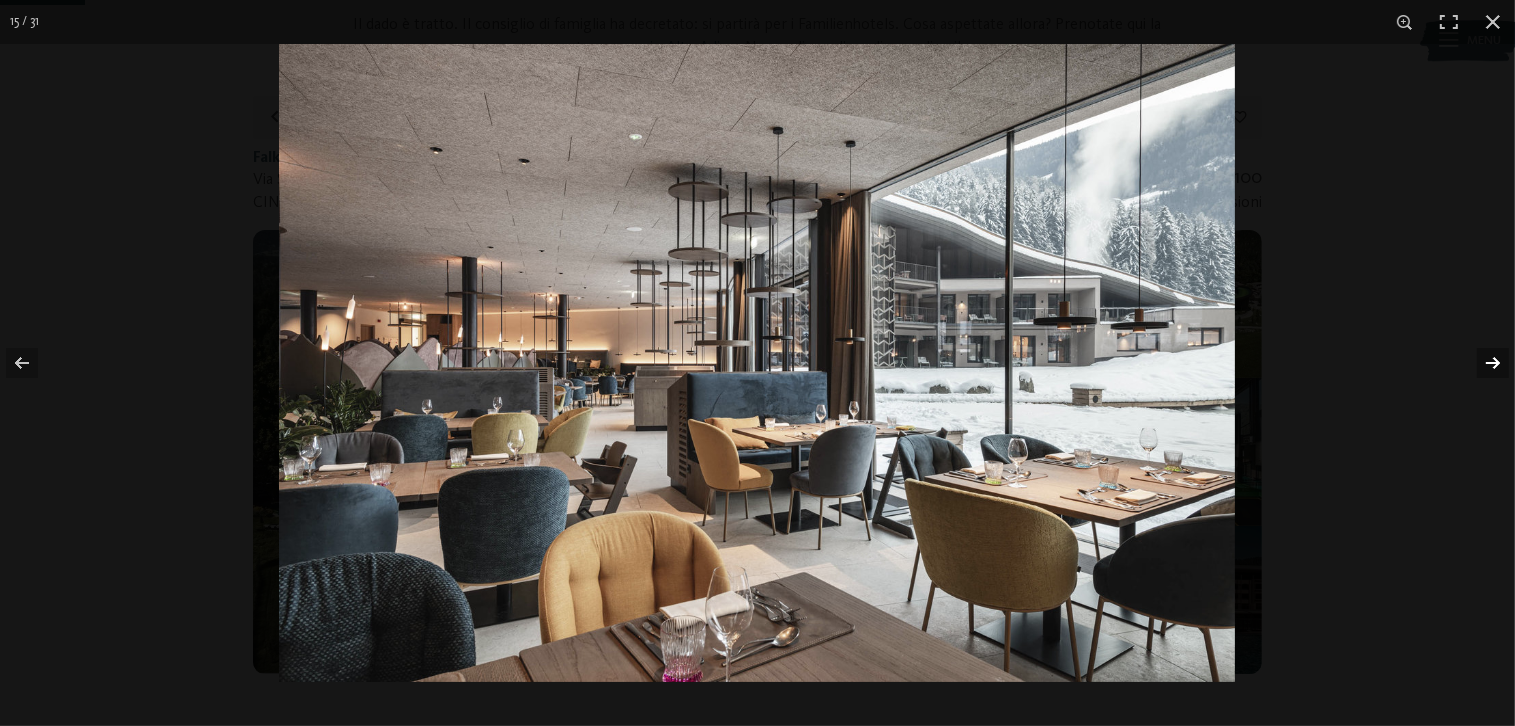 click at bounding box center [1480, 363] 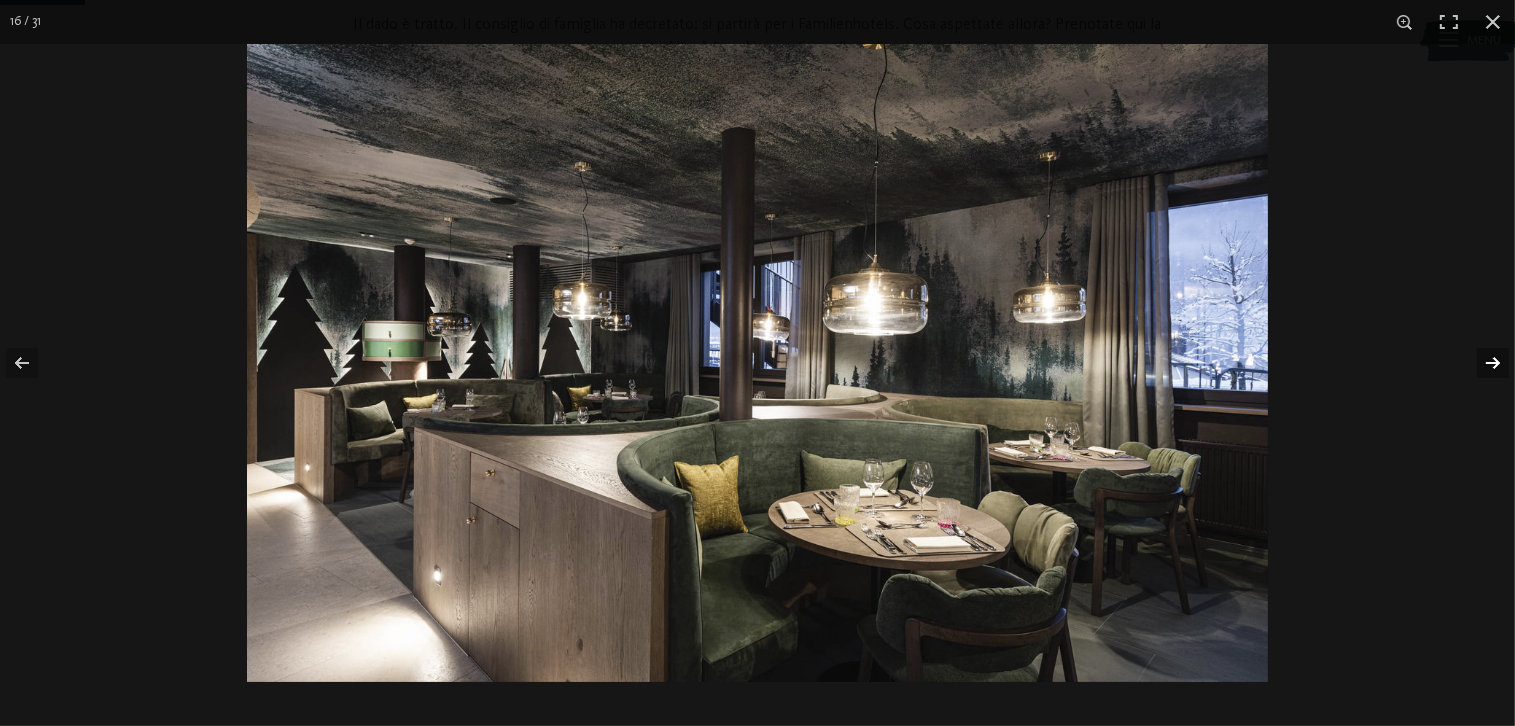 click at bounding box center (1480, 363) 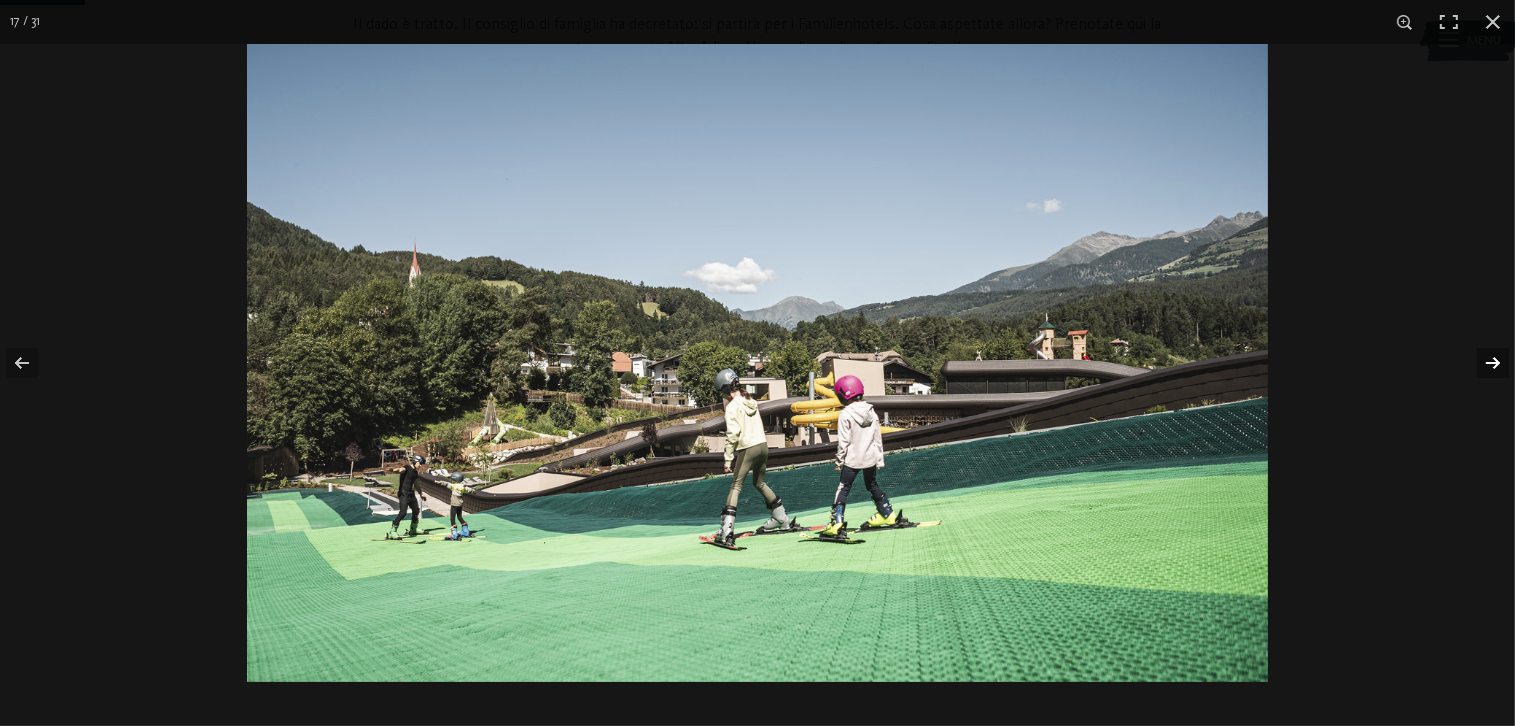 click at bounding box center [1480, 363] 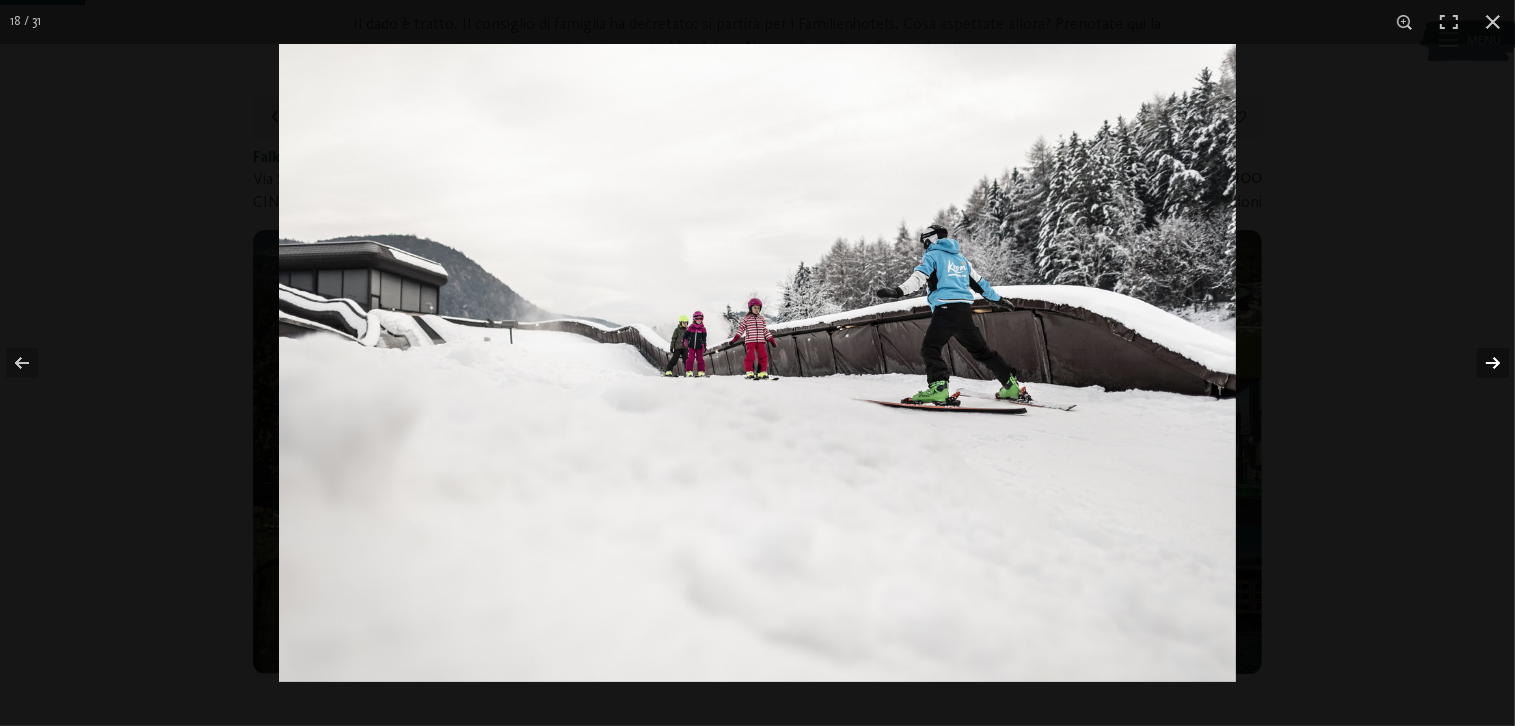 click at bounding box center (1480, 363) 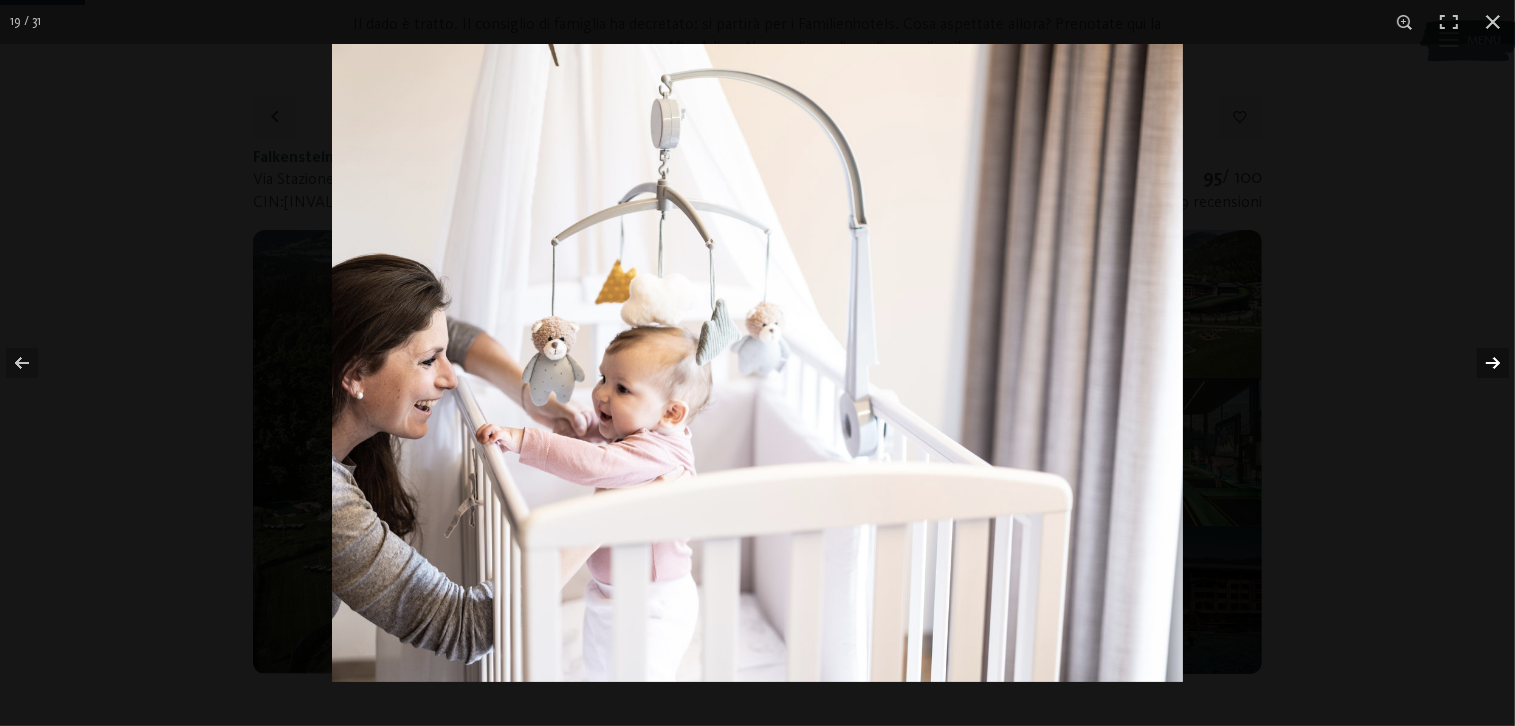 click at bounding box center [1480, 363] 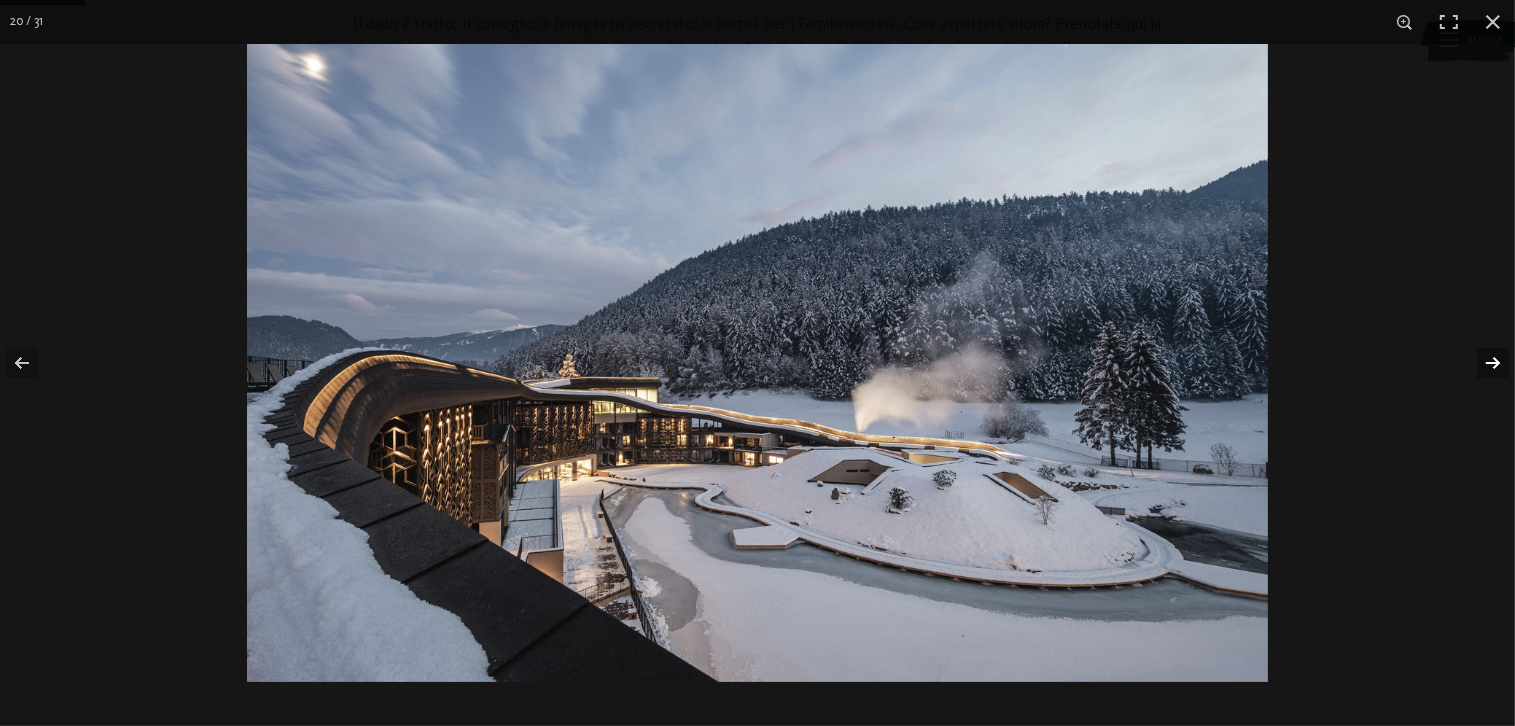click at bounding box center (1480, 363) 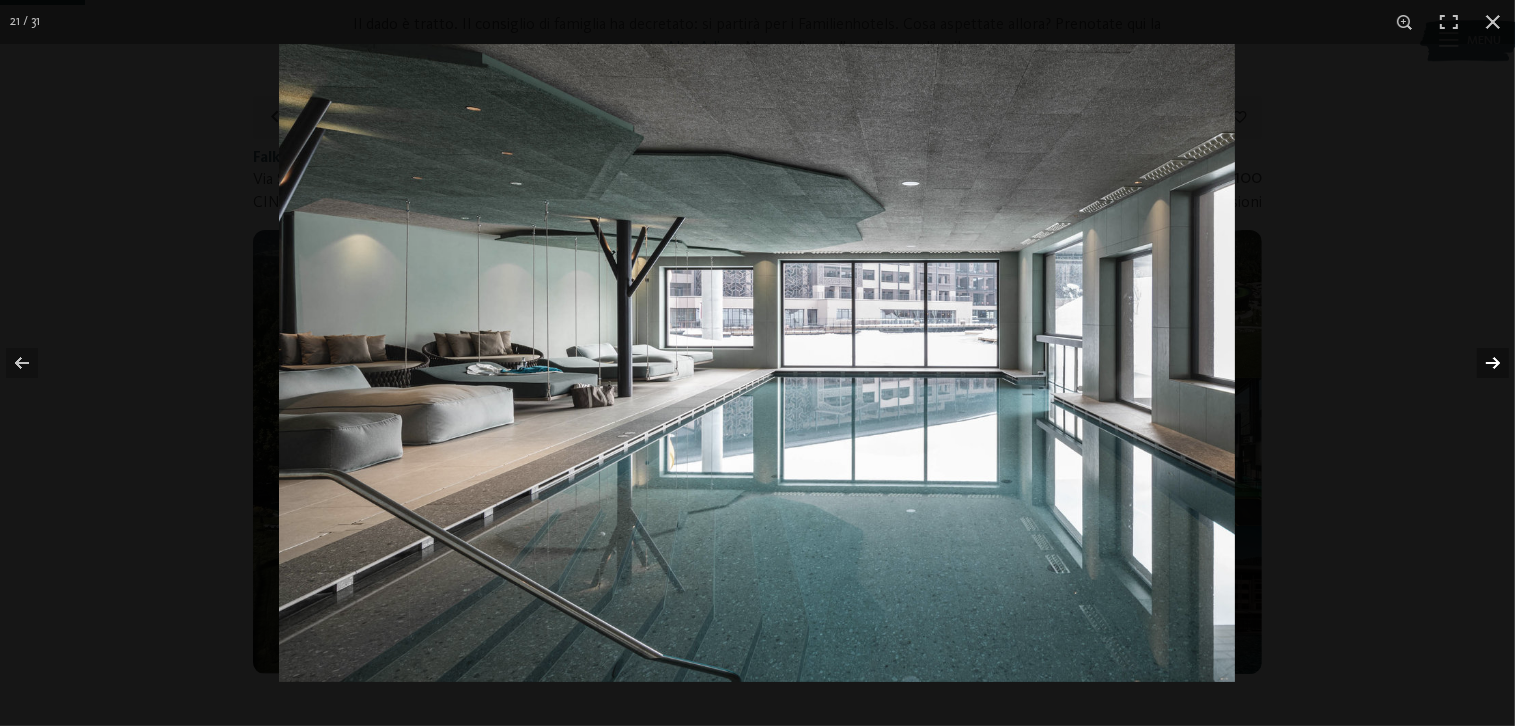 click at bounding box center (1480, 363) 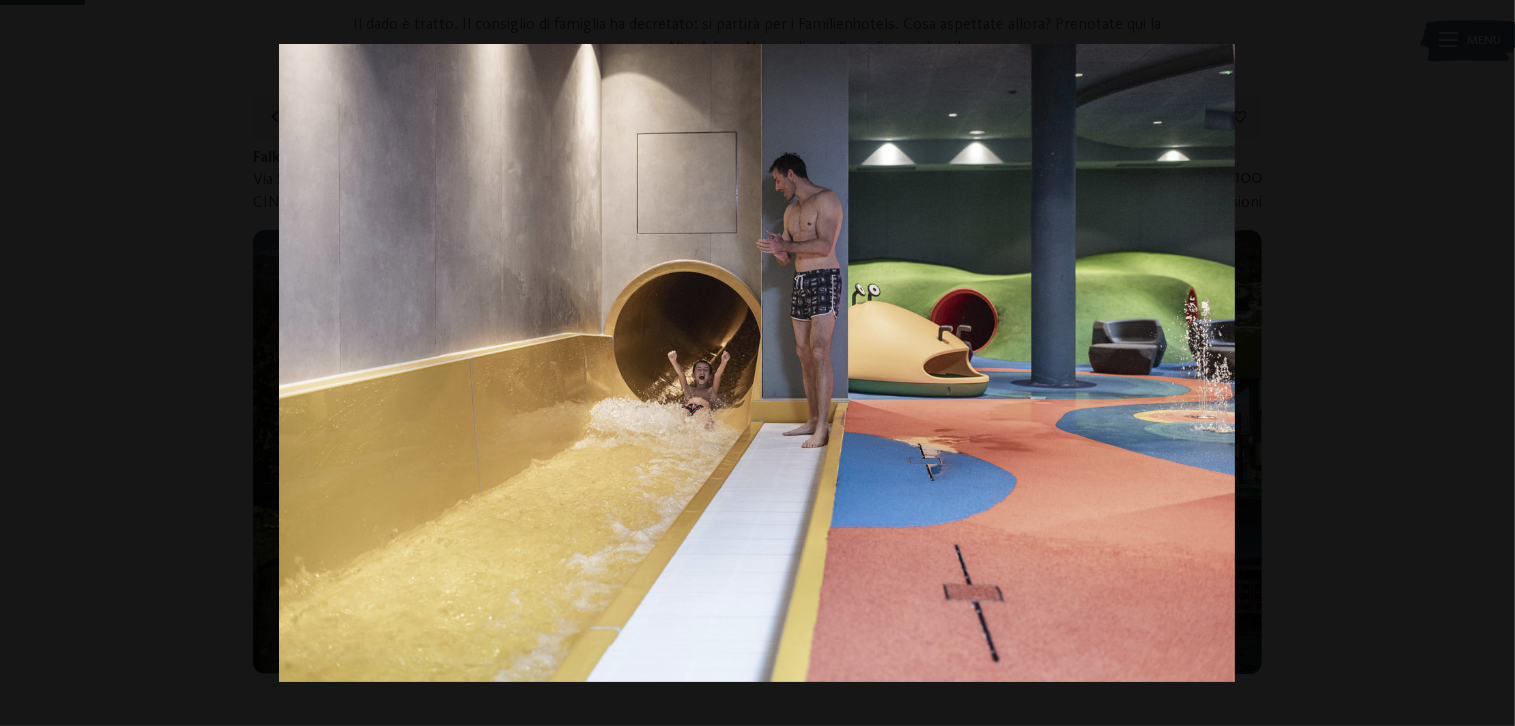 click at bounding box center (1480, 363) 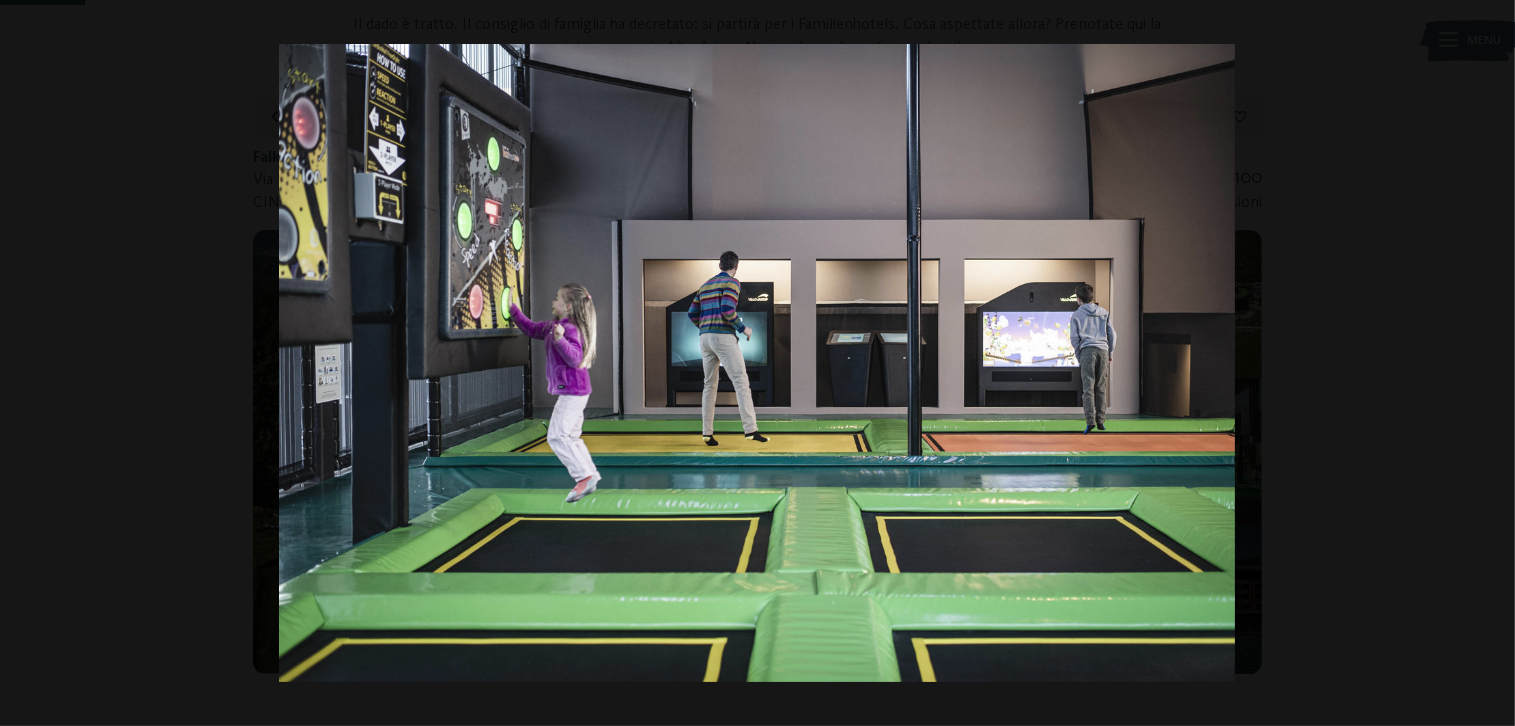 click at bounding box center [1480, 363] 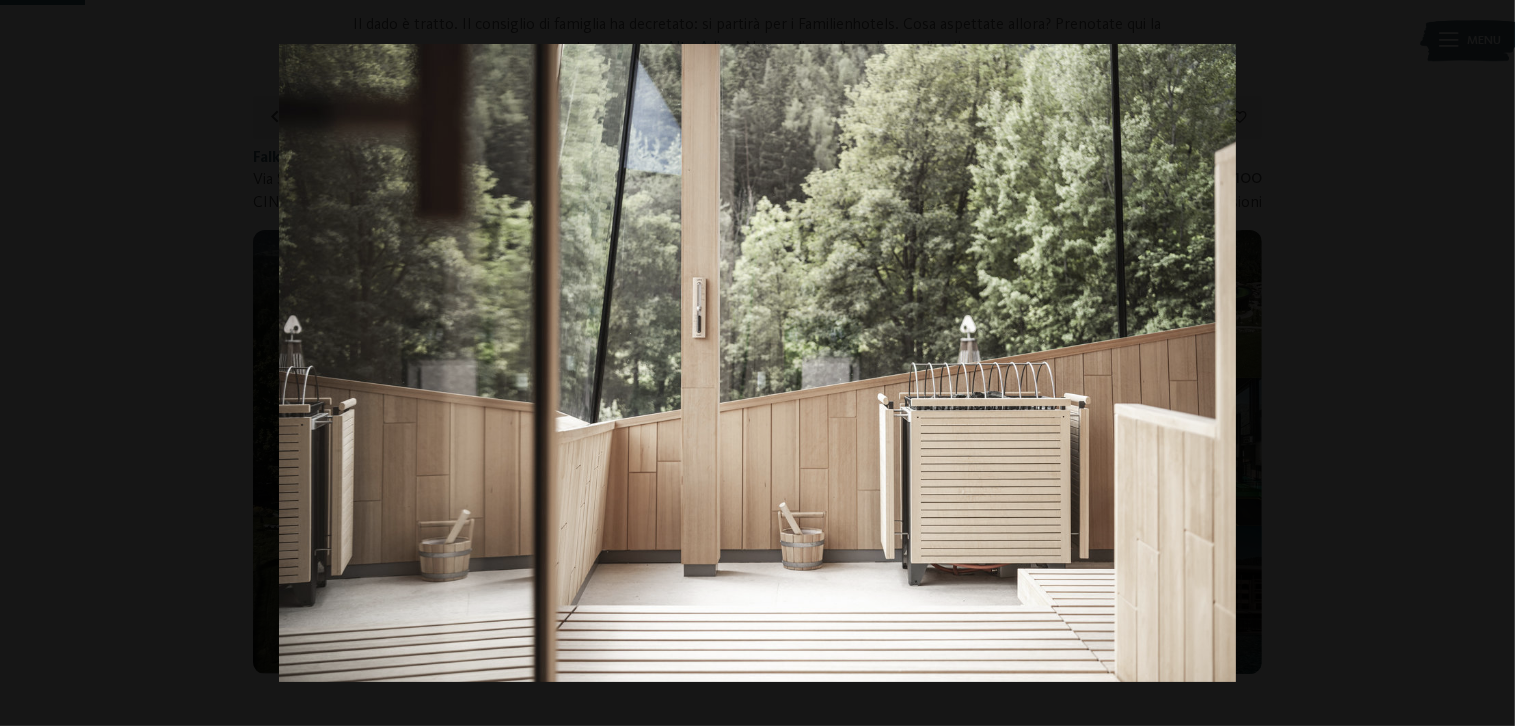 click at bounding box center (1480, 363) 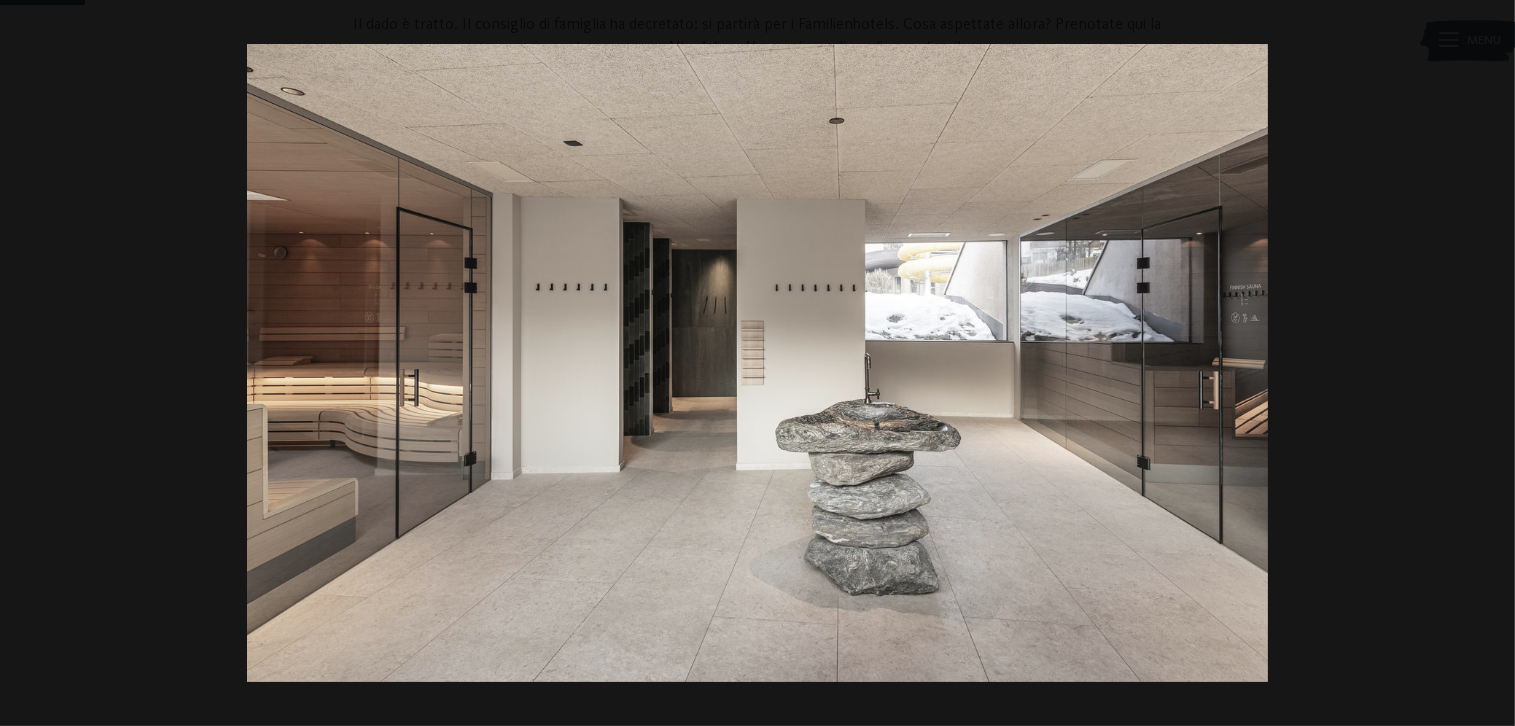 click at bounding box center (1480, 363) 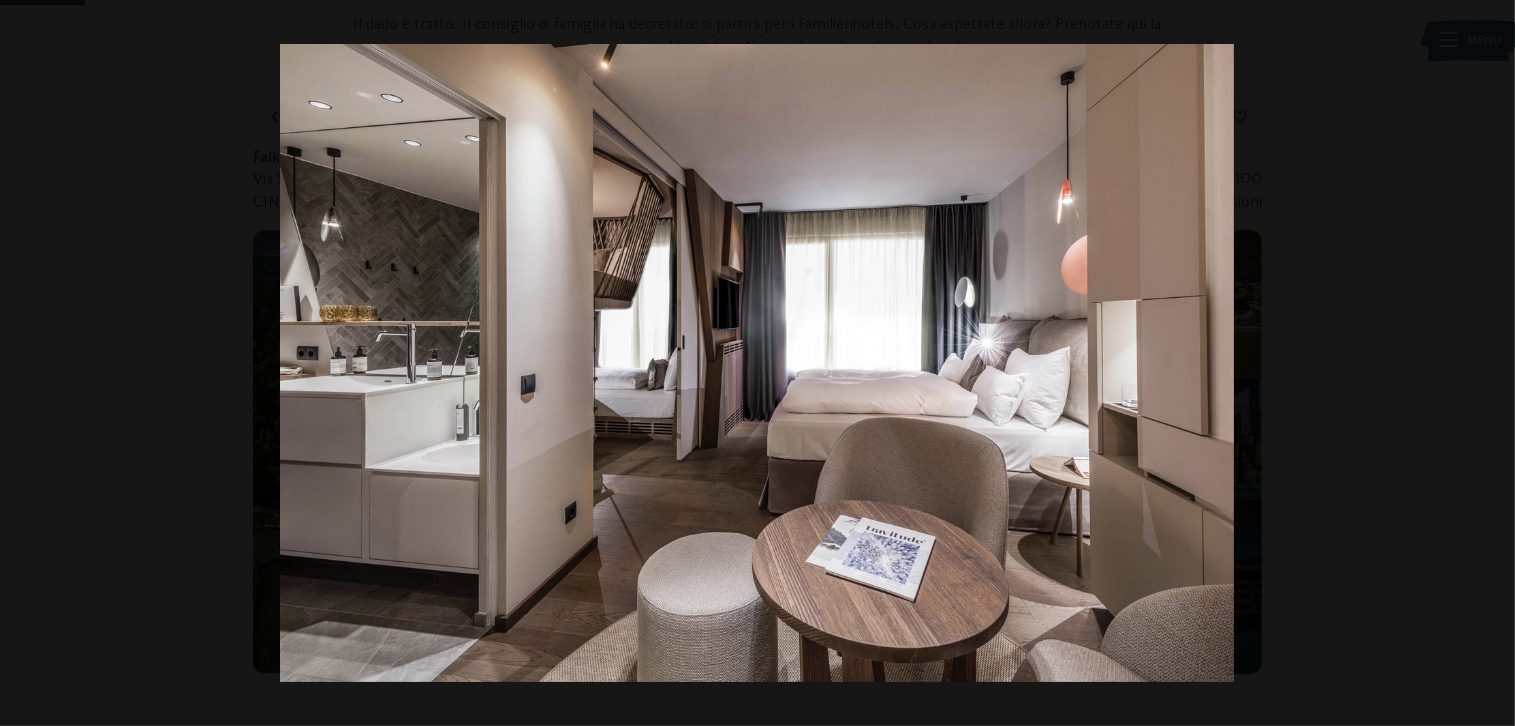 click at bounding box center (1480, 363) 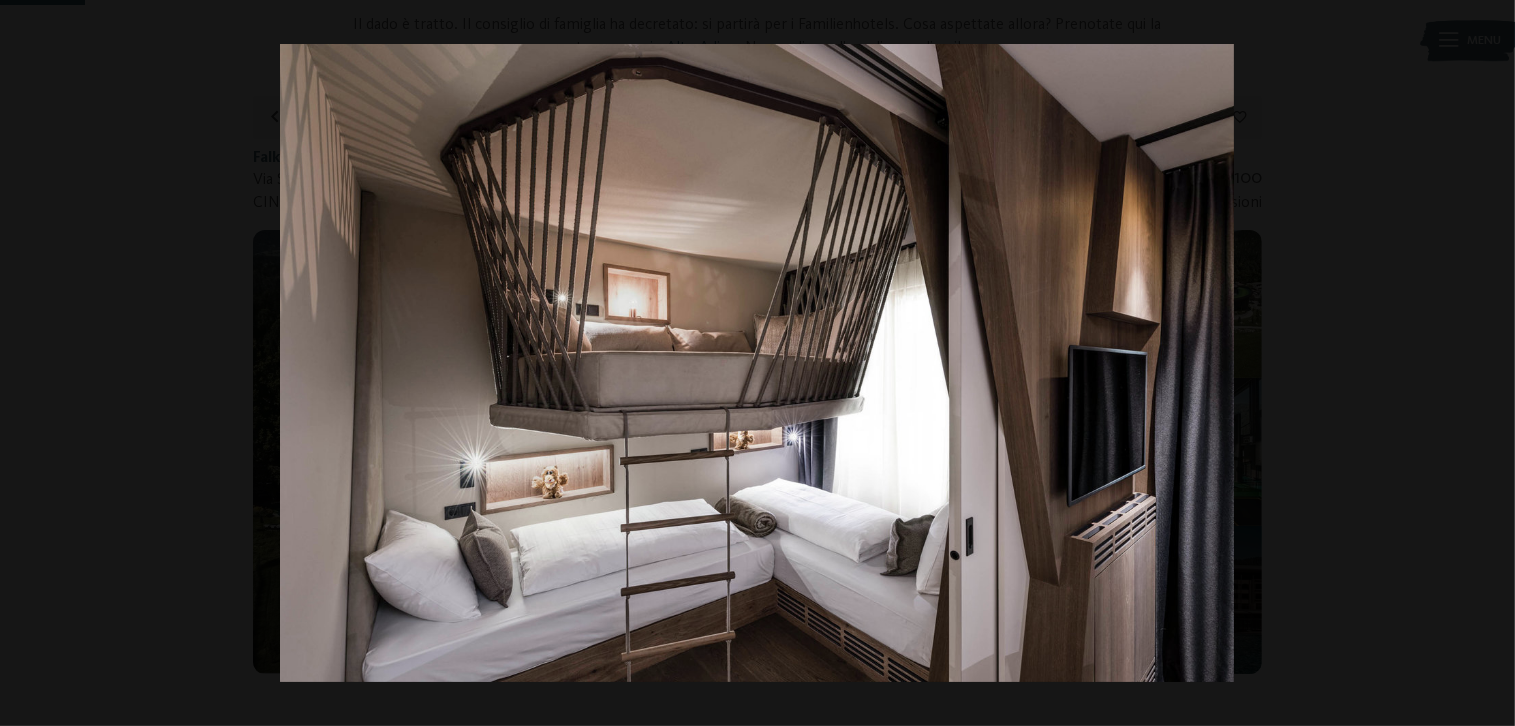 click at bounding box center (1480, 363) 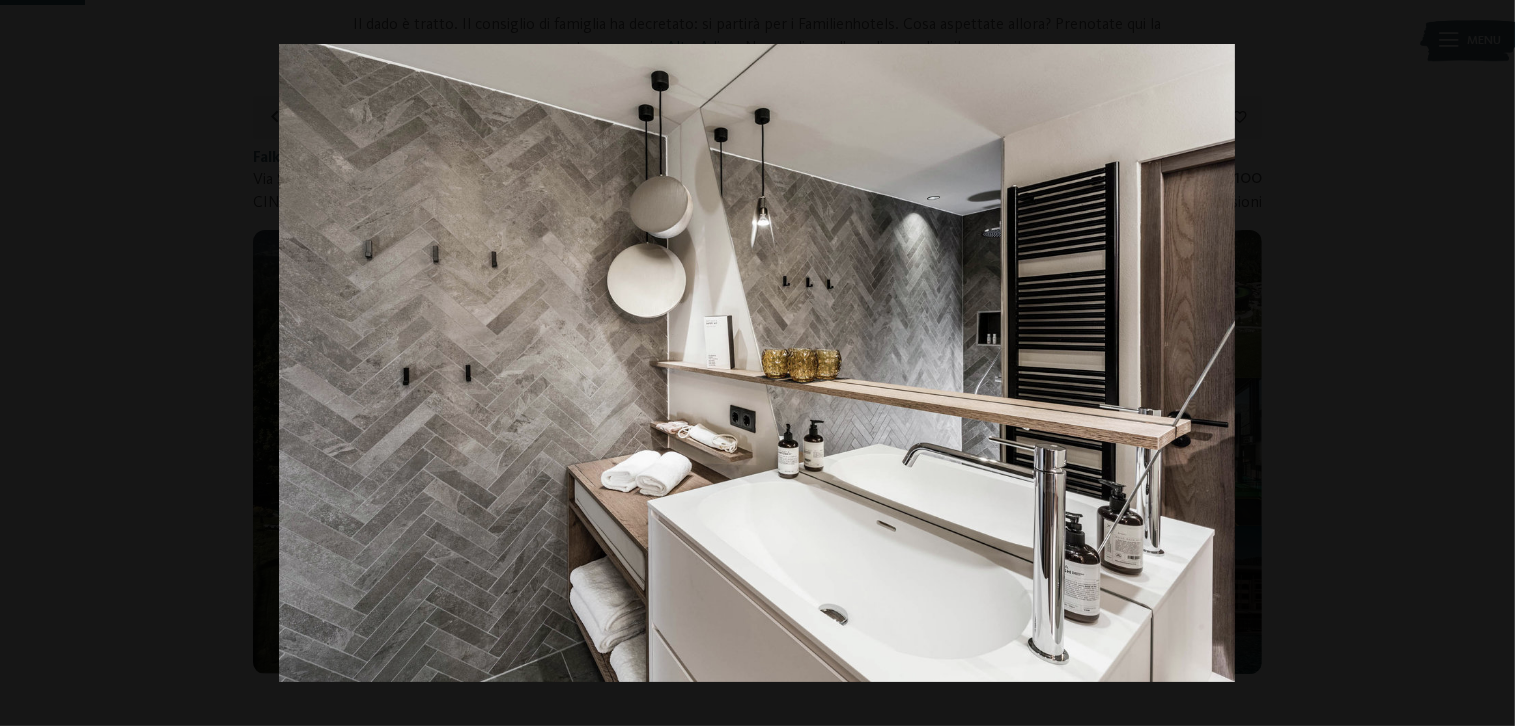 click at bounding box center [1480, 363] 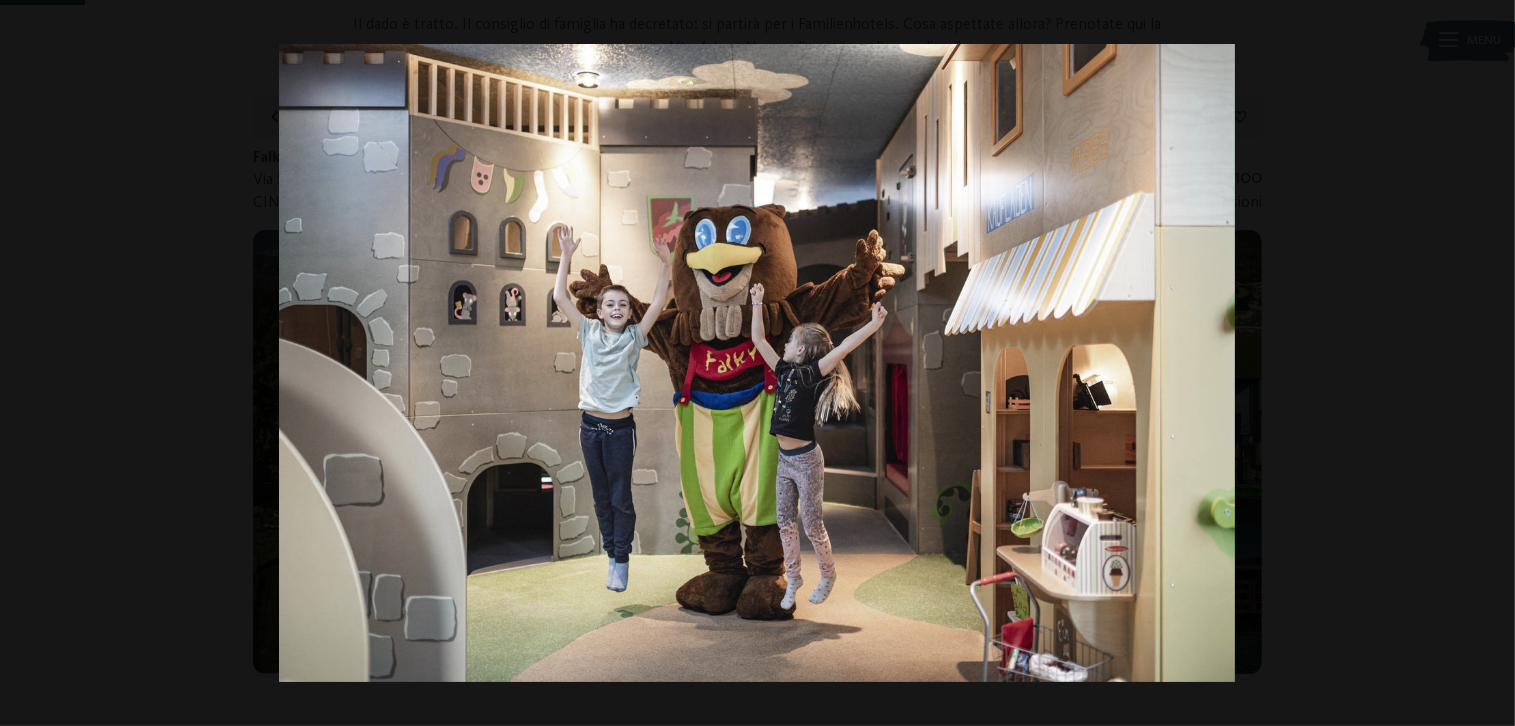 click at bounding box center [1480, 363] 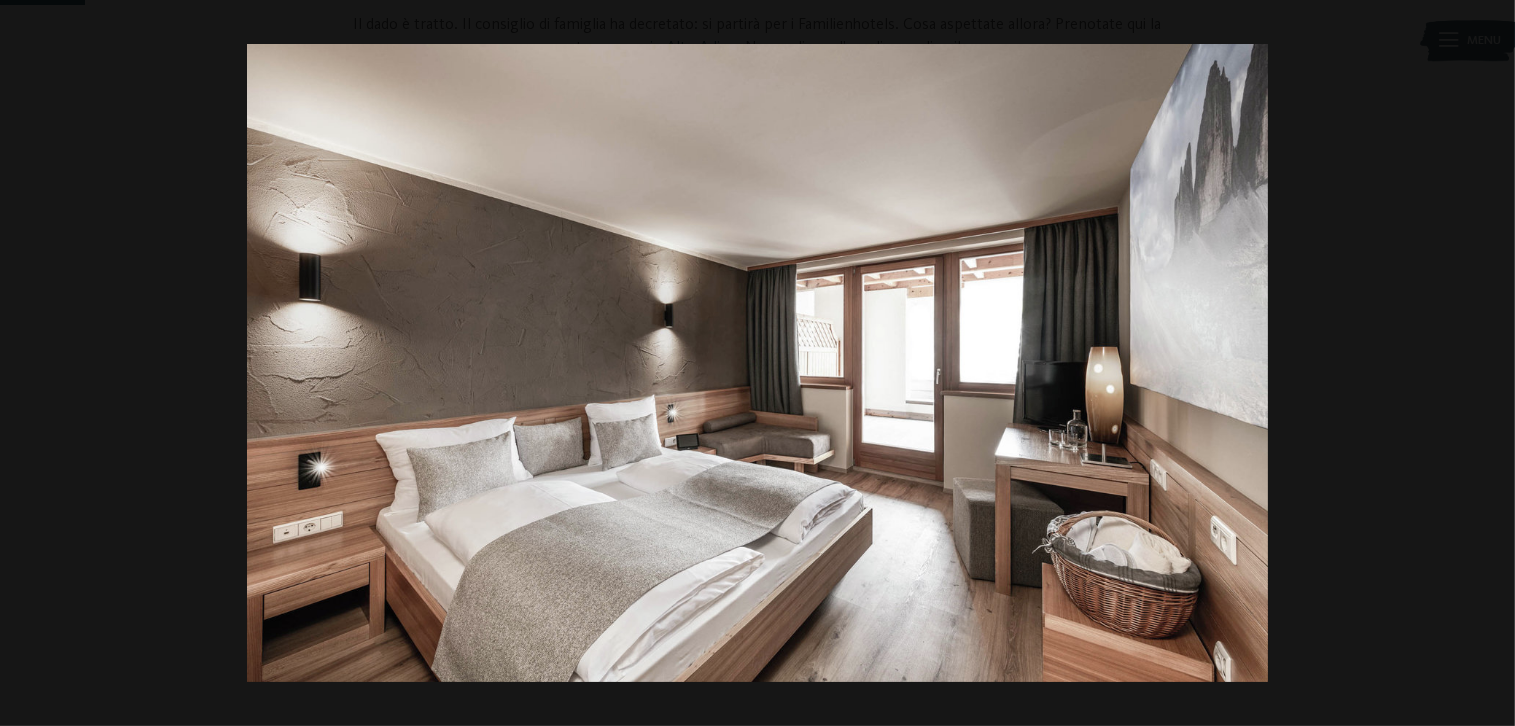 click at bounding box center (1480, 363) 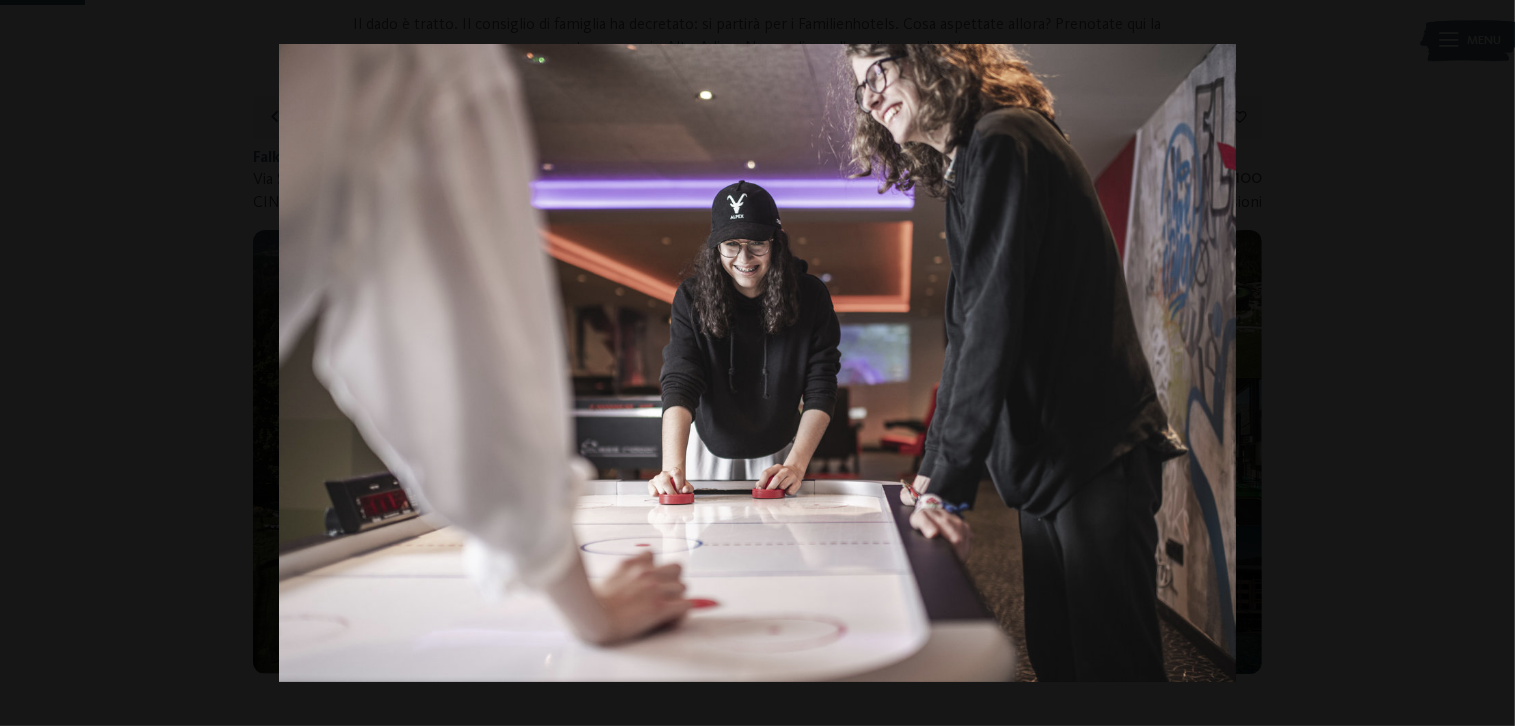 click at bounding box center (1480, 363) 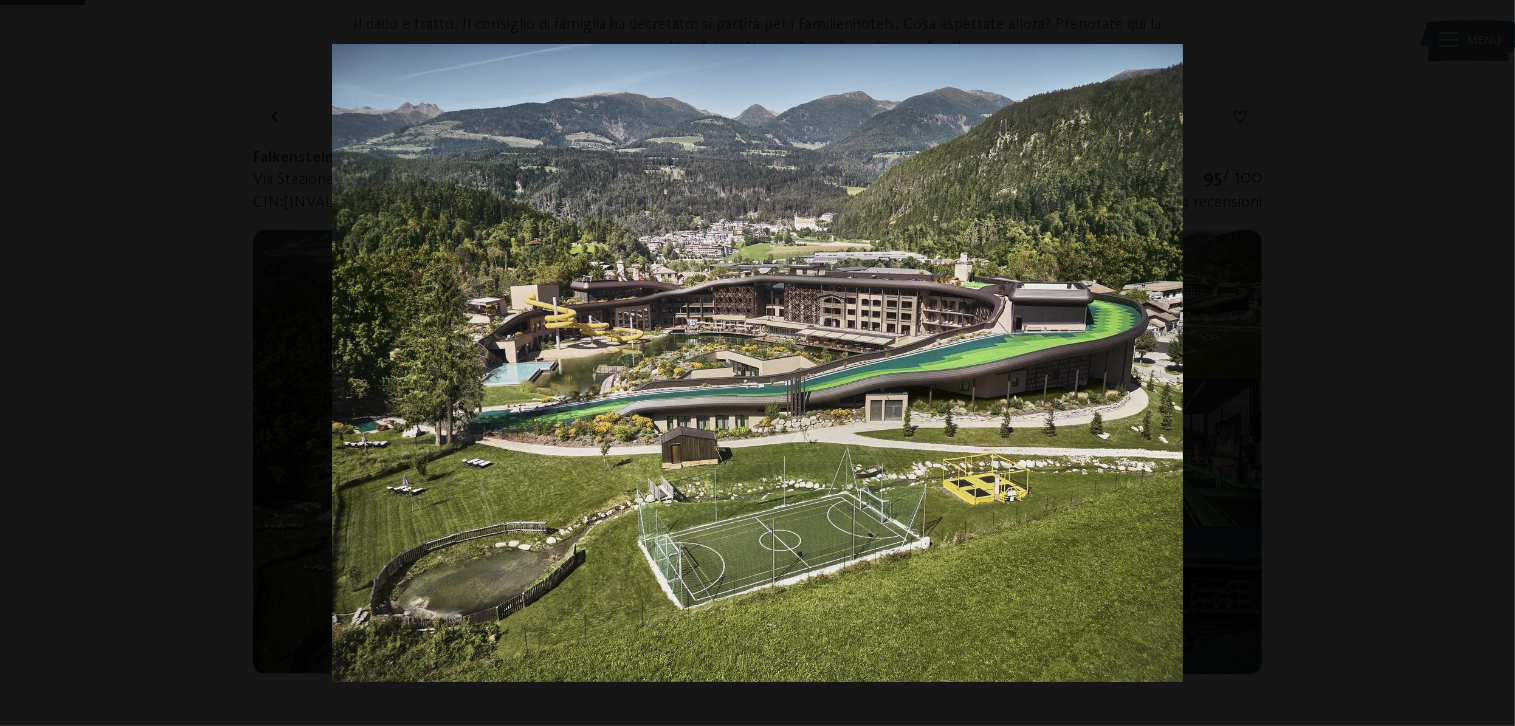 click at bounding box center [1480, 363] 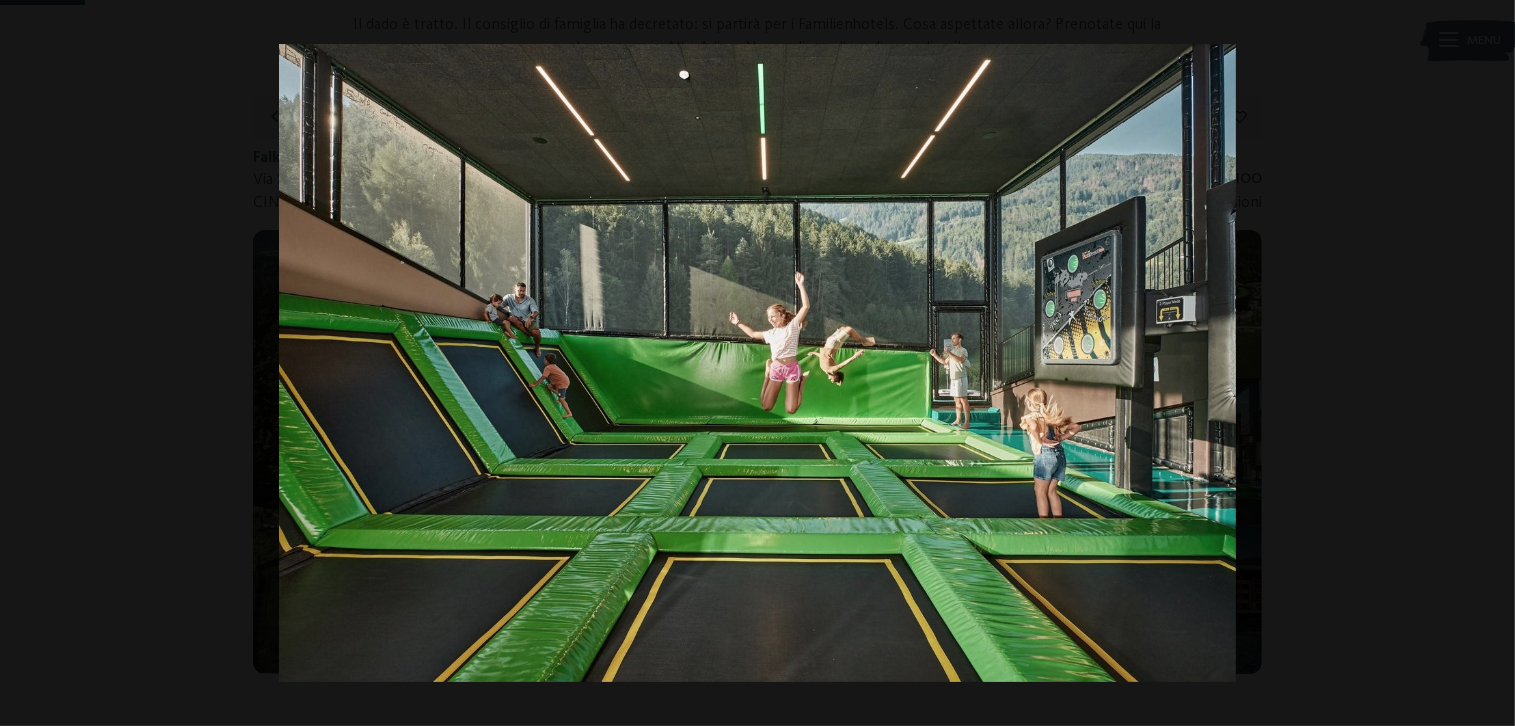 click at bounding box center (1480, 363) 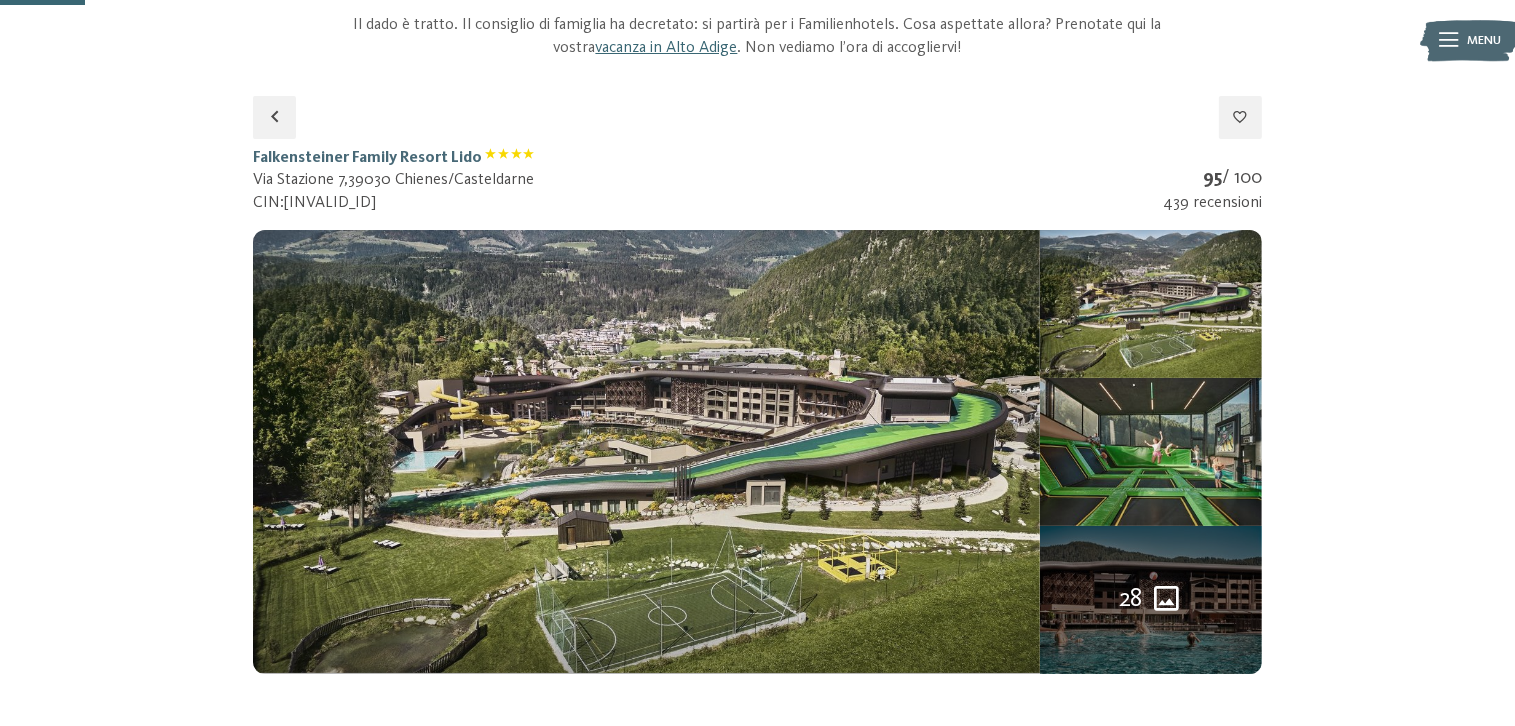 click at bounding box center (0, 0) 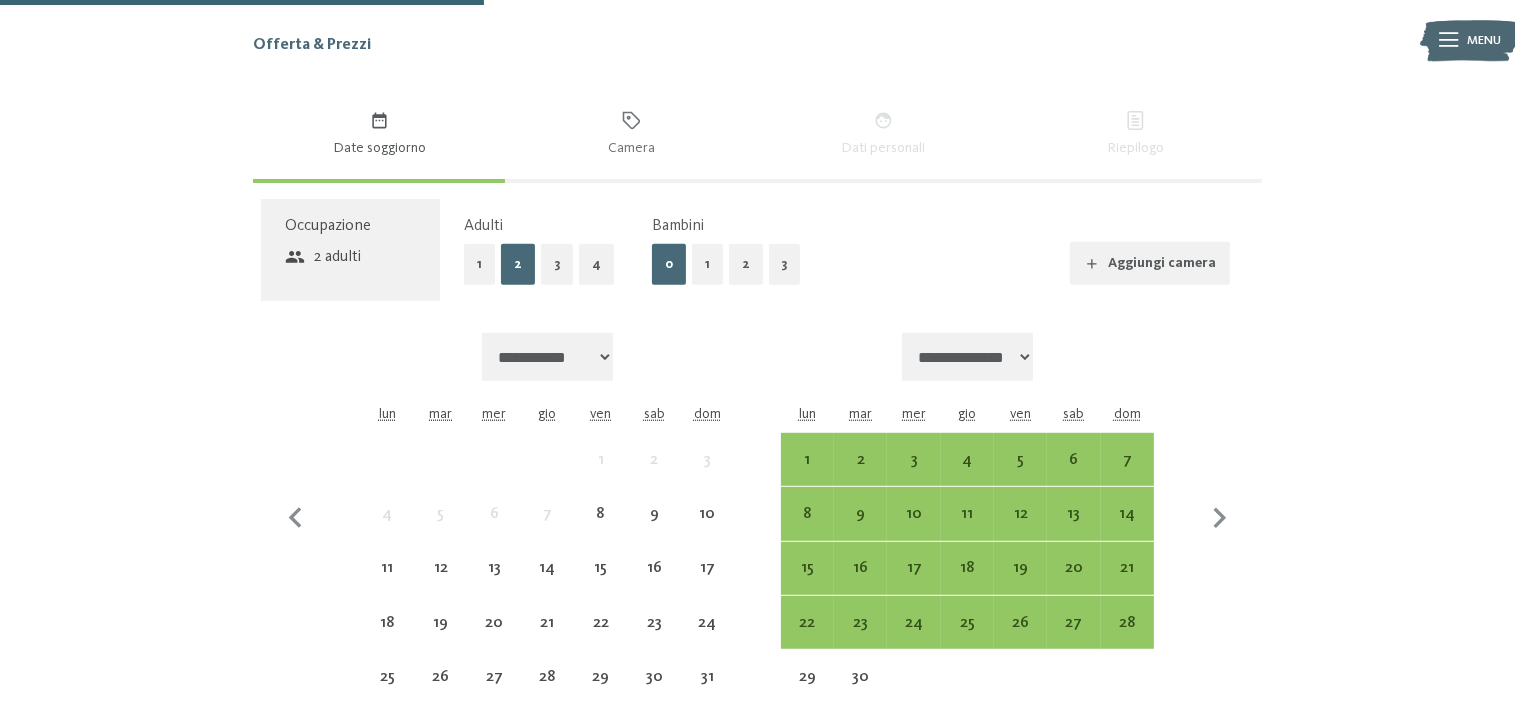 scroll, scrollTop: 1200, scrollLeft: 0, axis: vertical 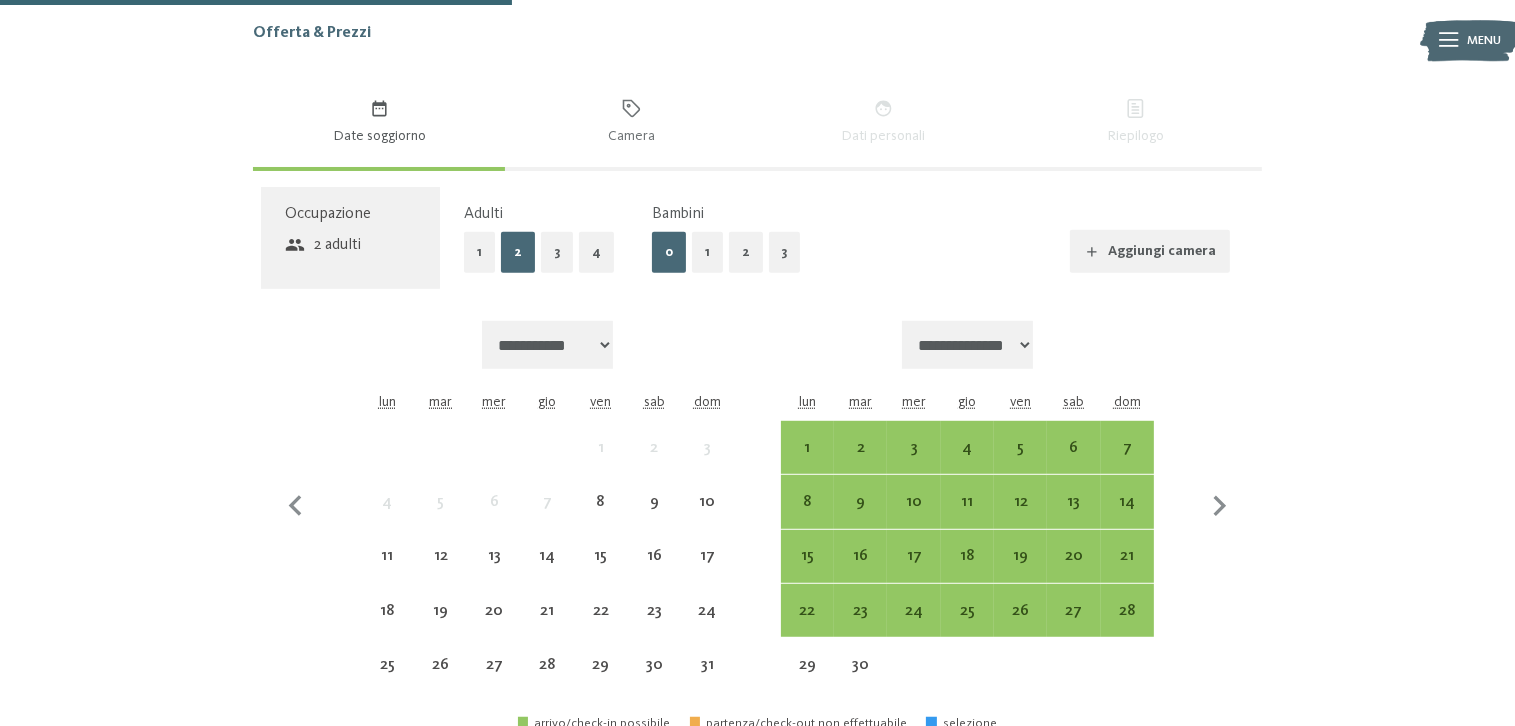 click on "2" at bounding box center [746, 252] 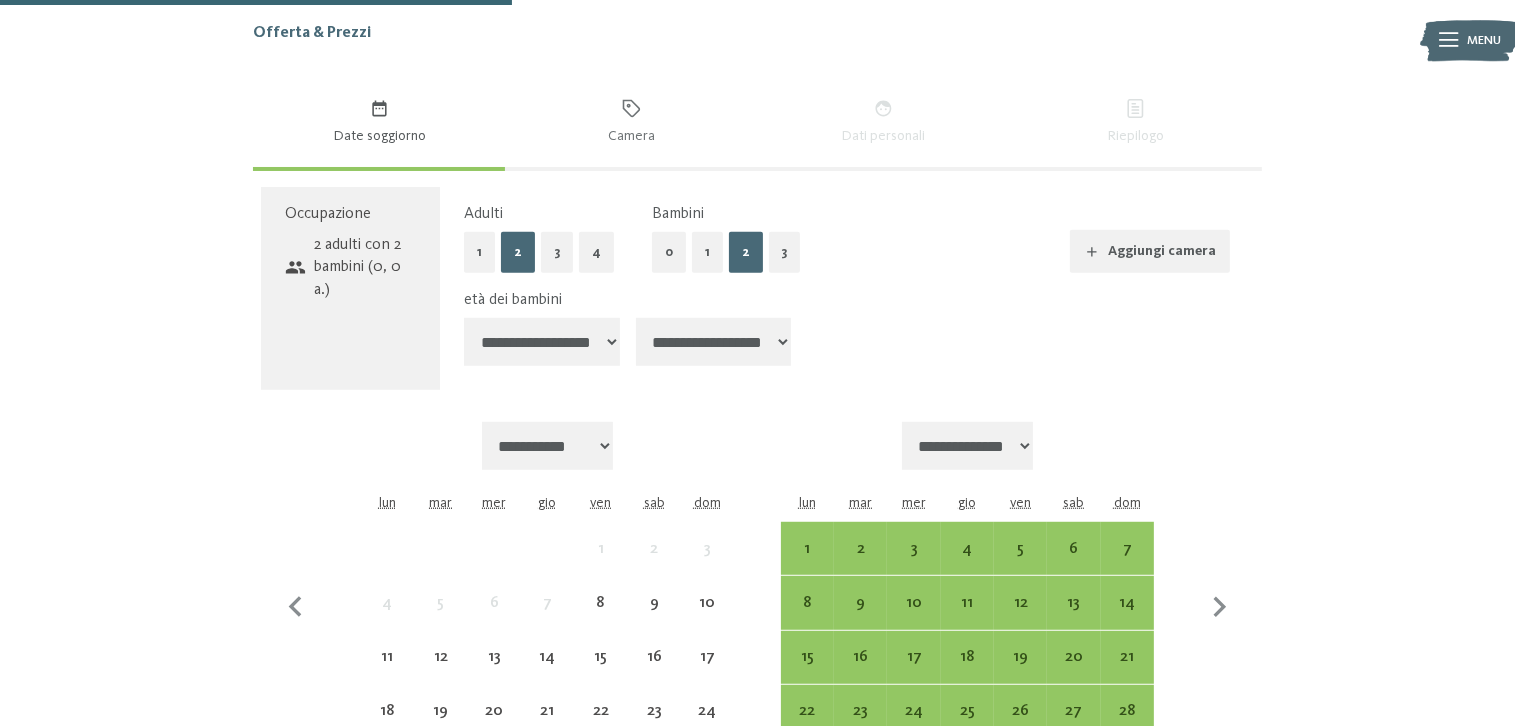 click on "**********" at bounding box center (542, 342) 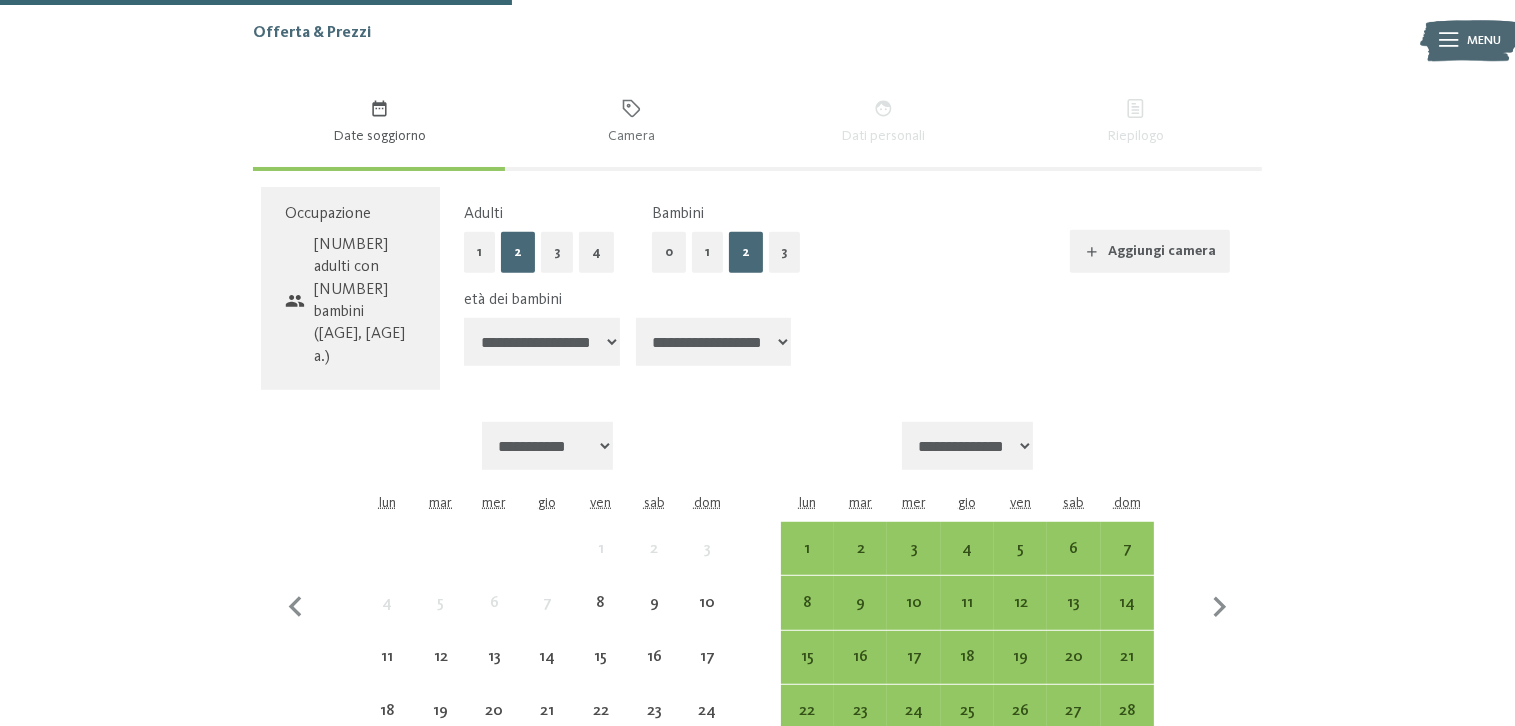 click on "**********" at bounding box center (714, 342) 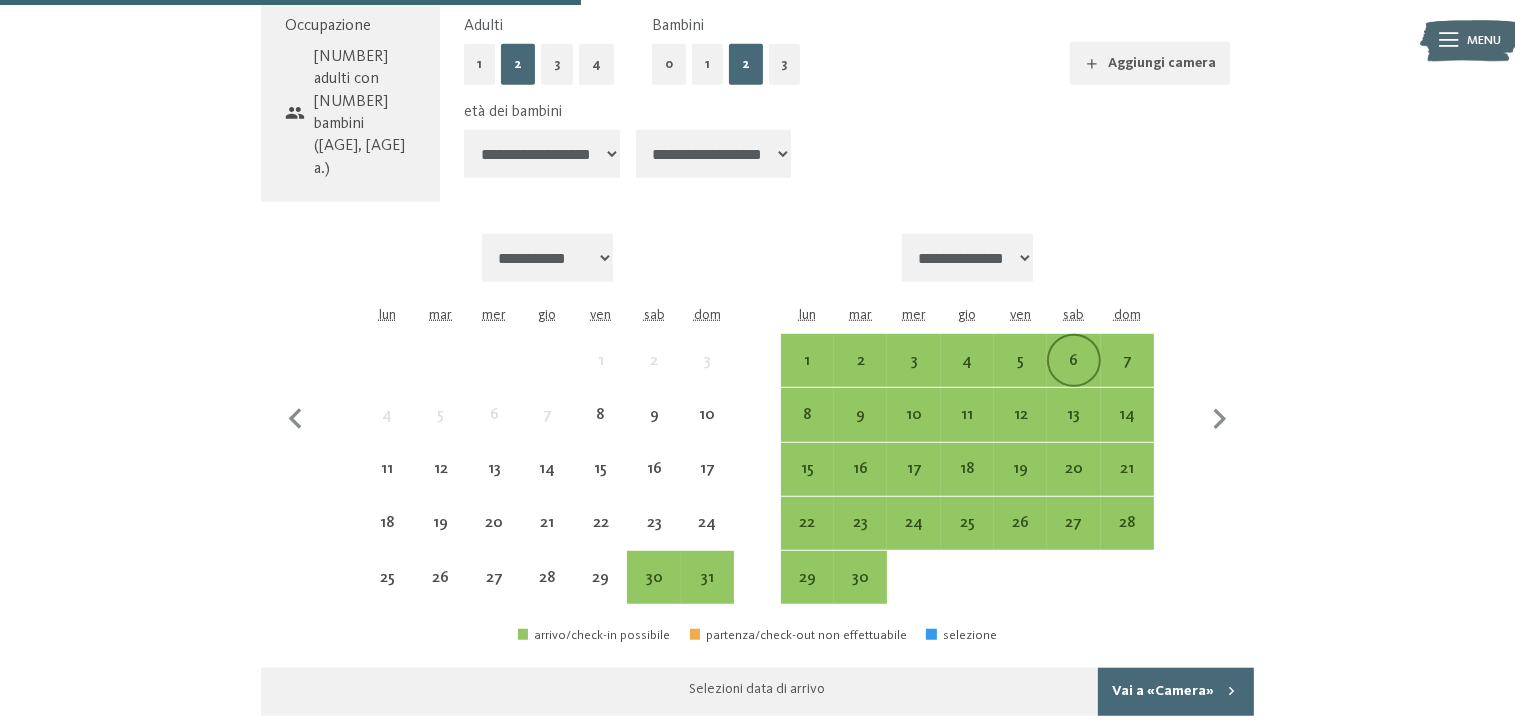 scroll, scrollTop: 1400, scrollLeft: 0, axis: vertical 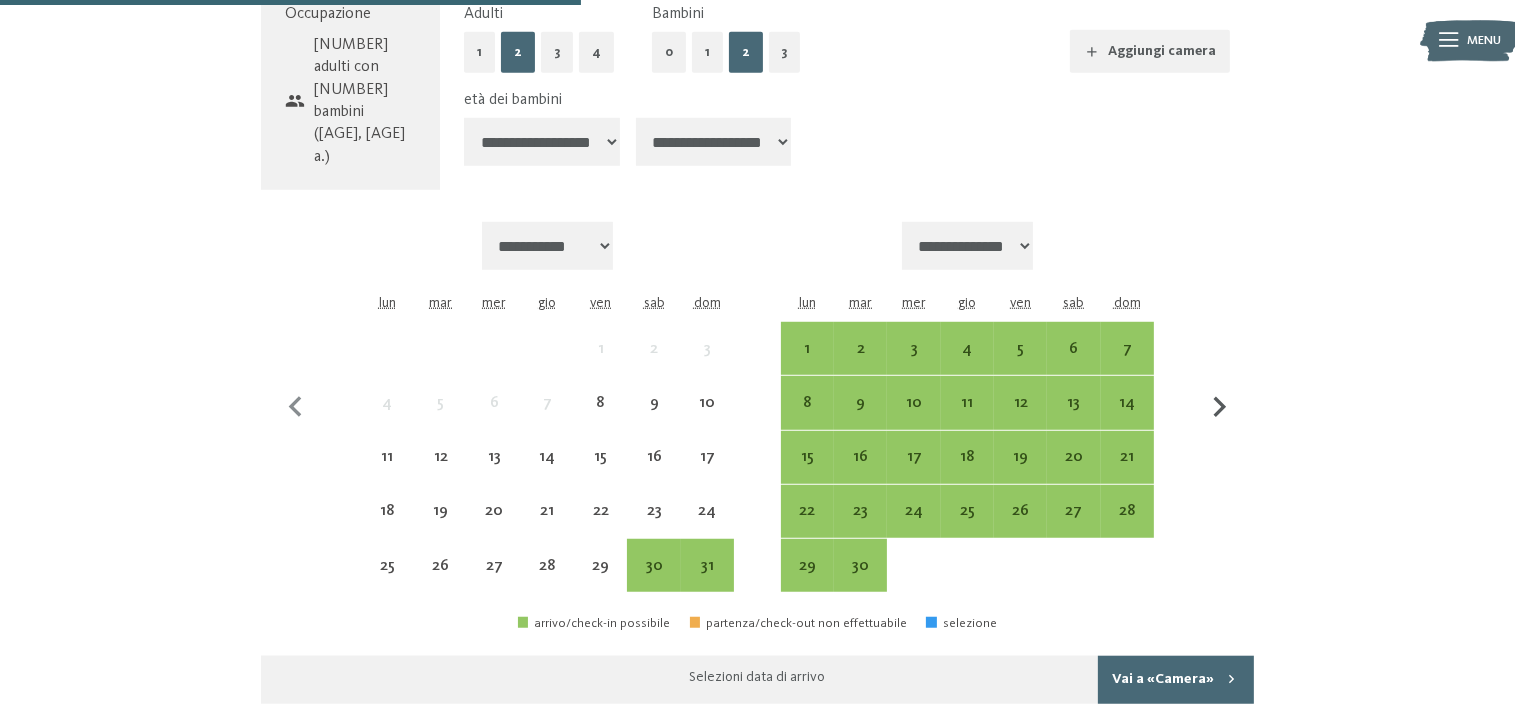 click 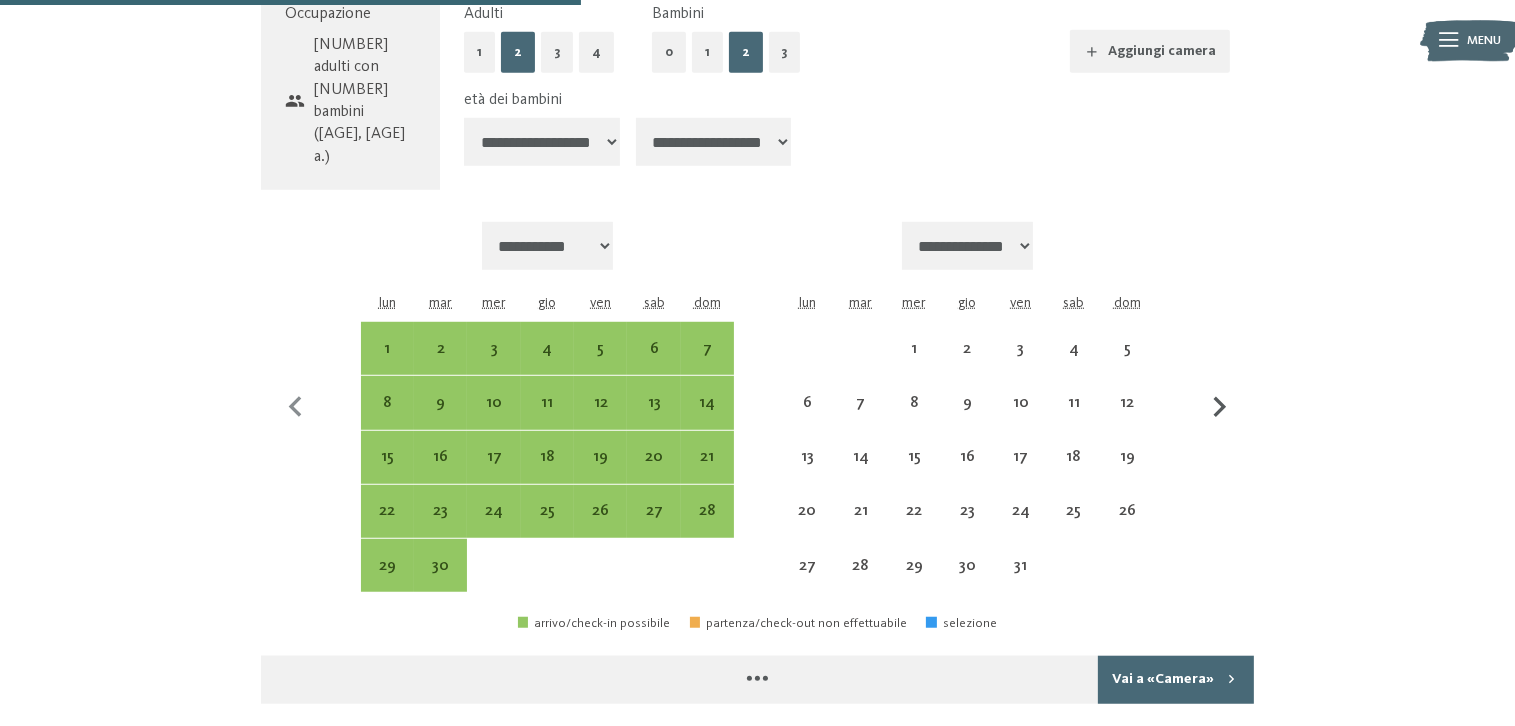 select on "**********" 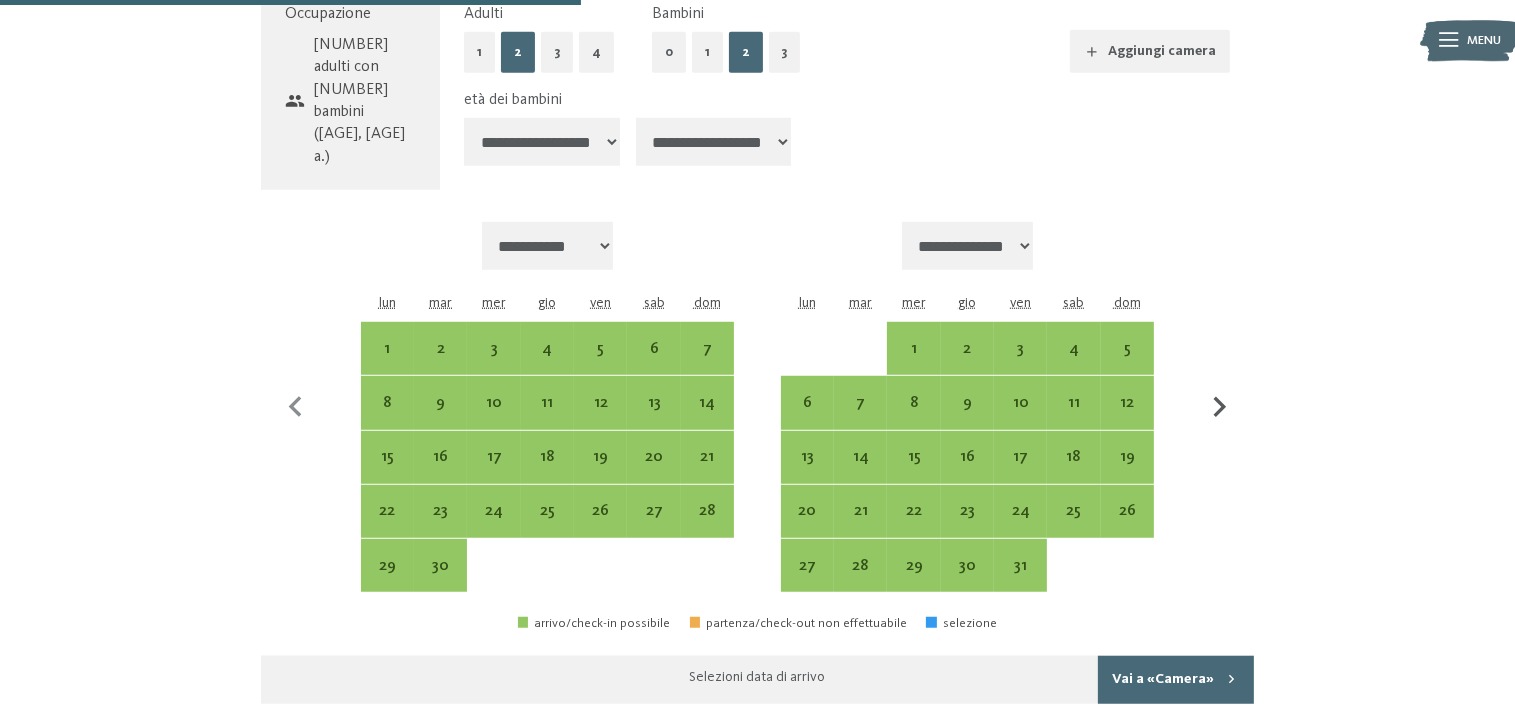 click 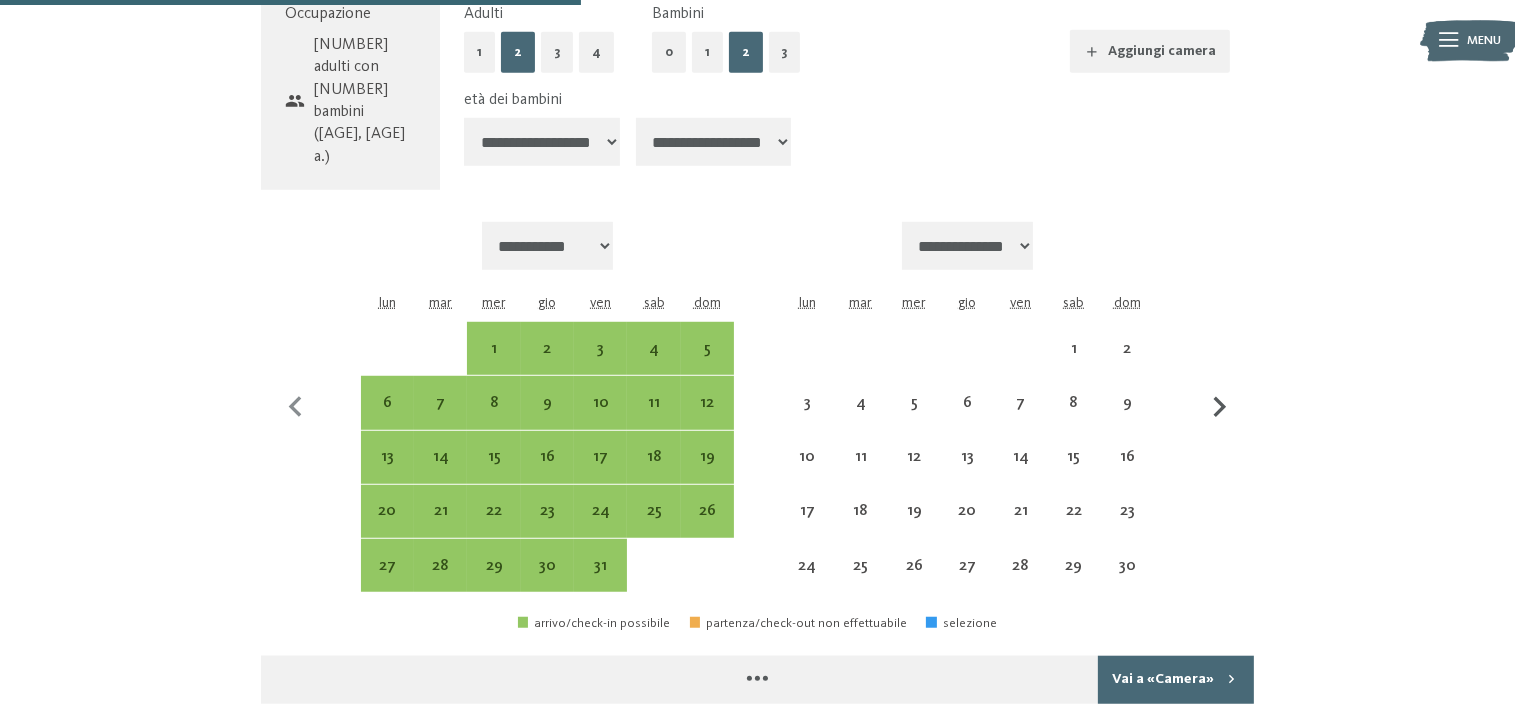 select on "**********" 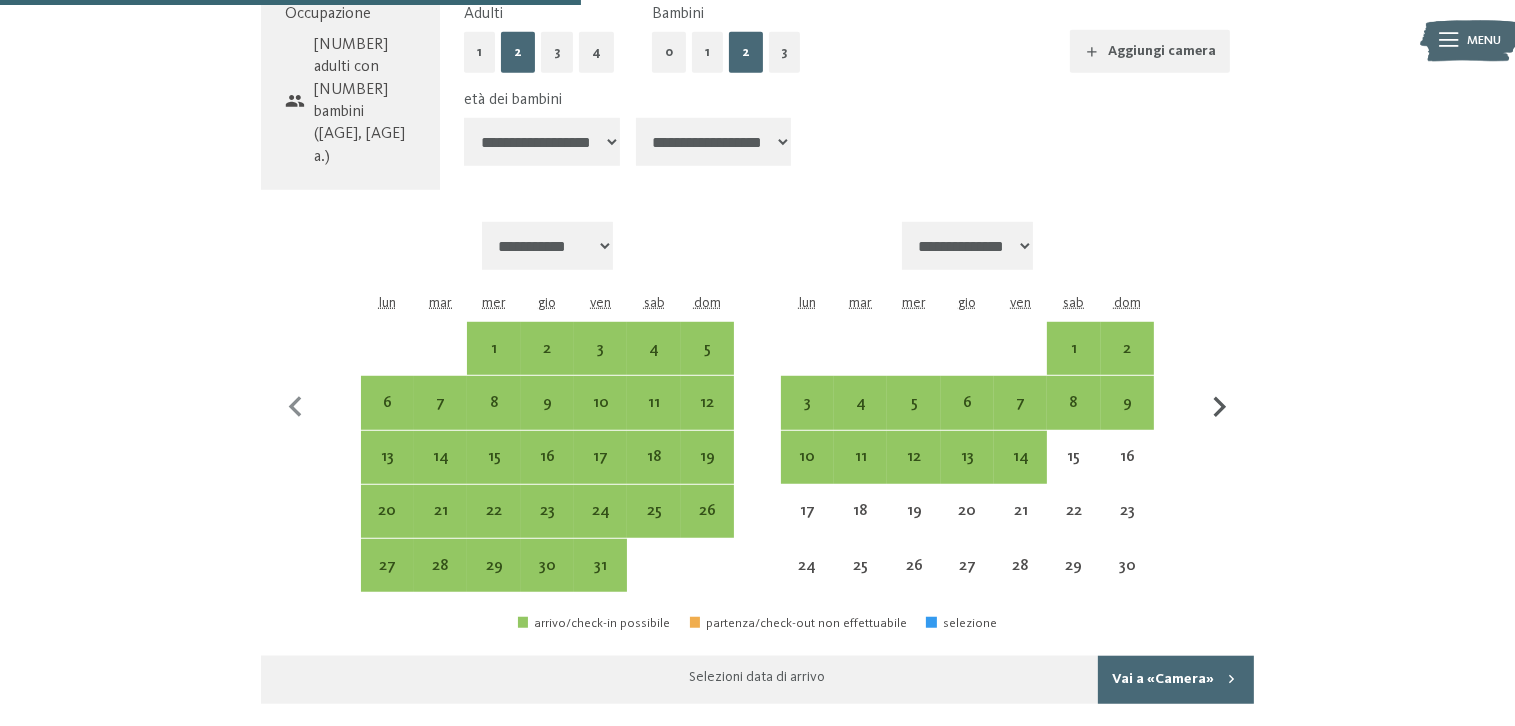 click 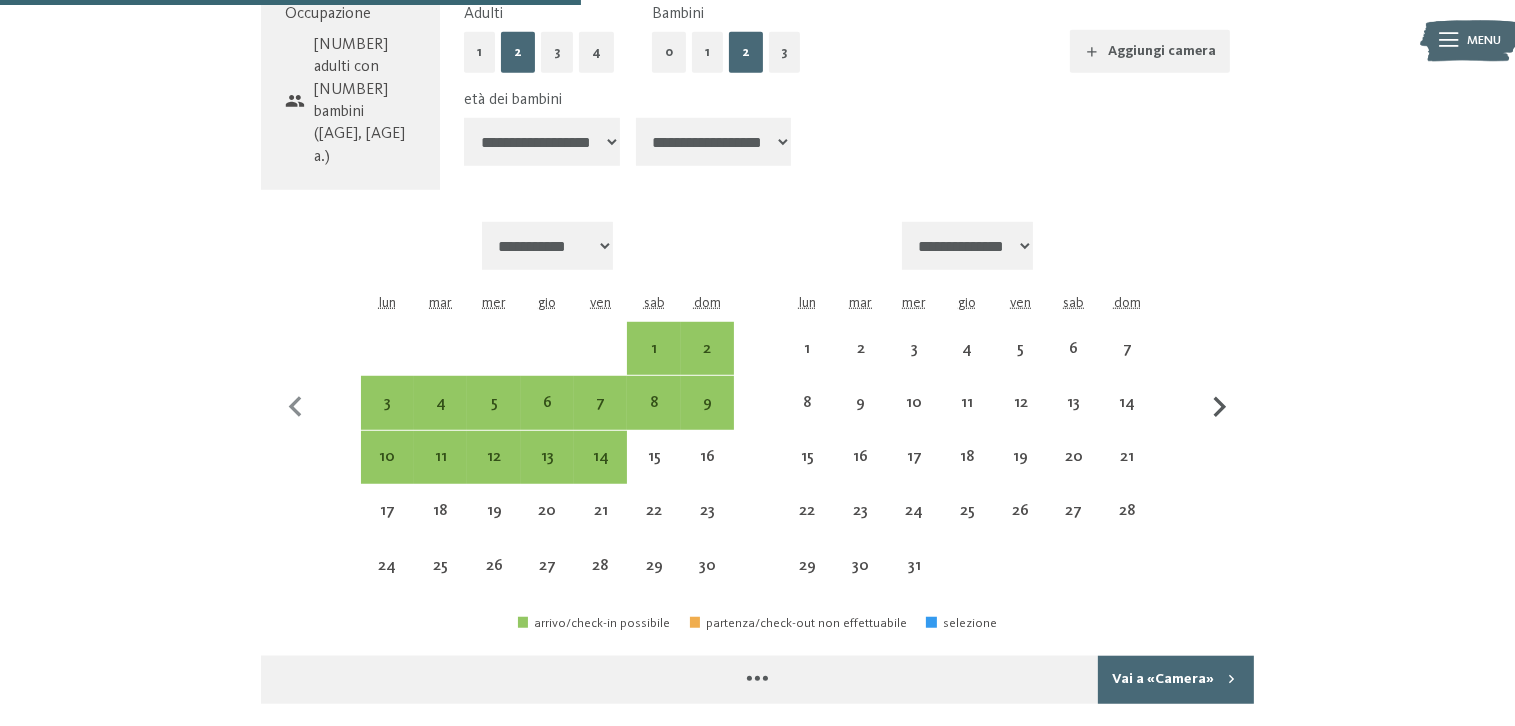 select on "**********" 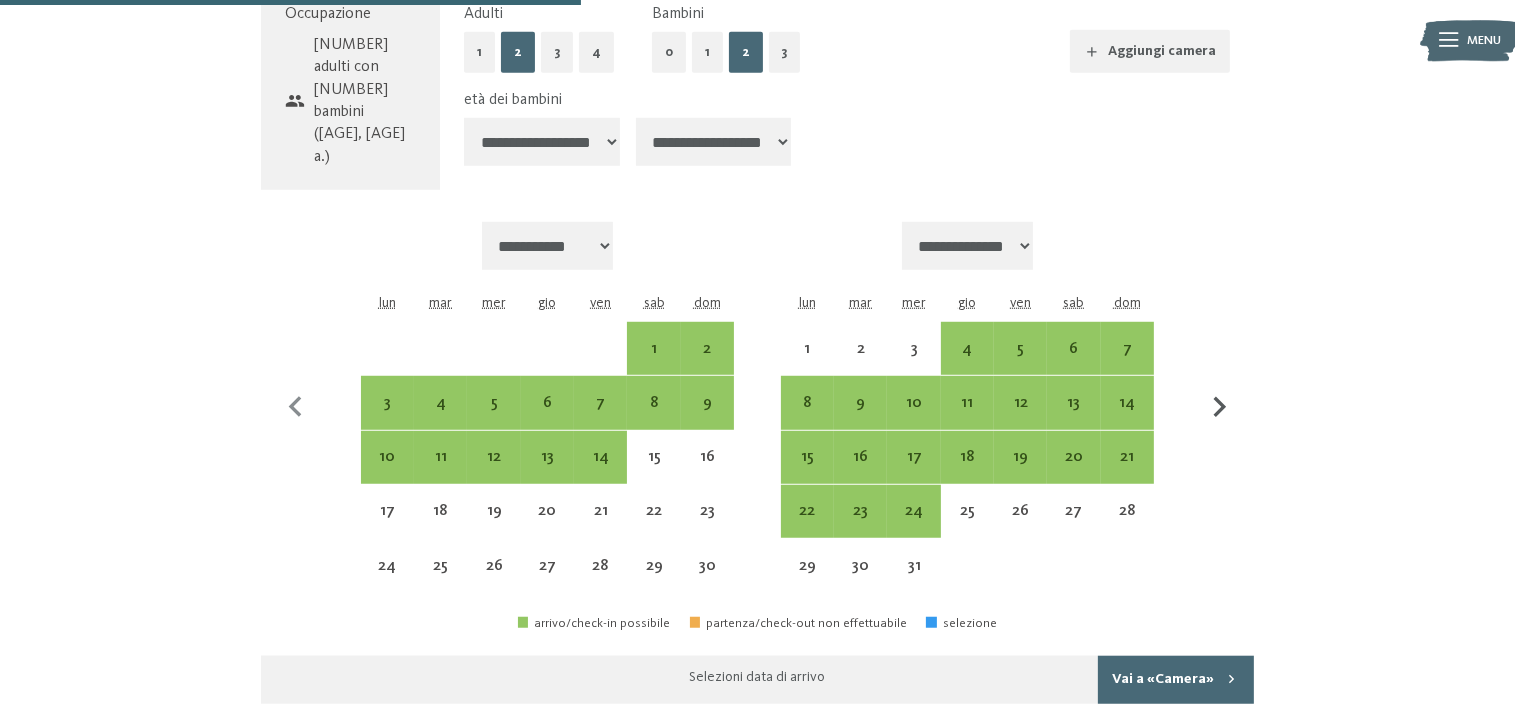 click 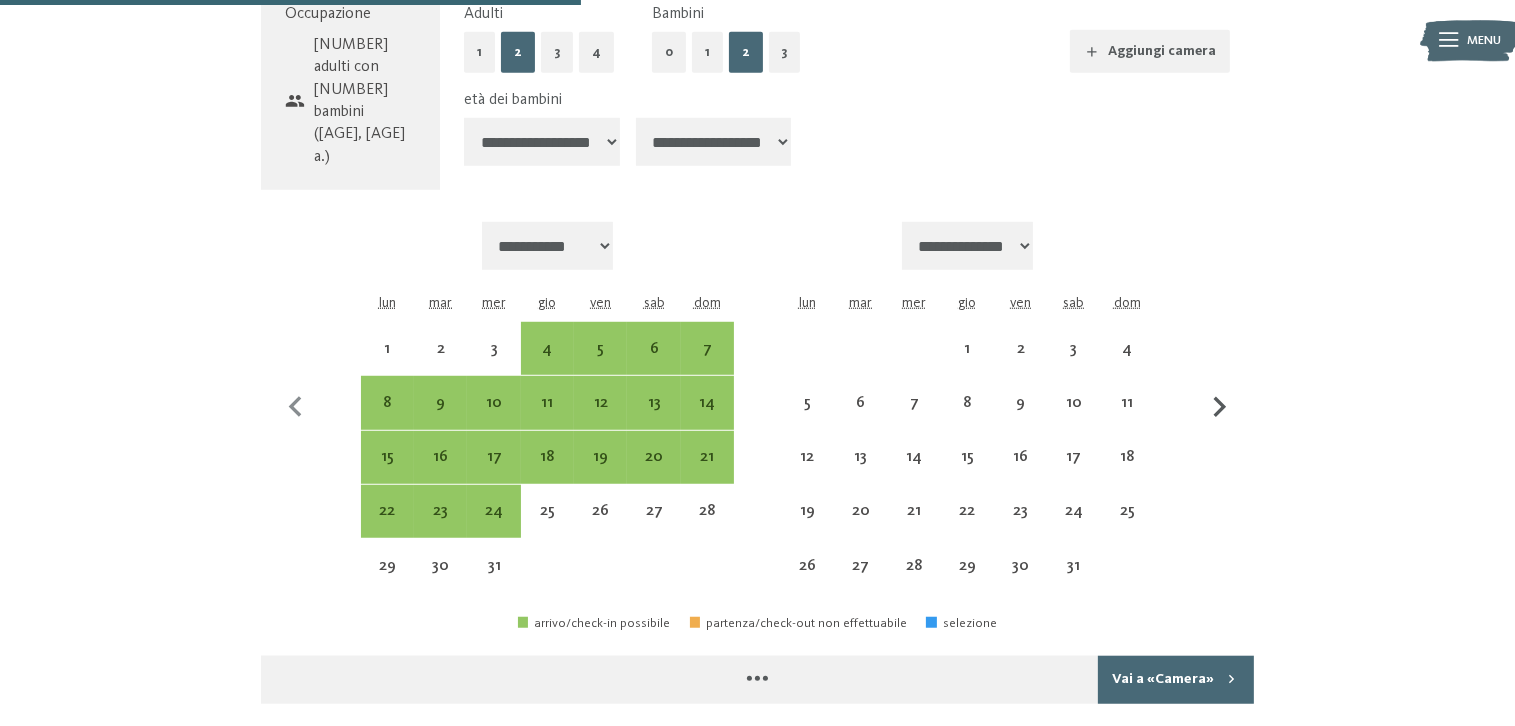 select on "**********" 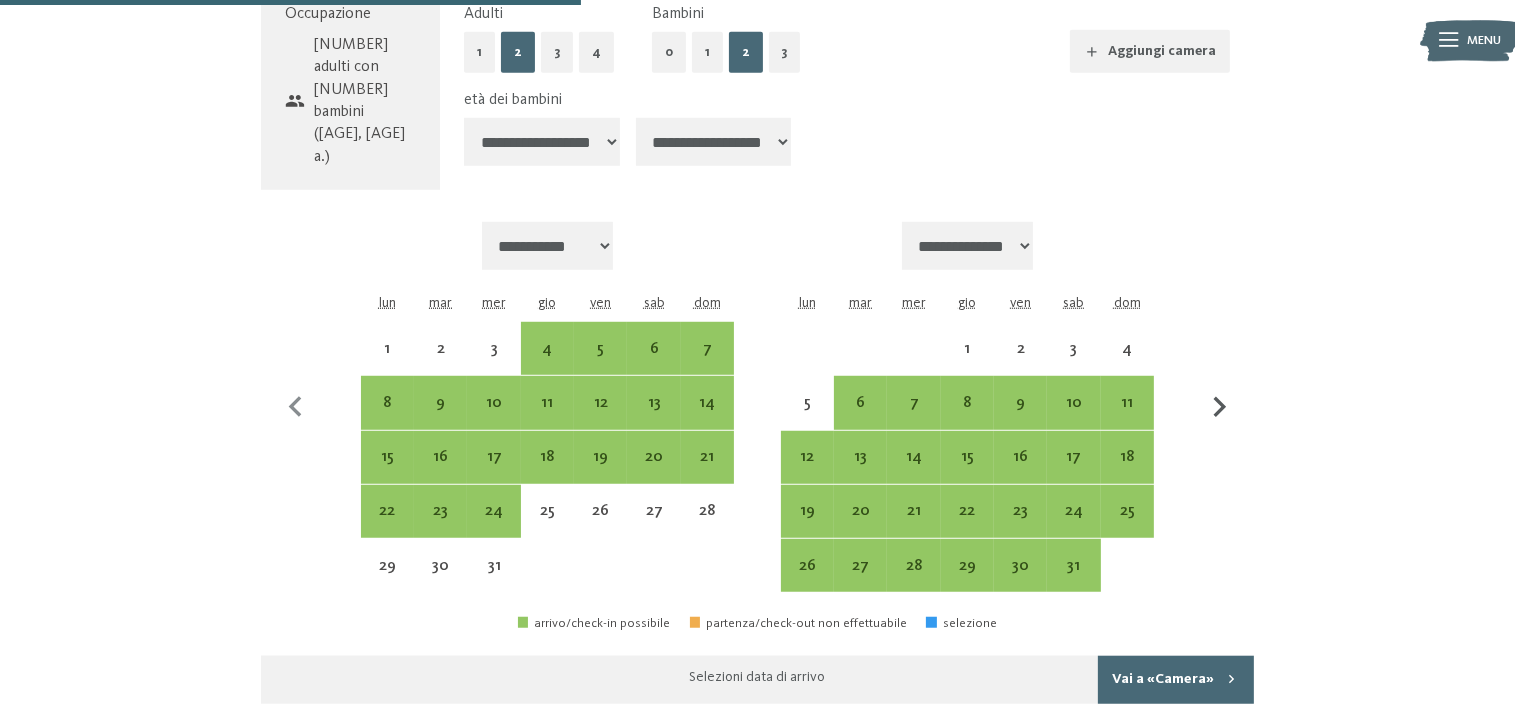click 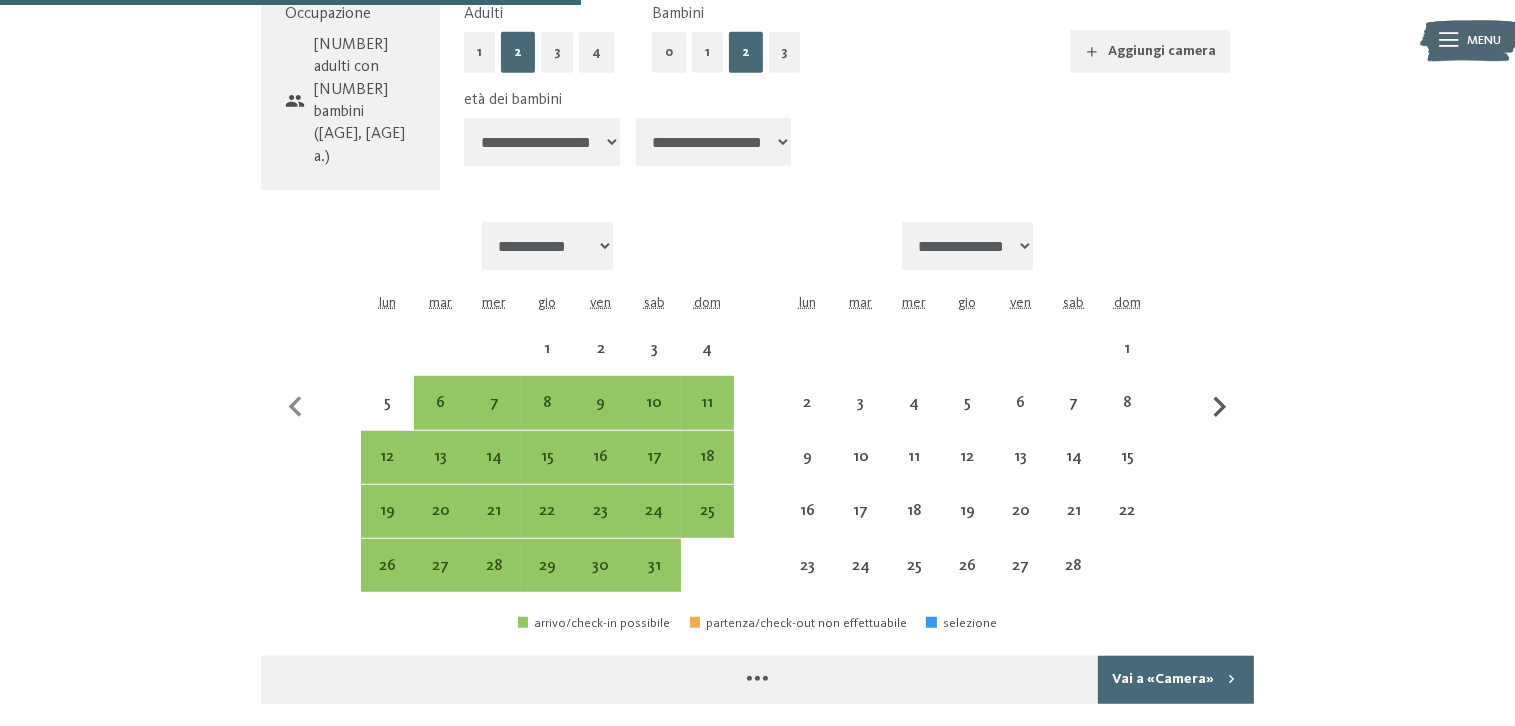 select on "**********" 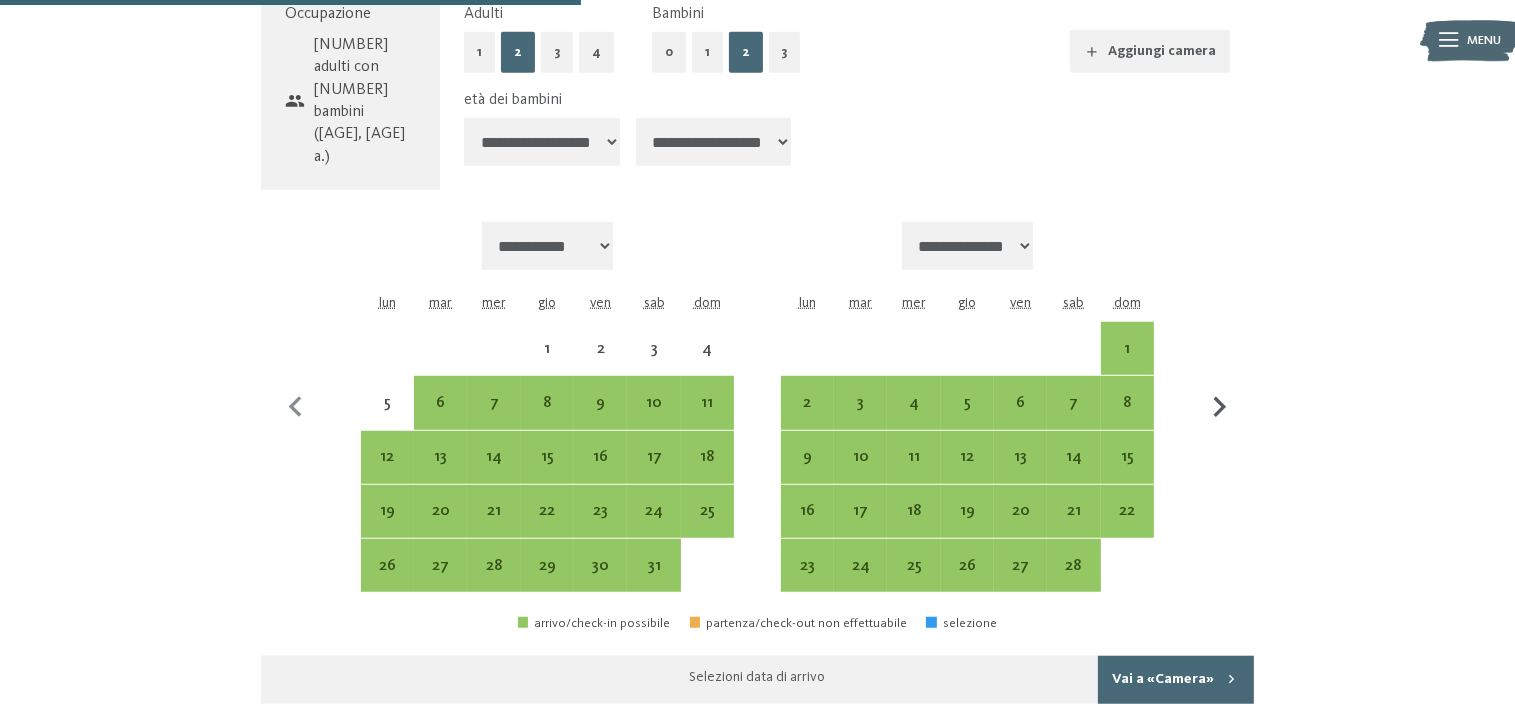 click 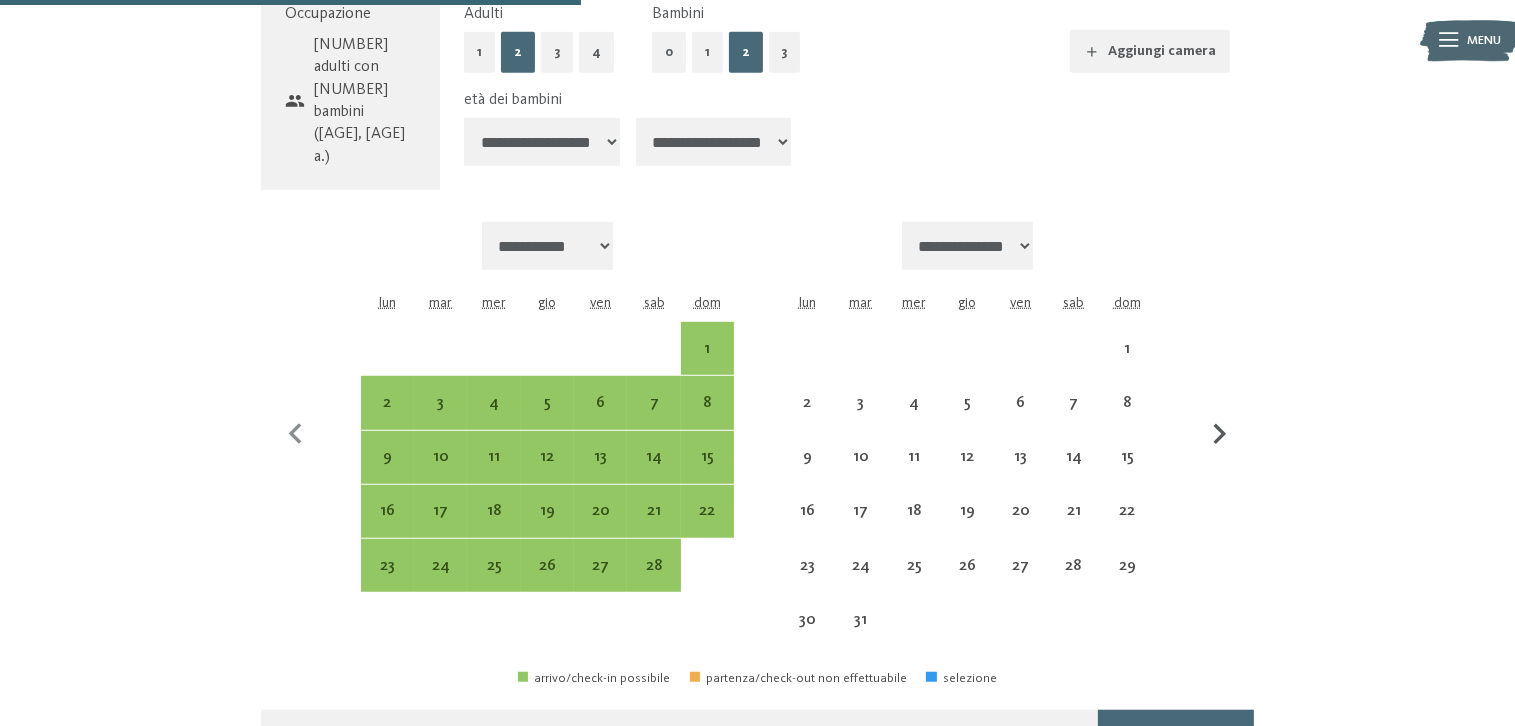 select on "**********" 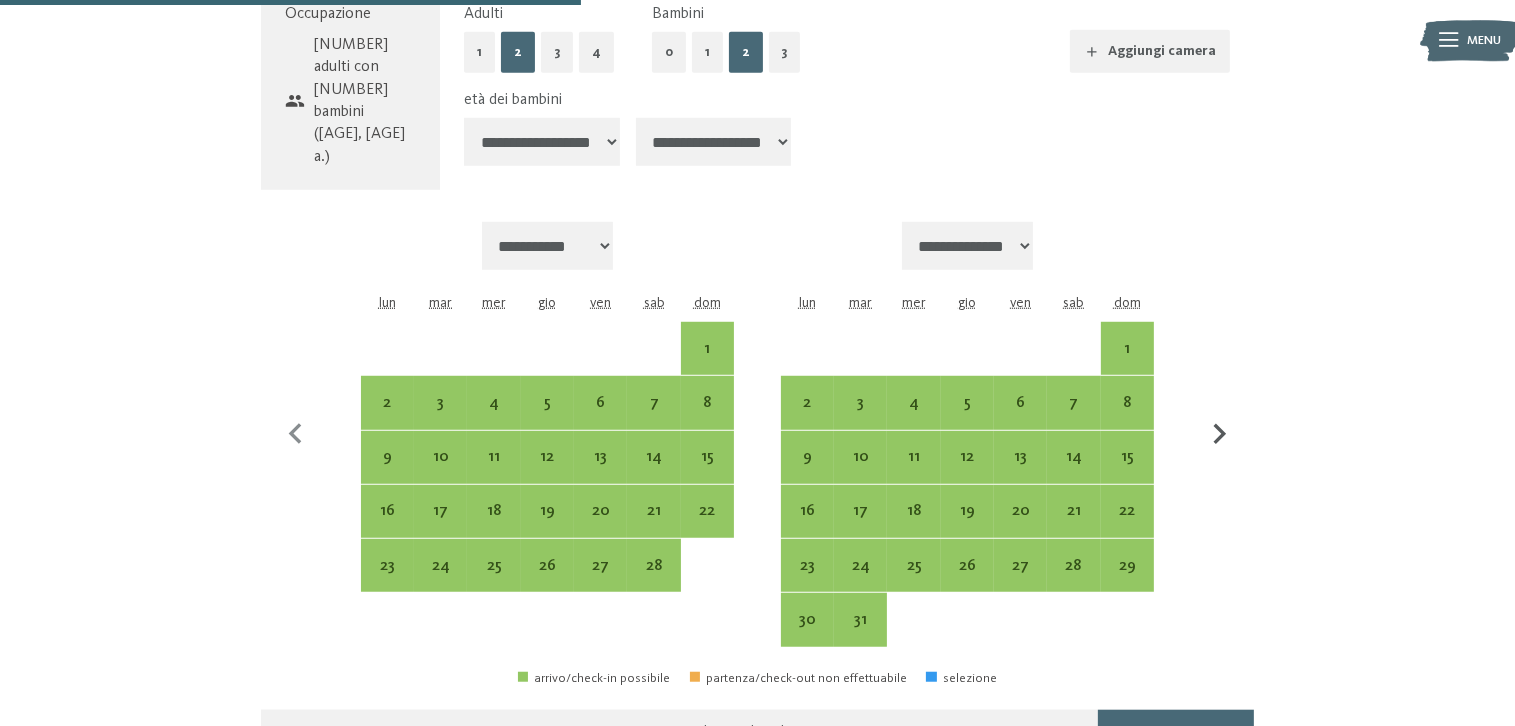 click at bounding box center [1220, 435] 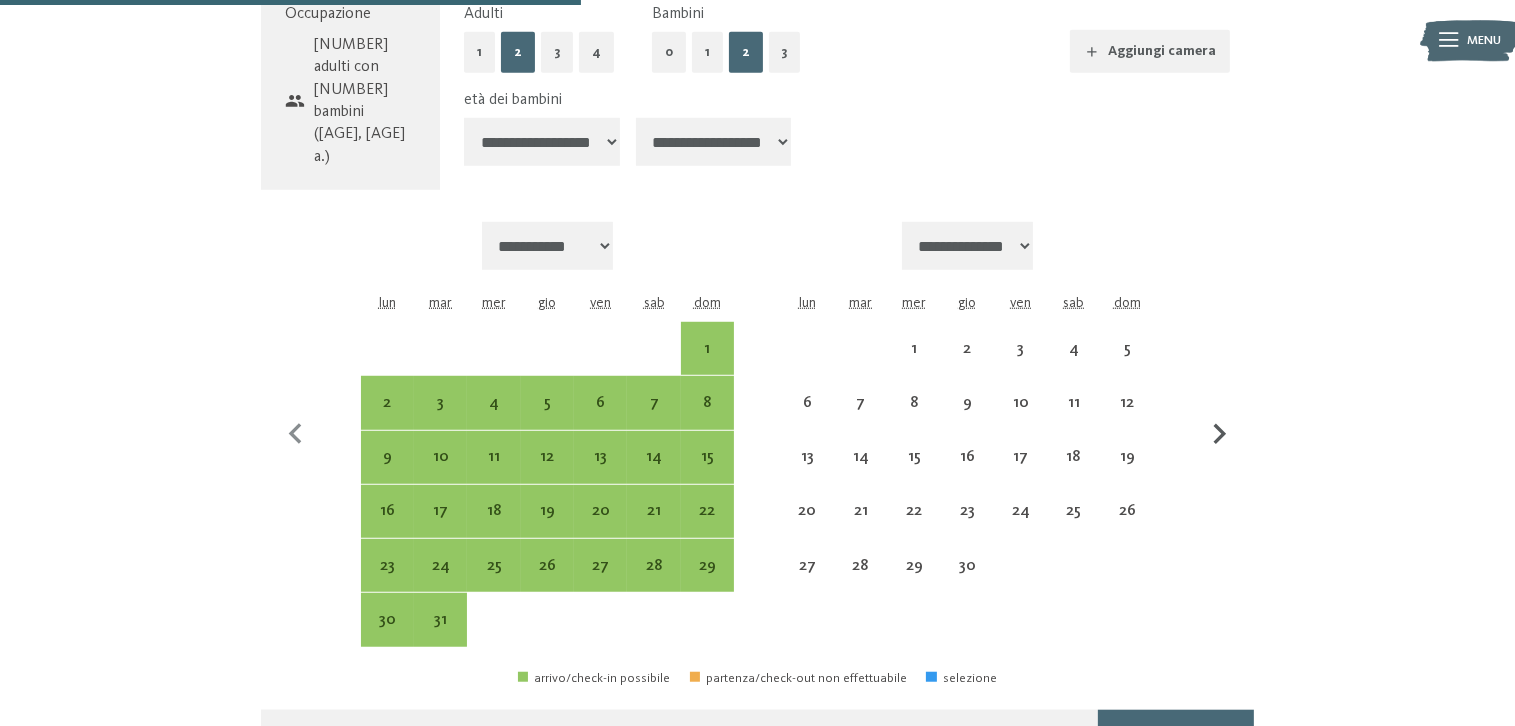 select on "**********" 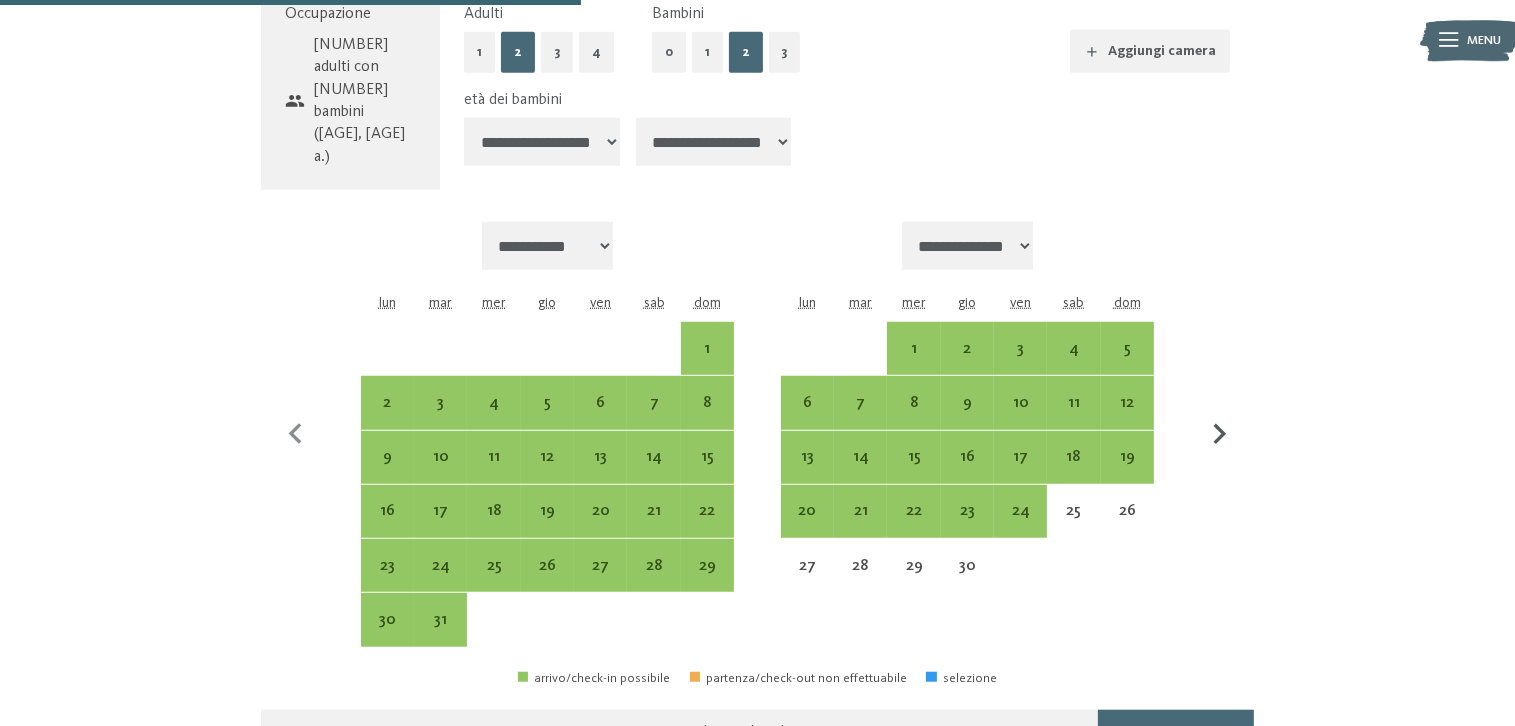 click at bounding box center (1220, 435) 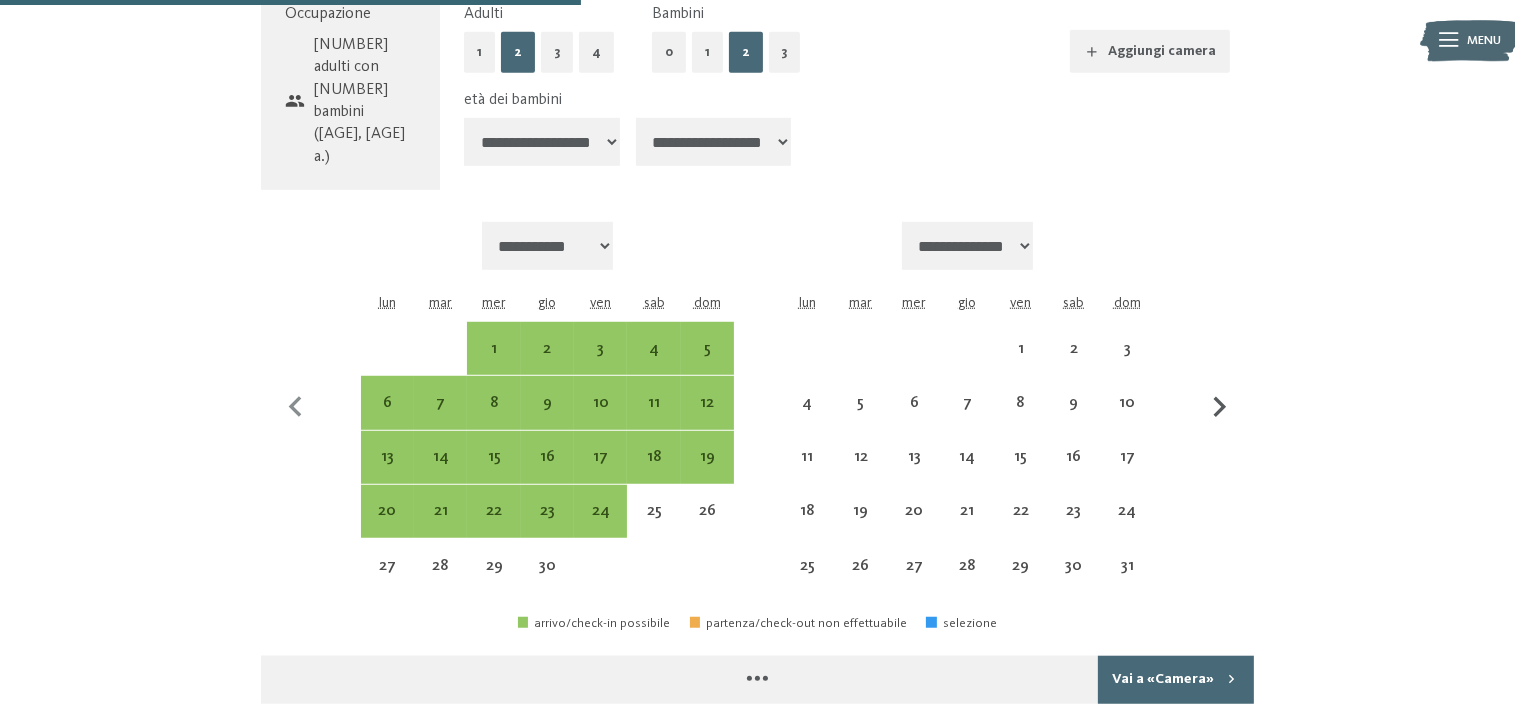 select on "**********" 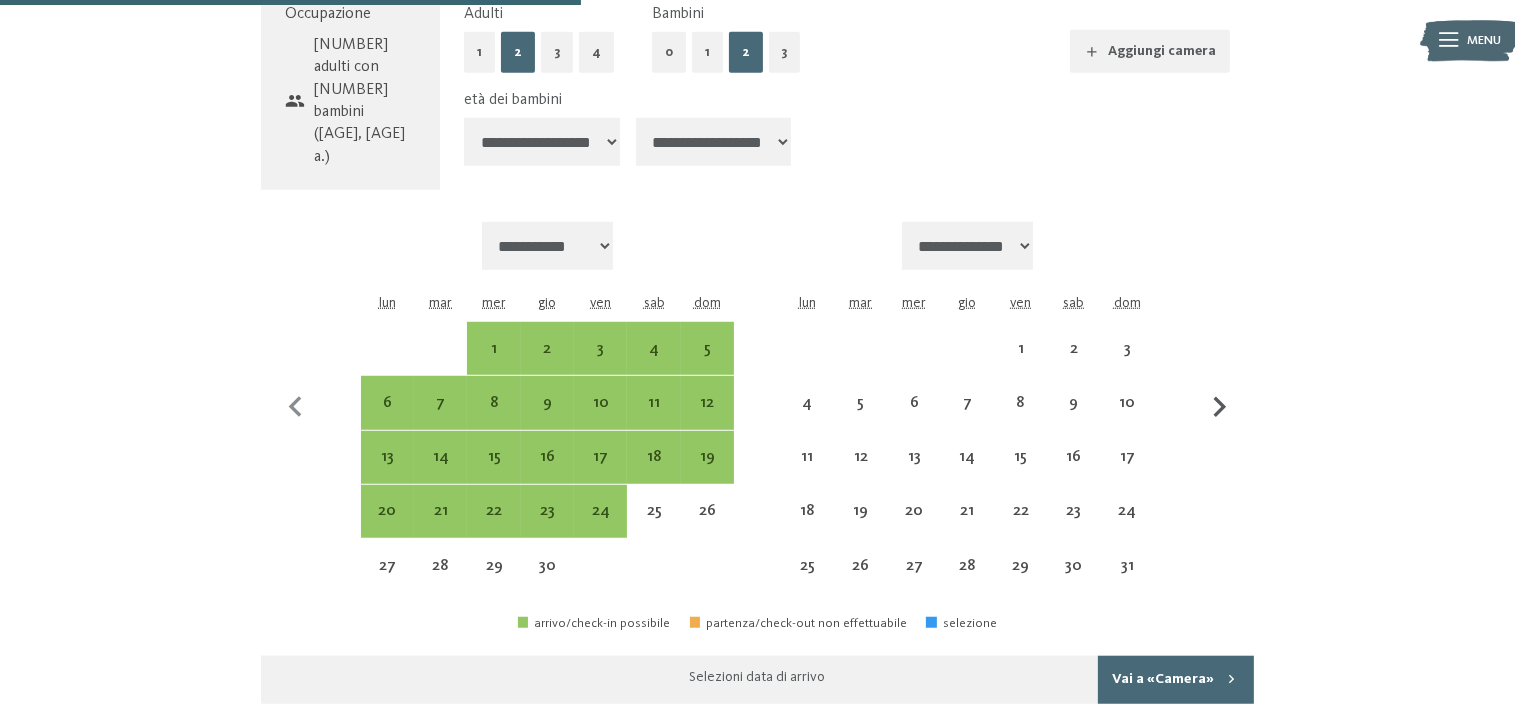 click 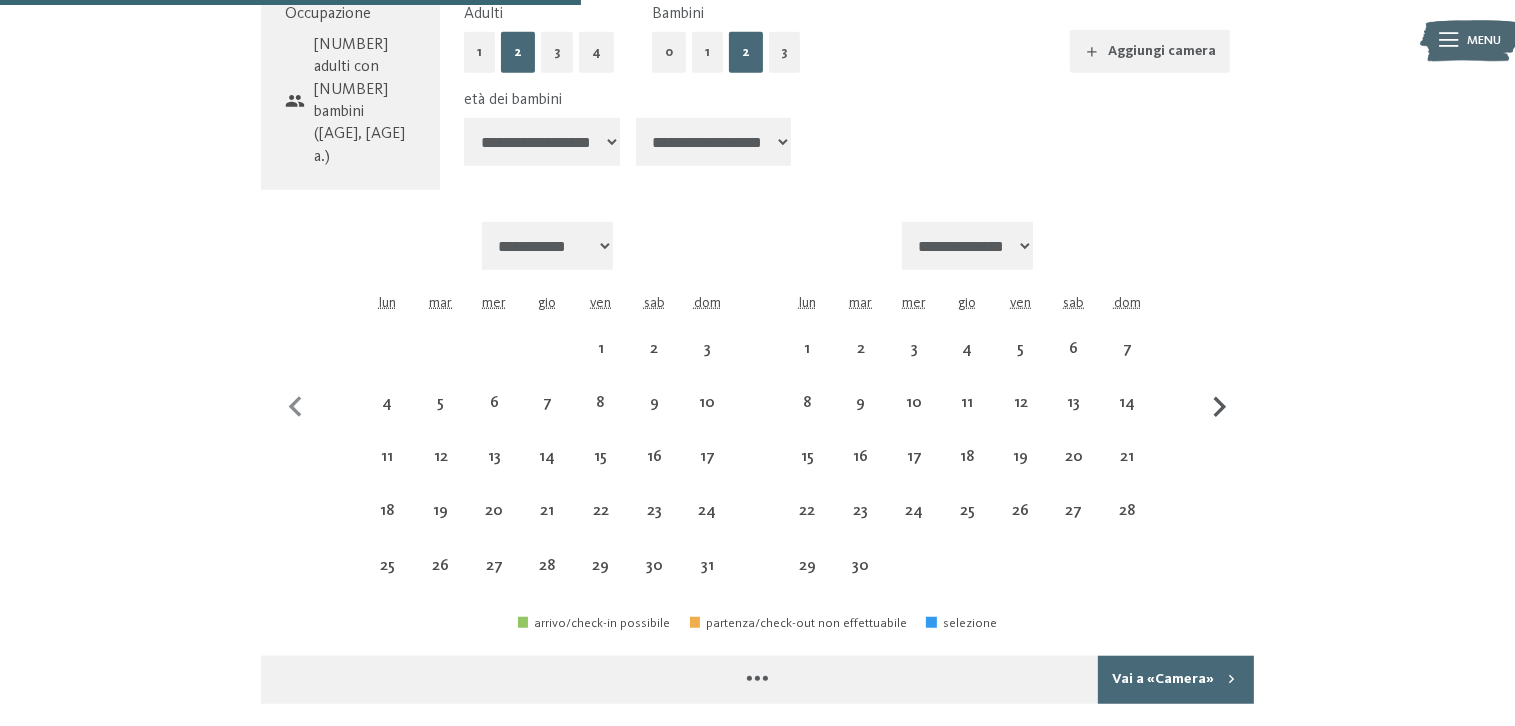 select on "**********" 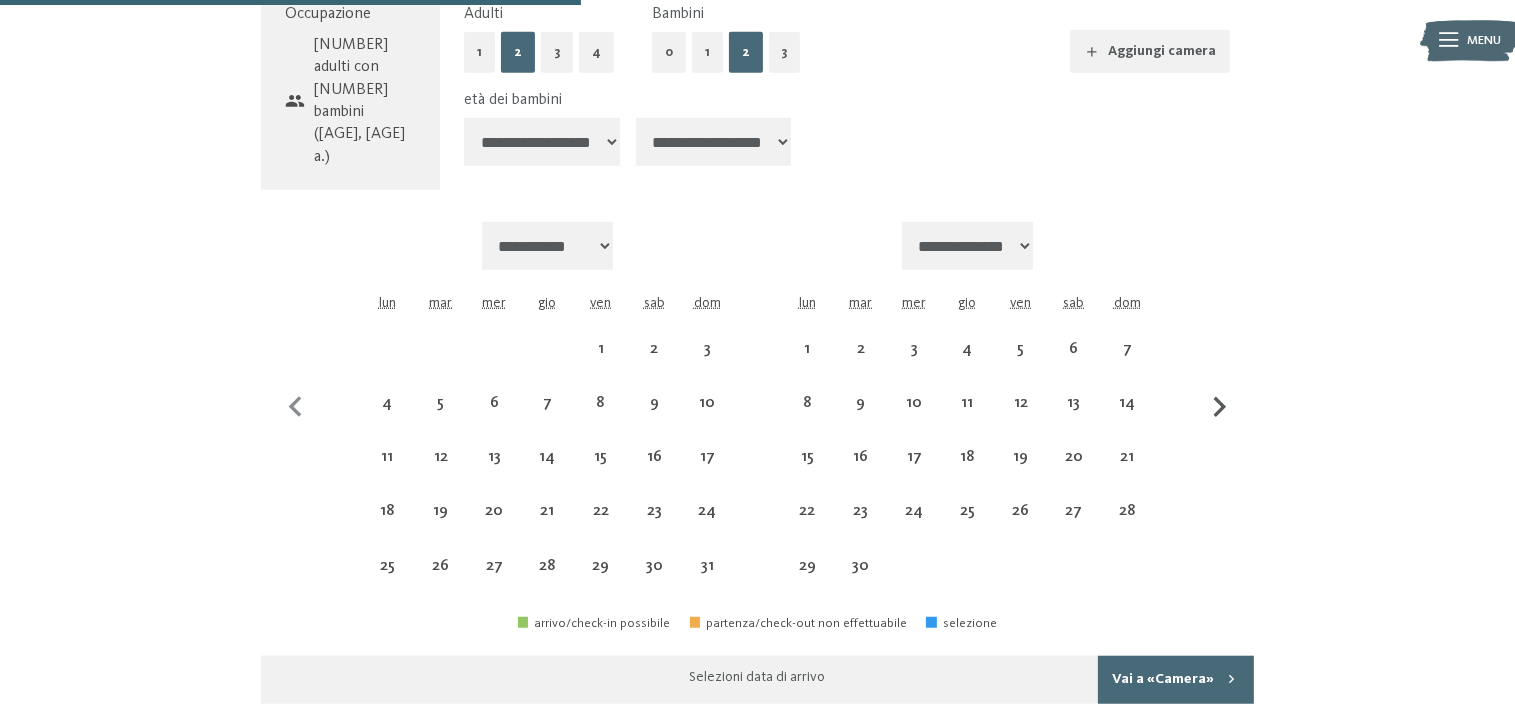 click 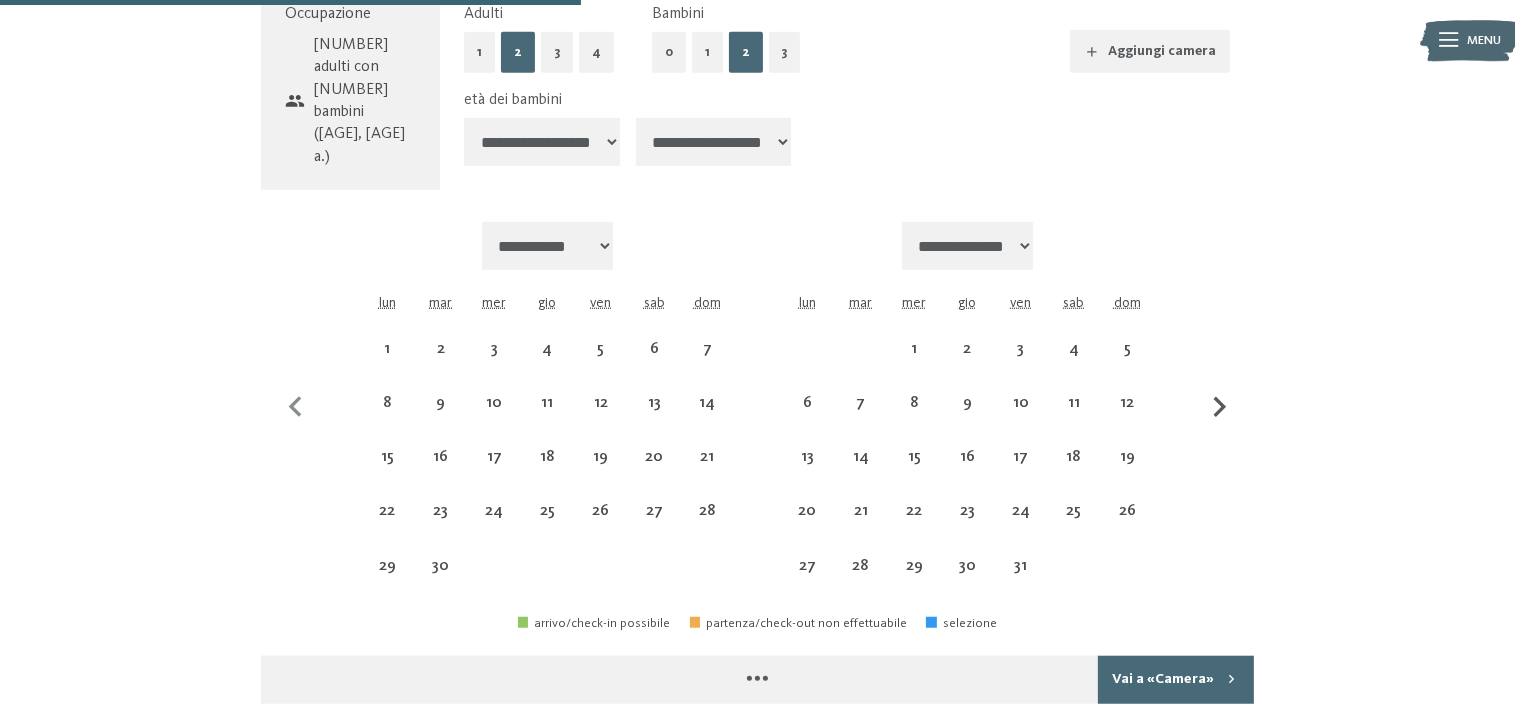 select on "**********" 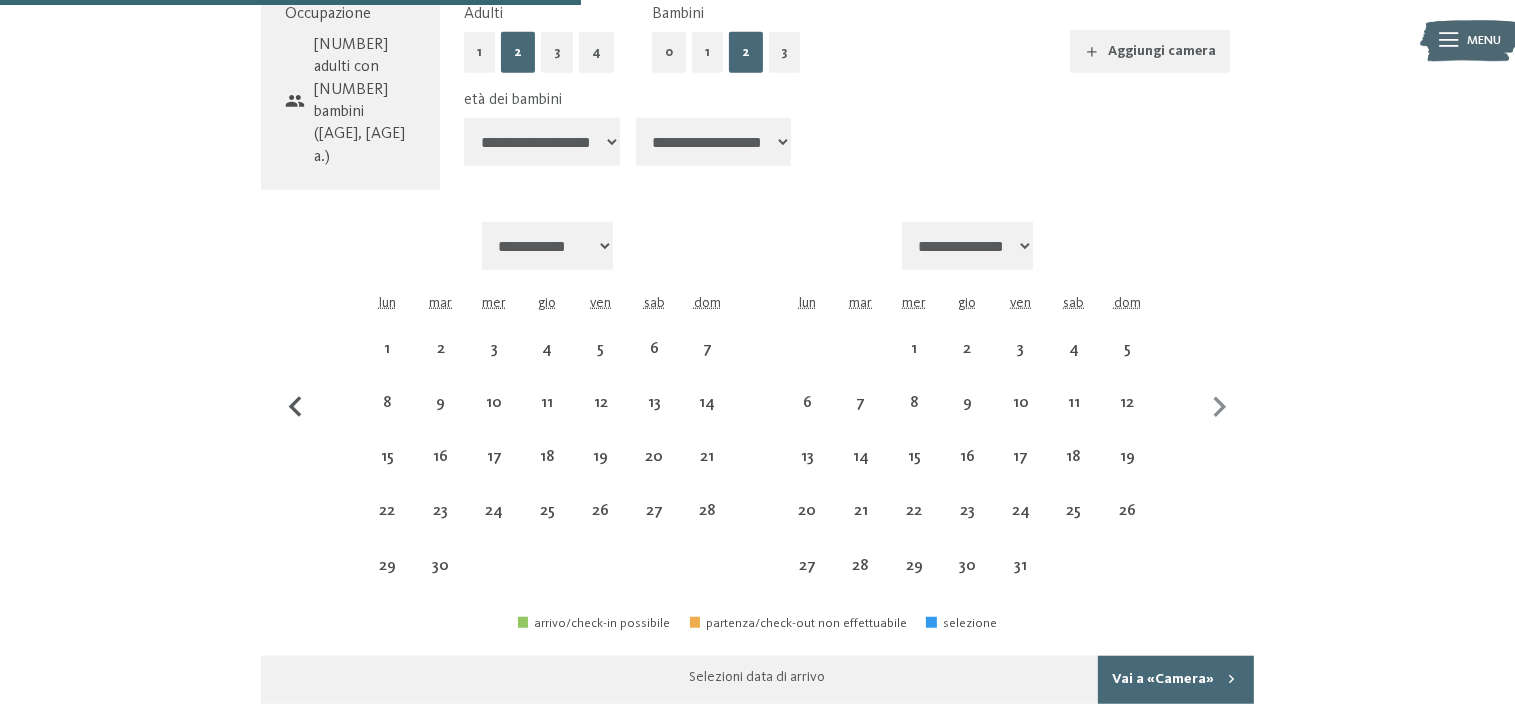 click 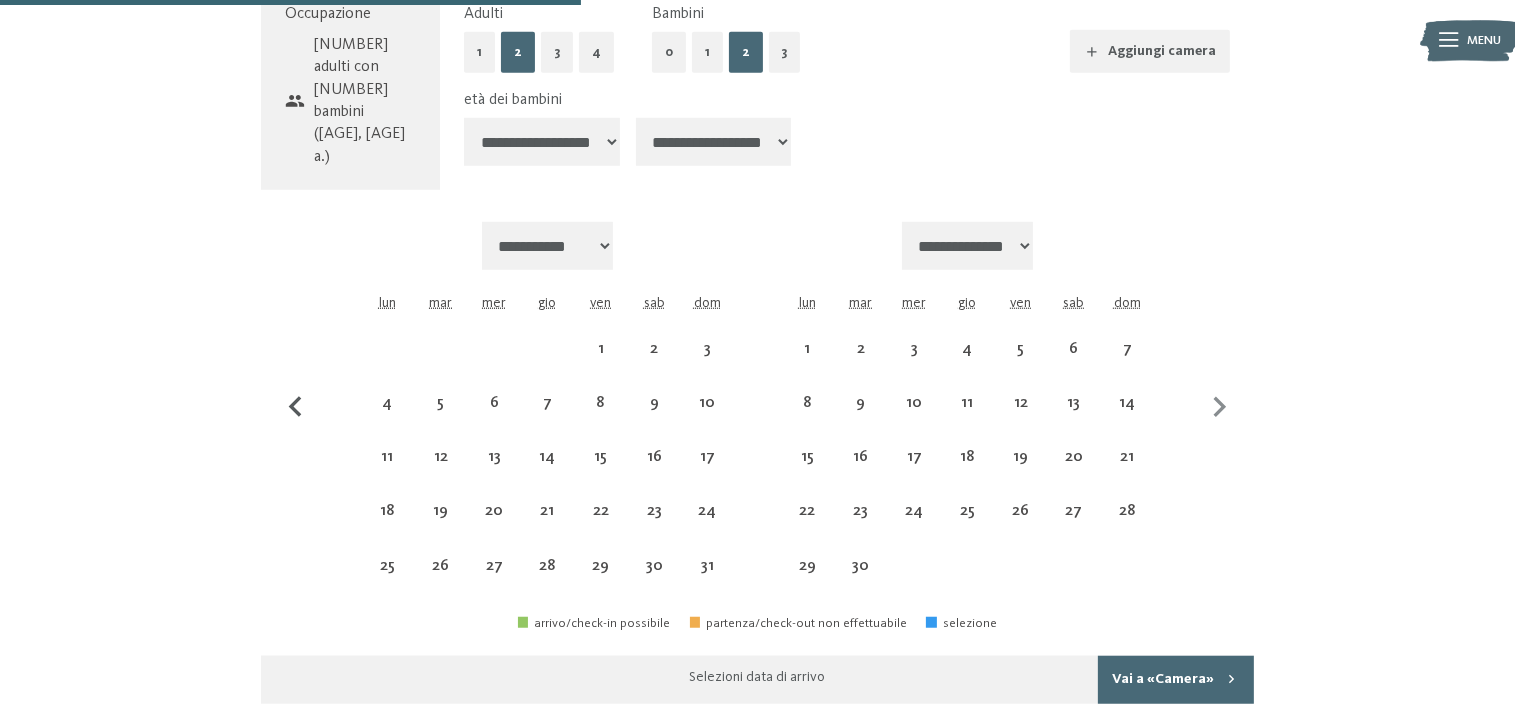 click 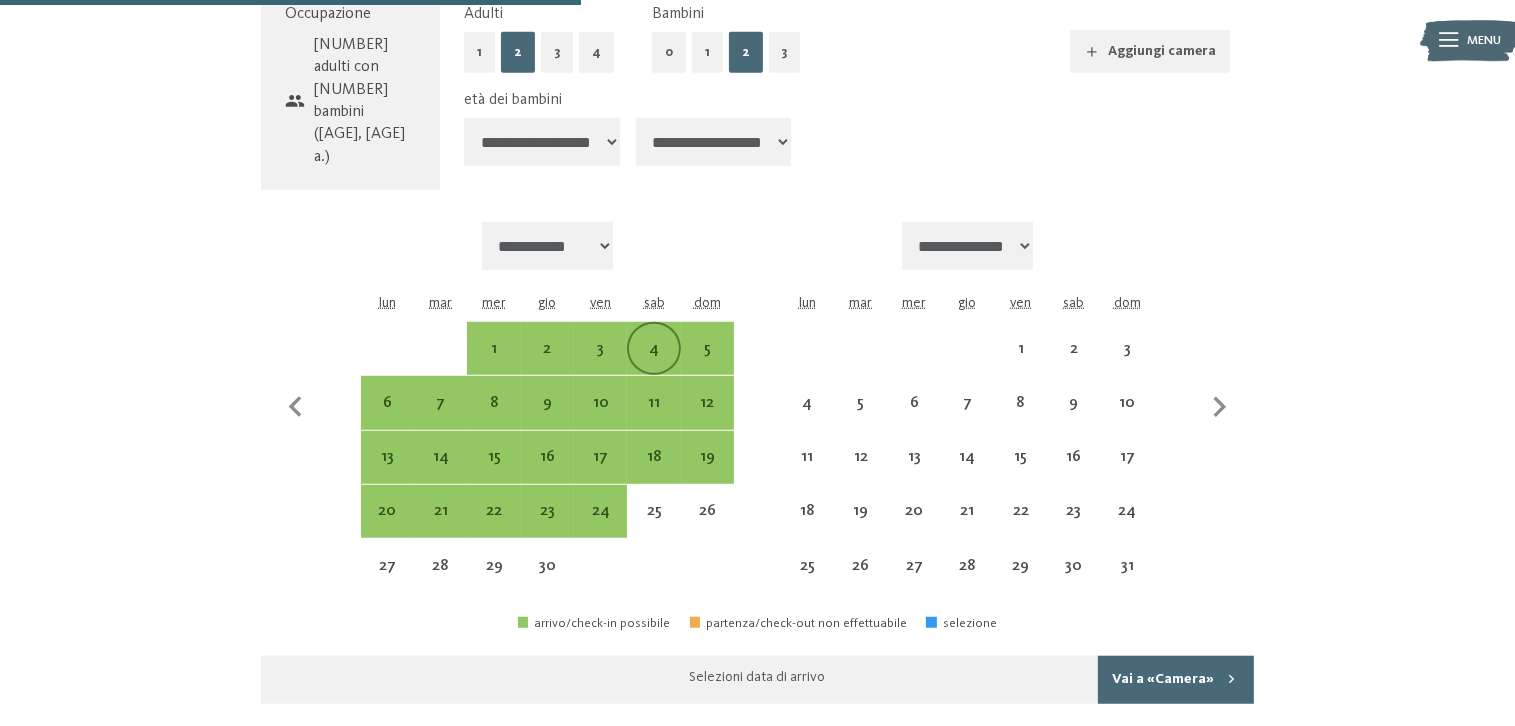 click on "4" at bounding box center [653, 365] 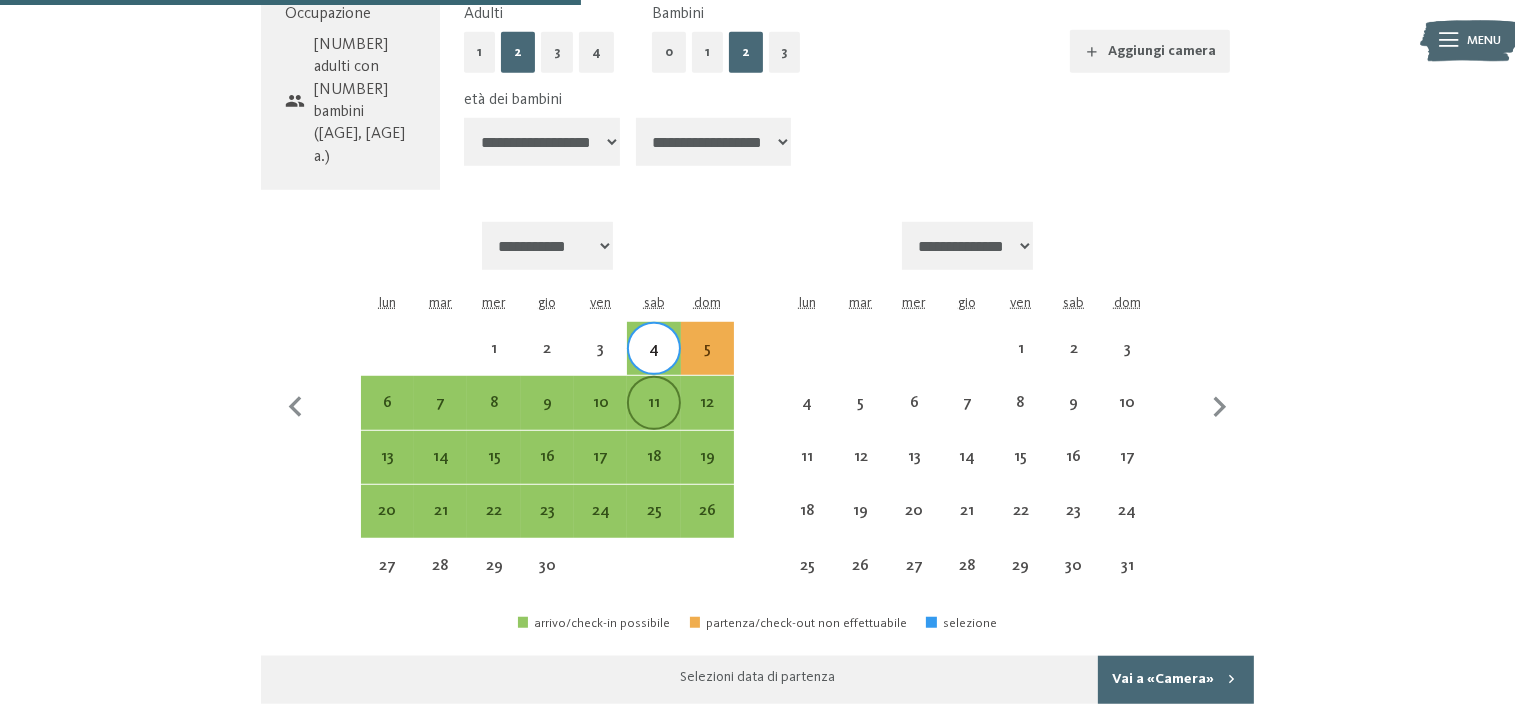 click on "11" at bounding box center (653, 402) 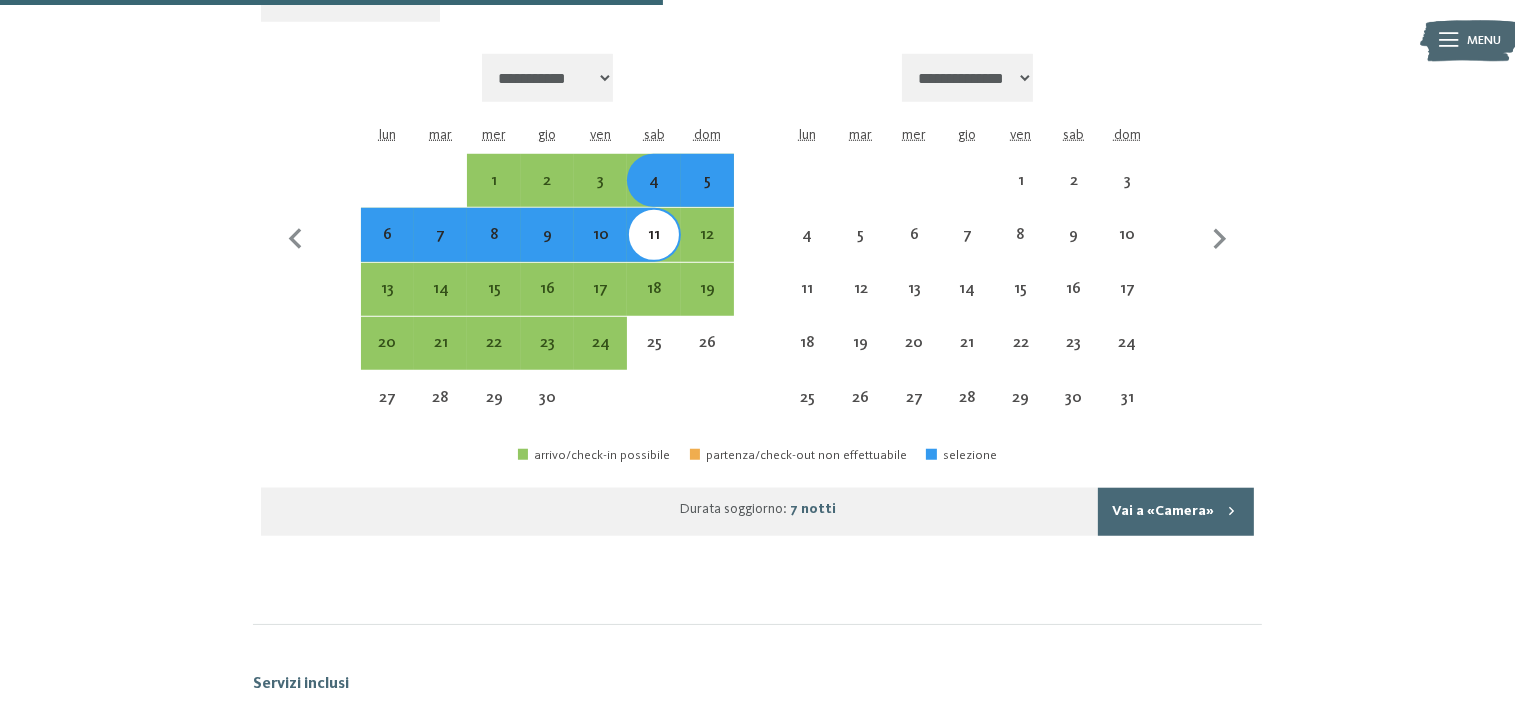 scroll, scrollTop: 1600, scrollLeft: 0, axis: vertical 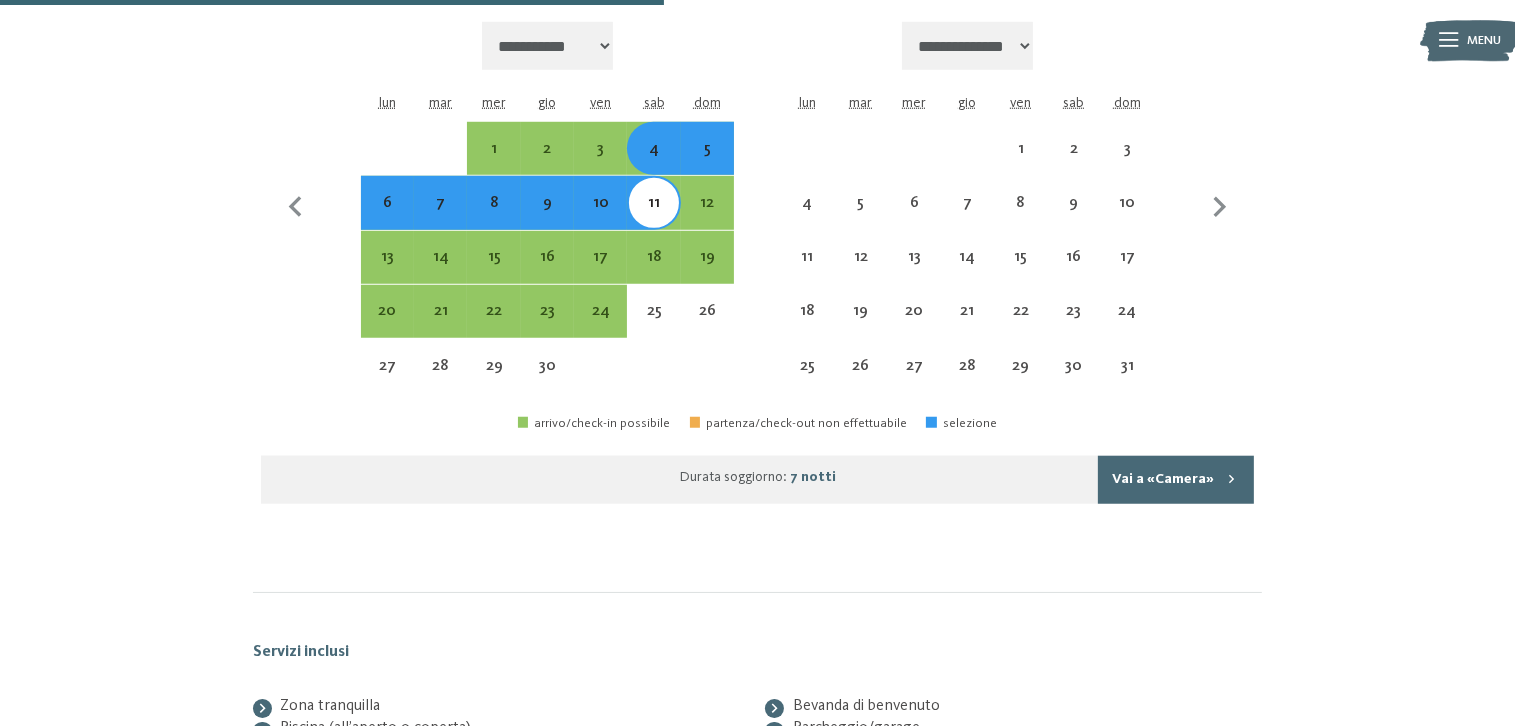 click on "Vai a «Camera»" at bounding box center (1176, 480) 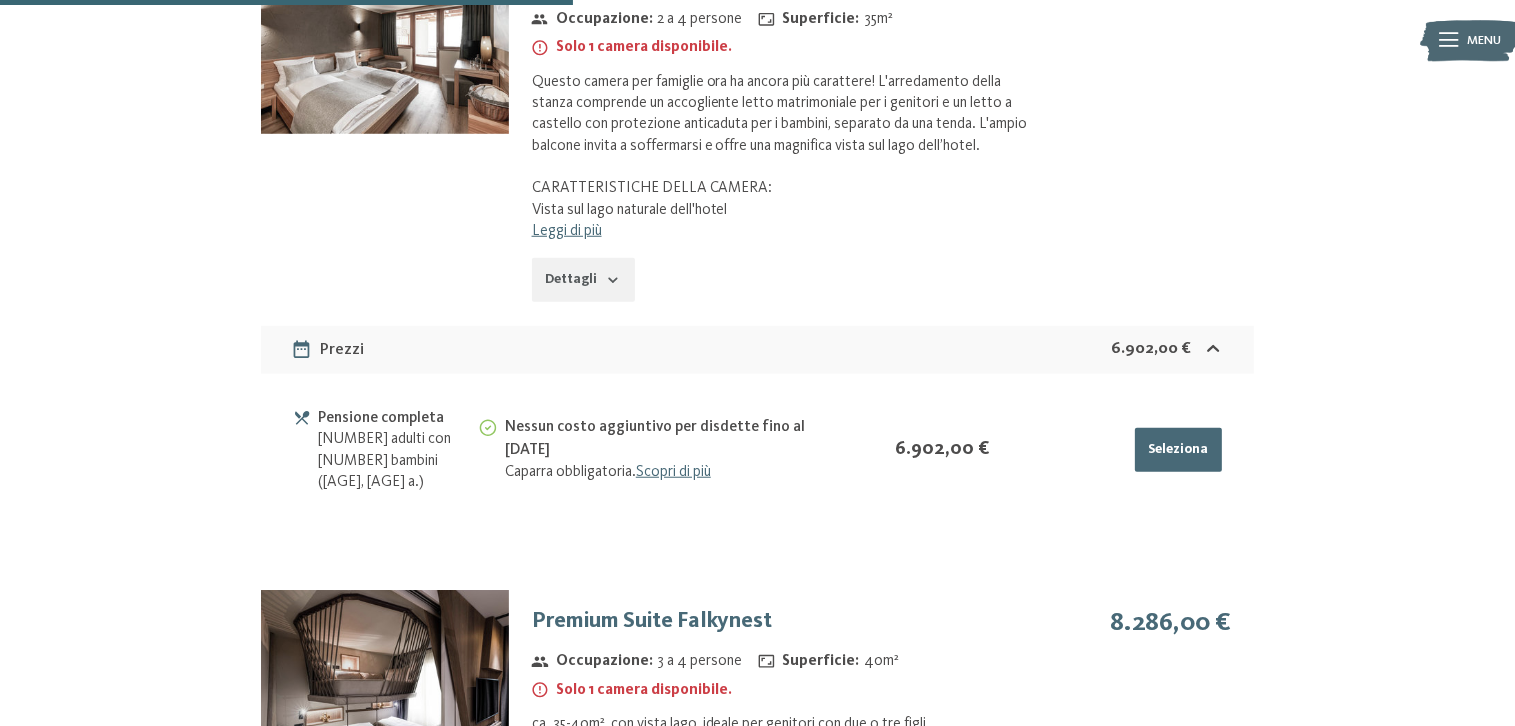 scroll, scrollTop: 1376, scrollLeft: 0, axis: vertical 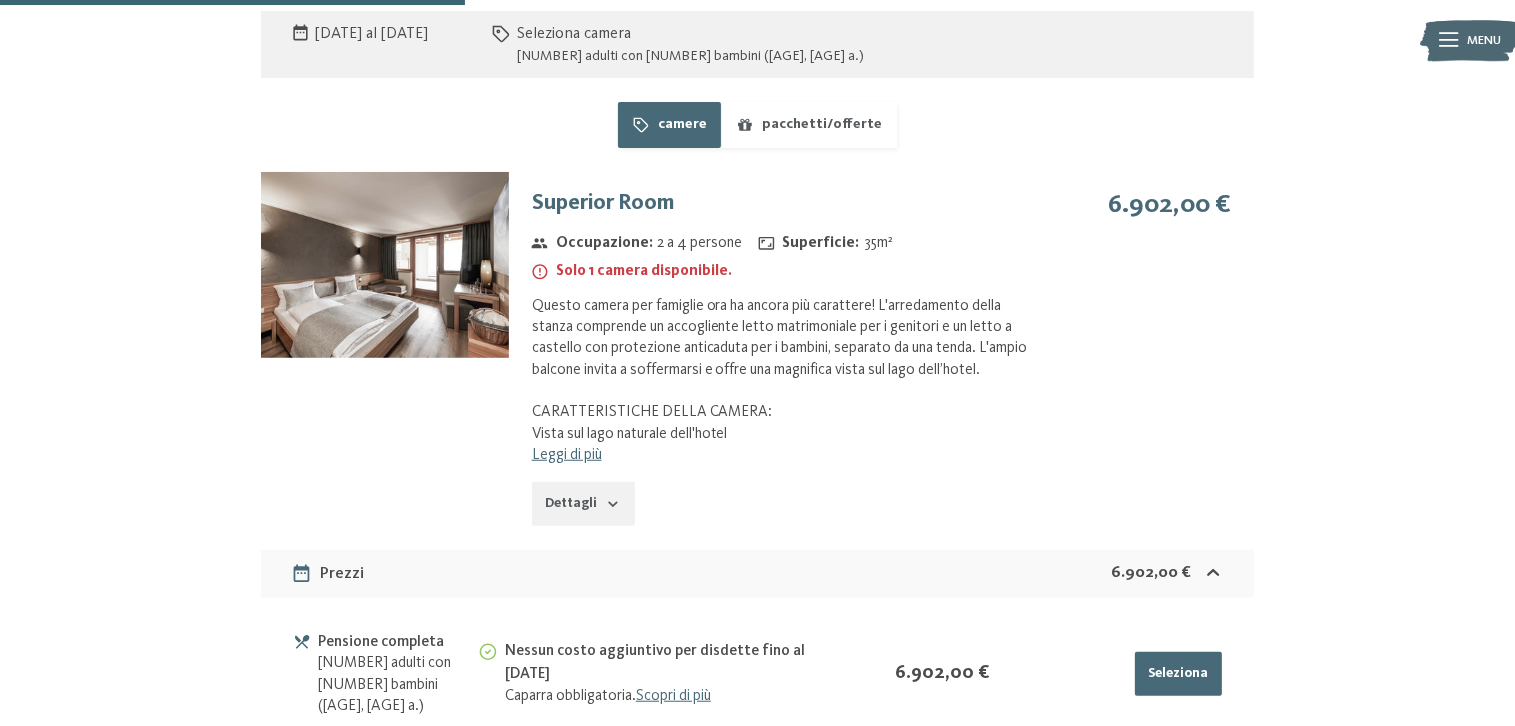 click on "Leggi di più" at bounding box center (567, 455) 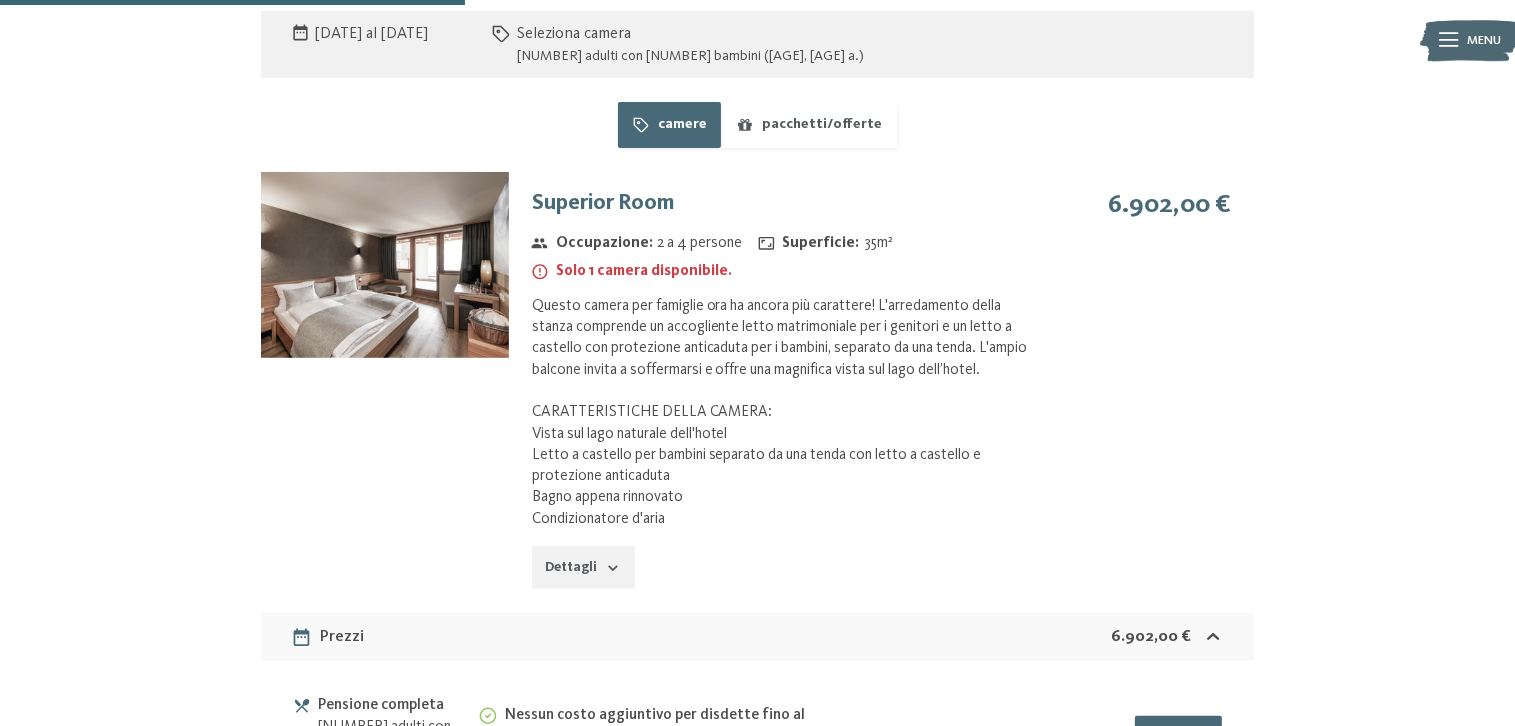 click at bounding box center [385, 265] 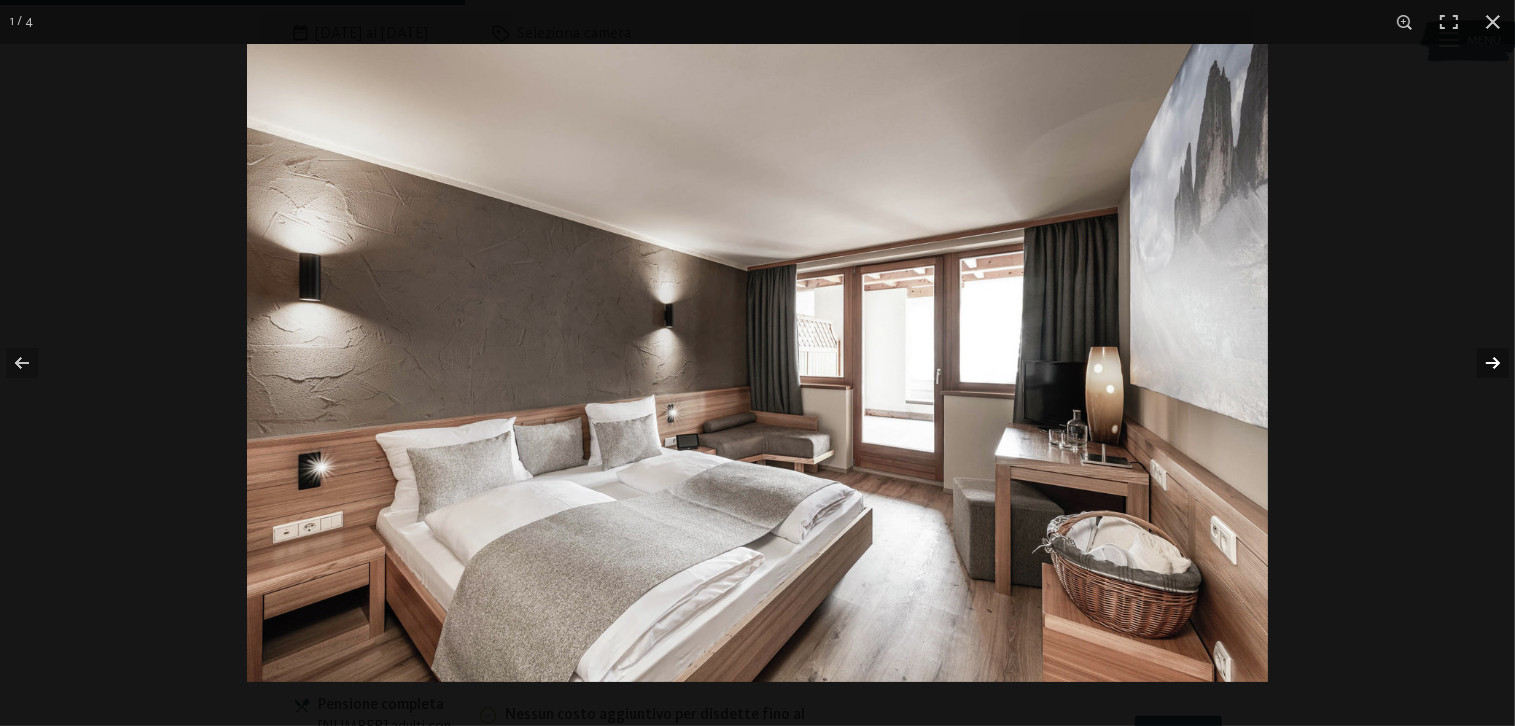 click at bounding box center (1480, 363) 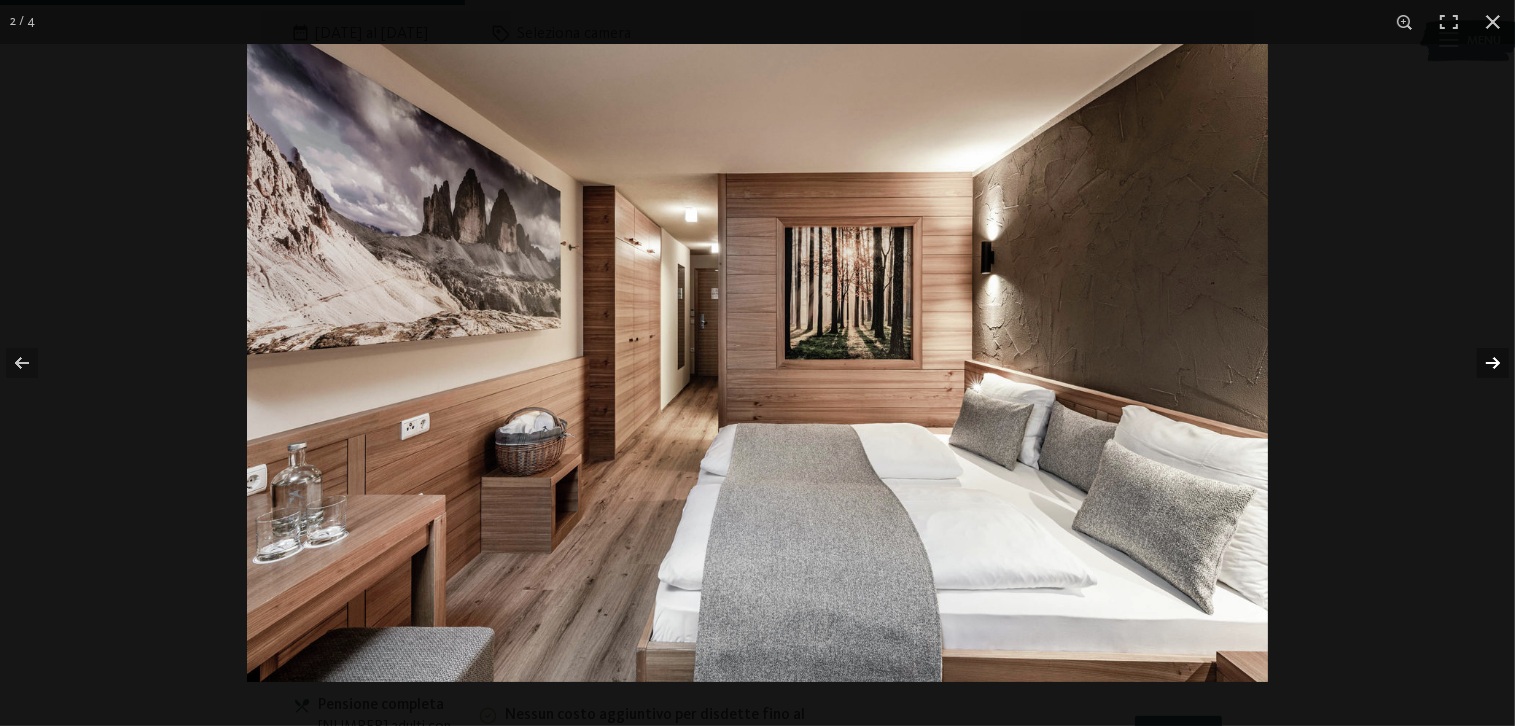 click at bounding box center [1480, 363] 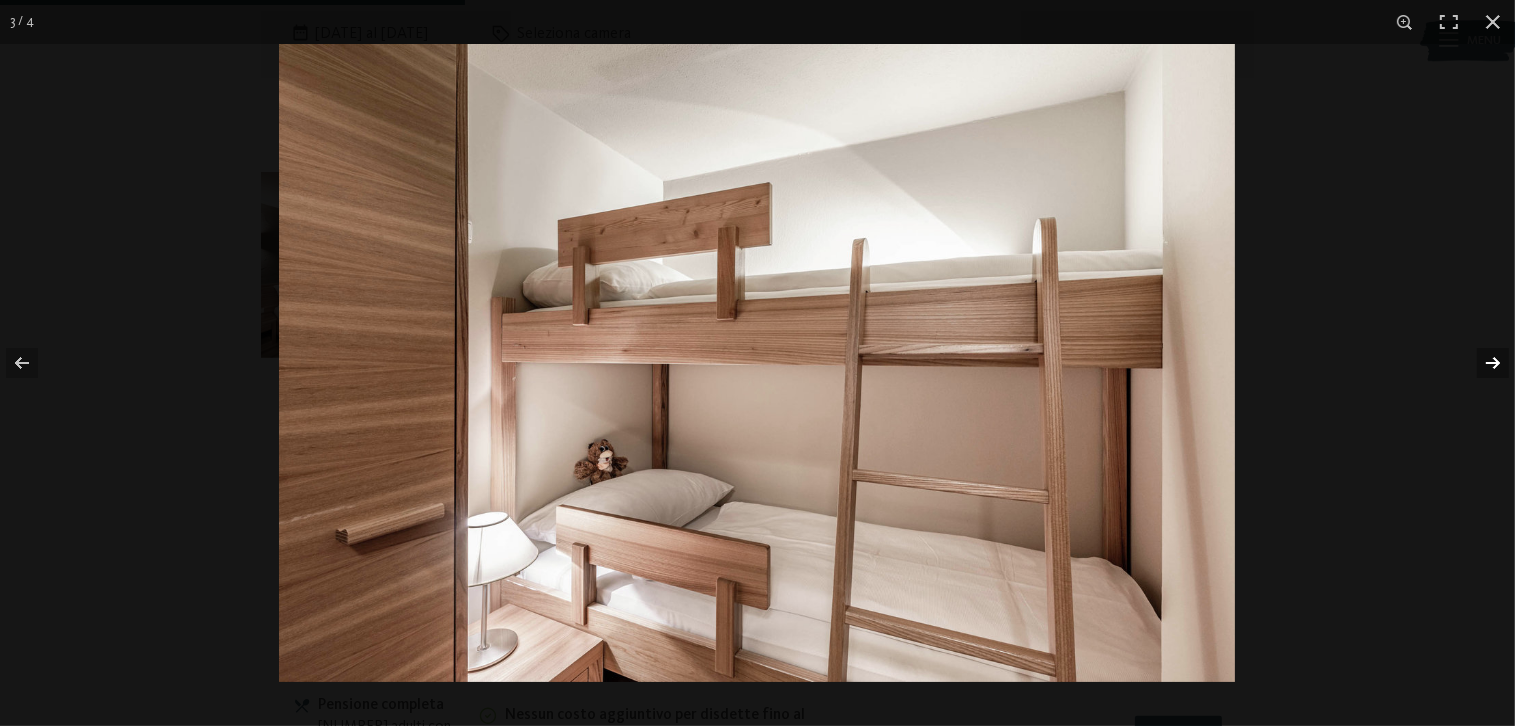 click at bounding box center (1480, 363) 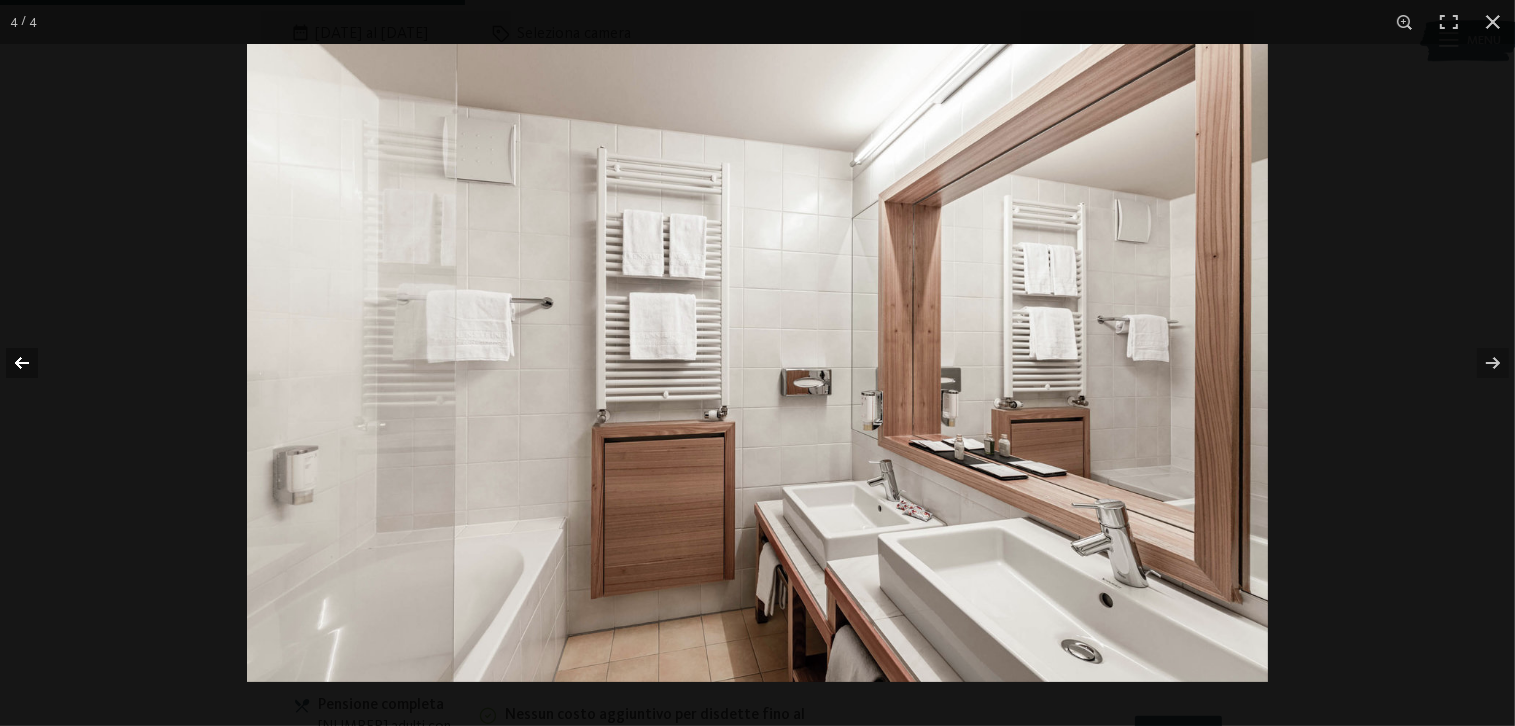 click at bounding box center [35, 363] 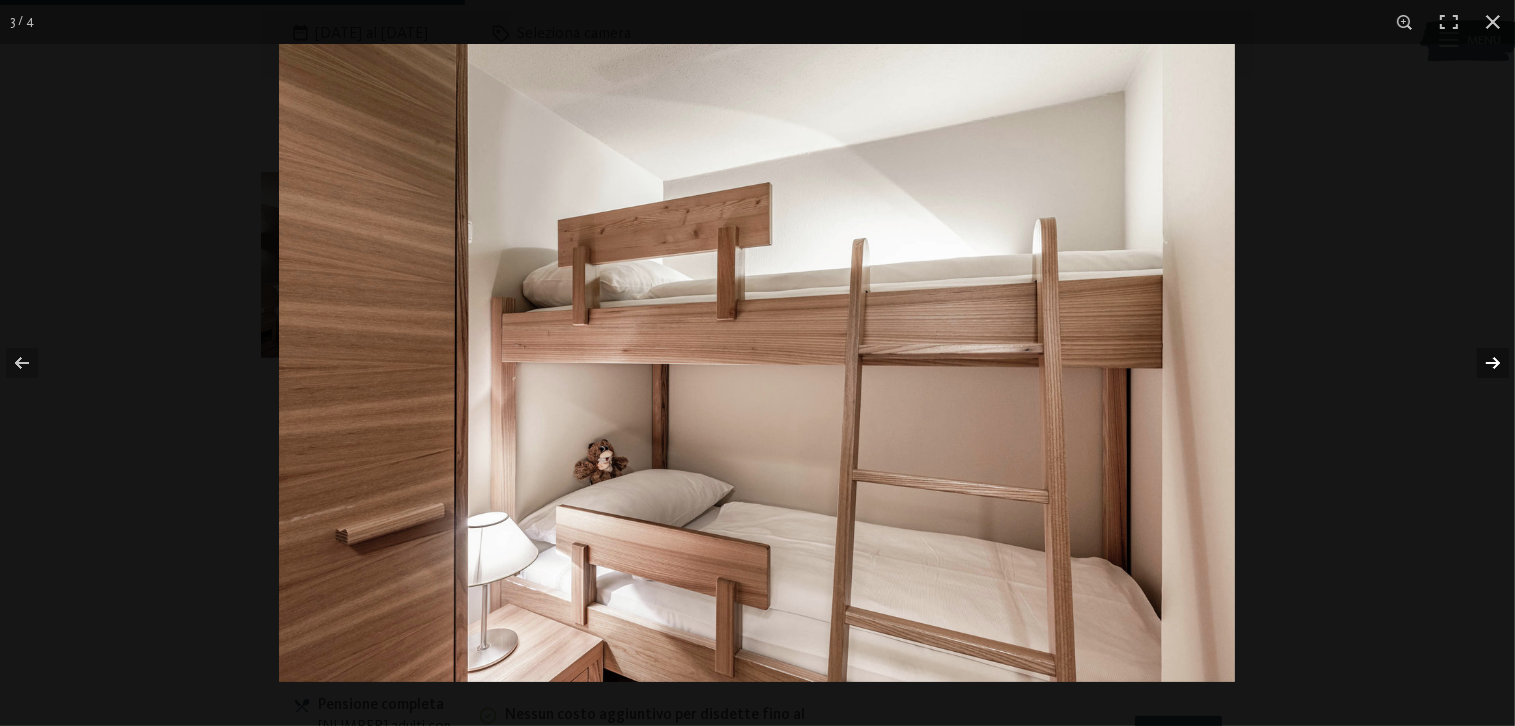 click at bounding box center [1480, 363] 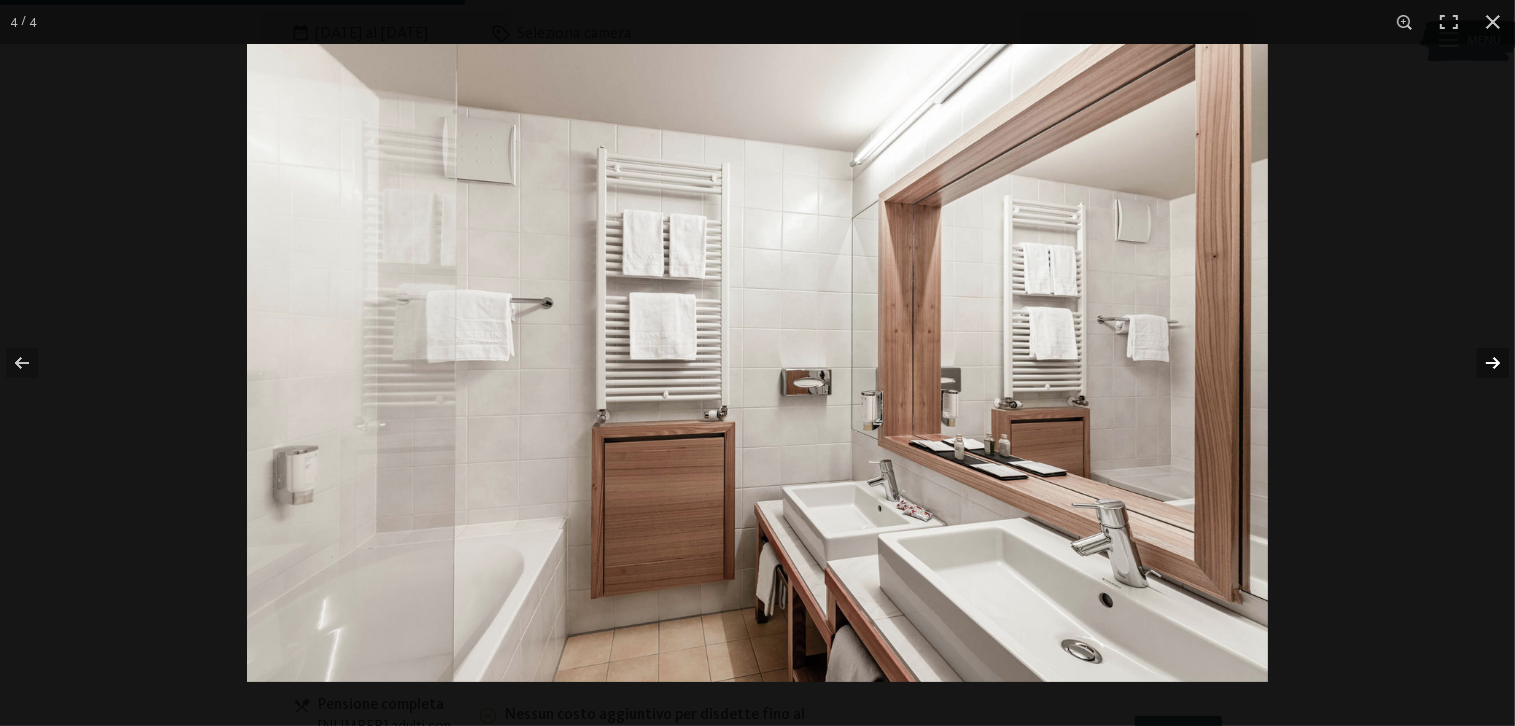 click at bounding box center (1480, 363) 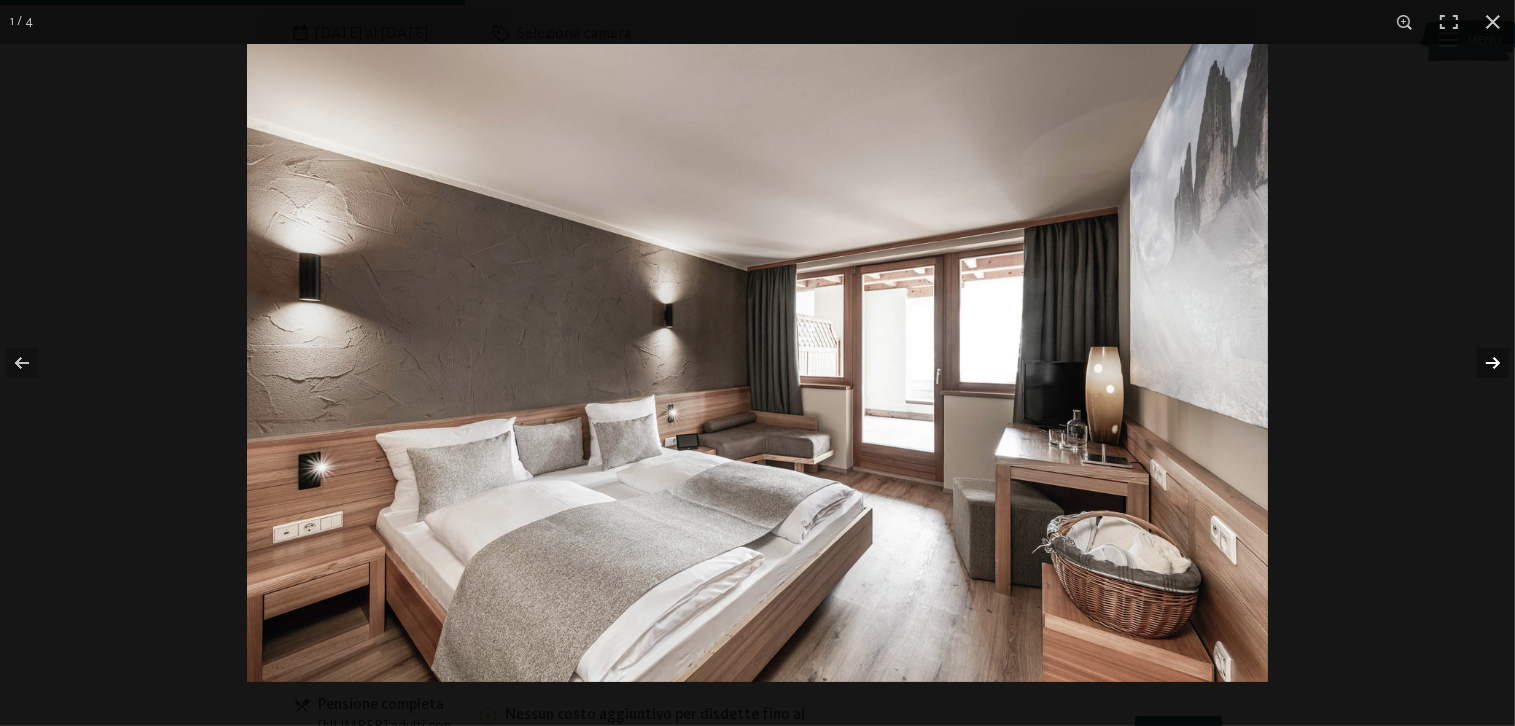 click at bounding box center (1480, 363) 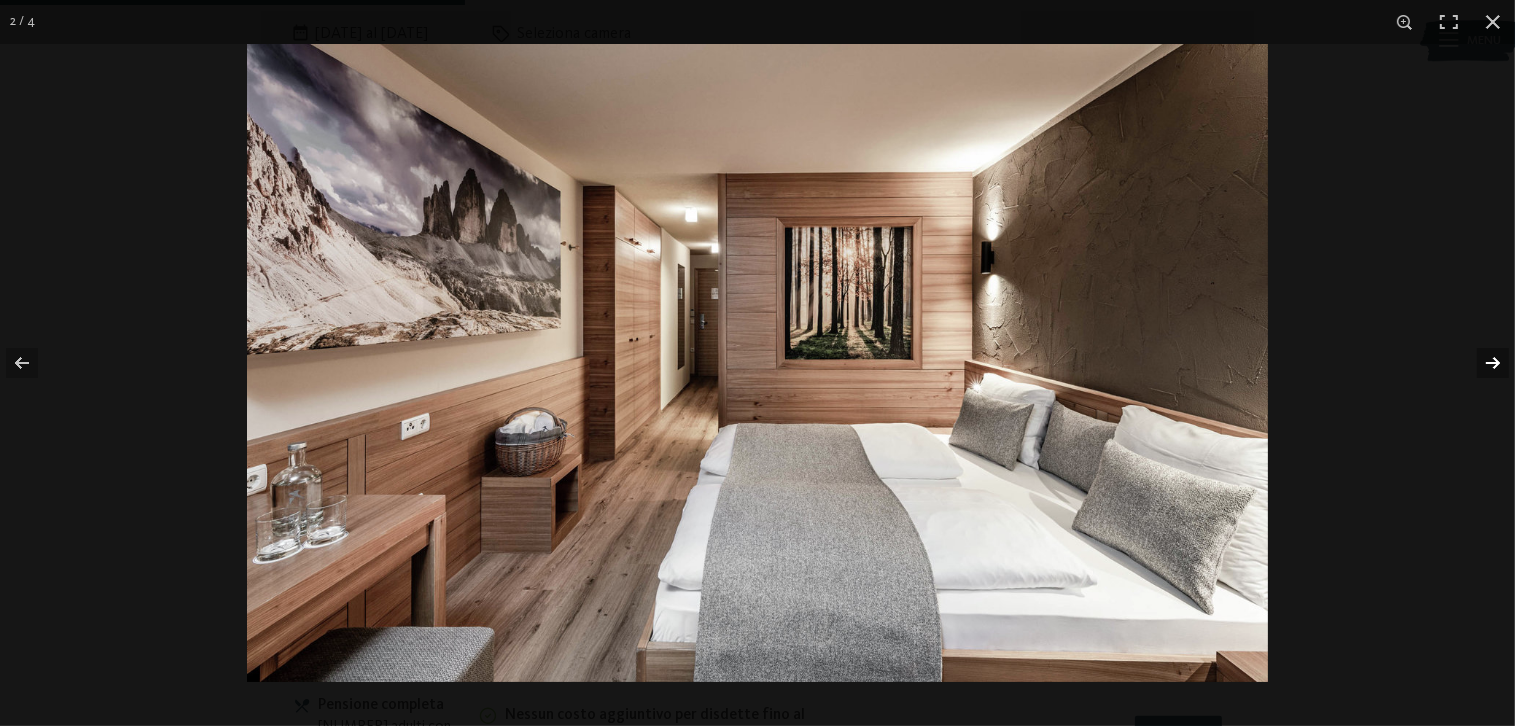 click at bounding box center [1480, 363] 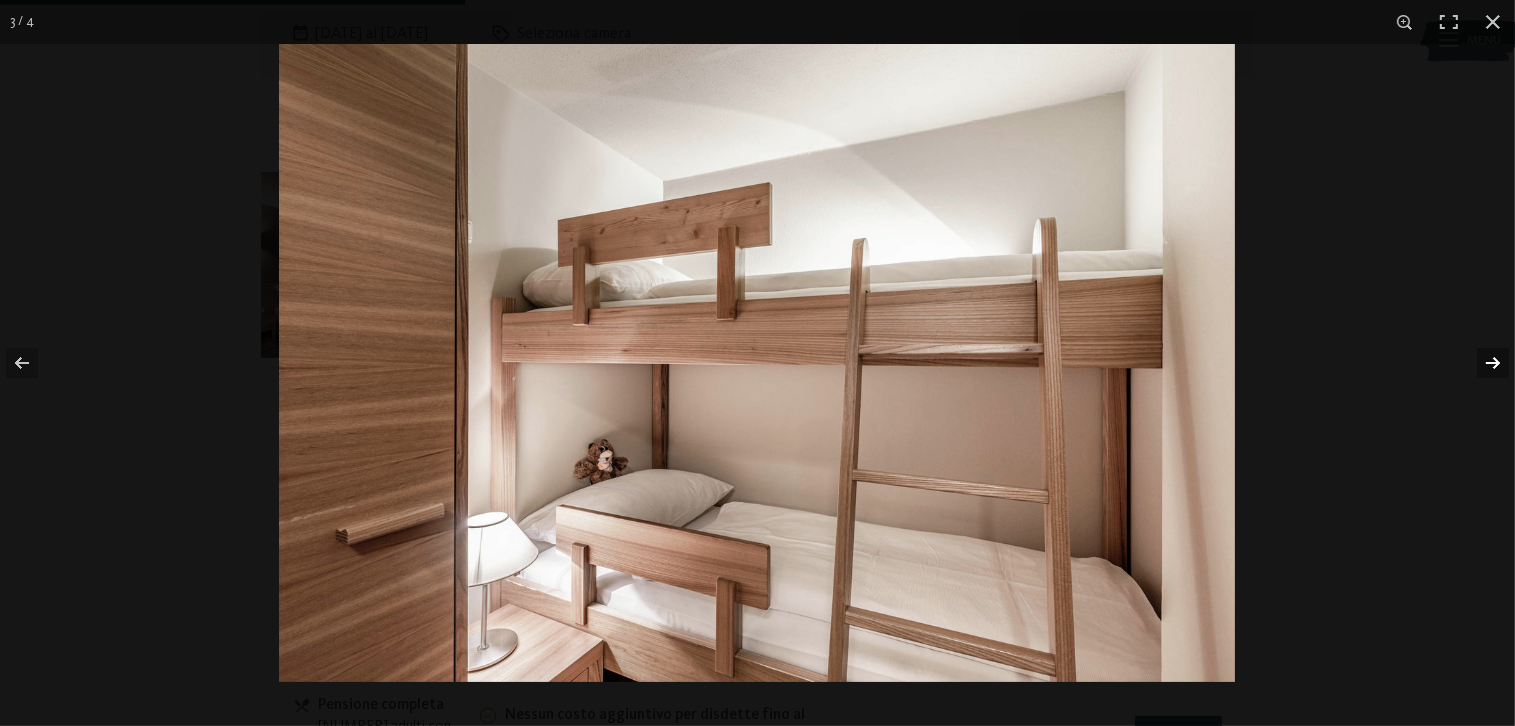 click at bounding box center [1480, 363] 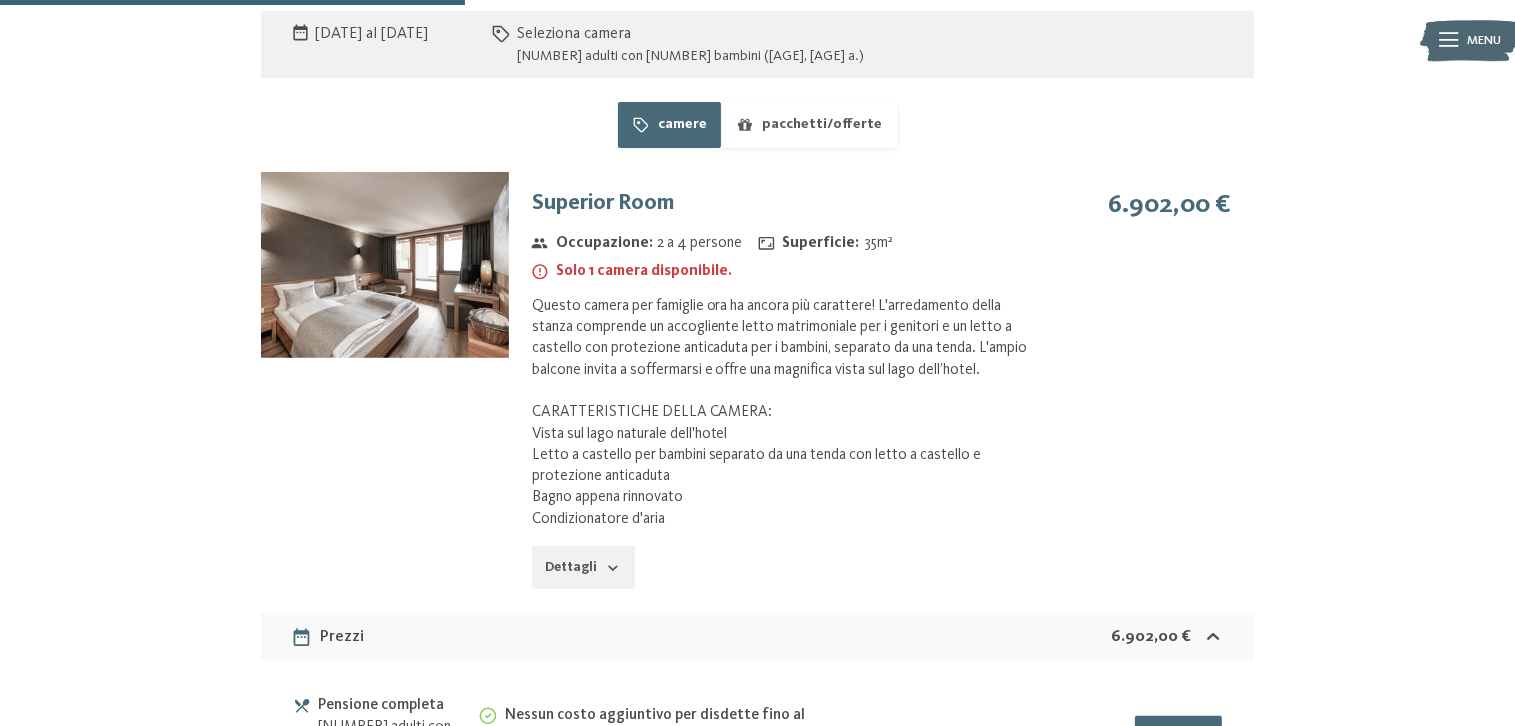 click at bounding box center (0, 0) 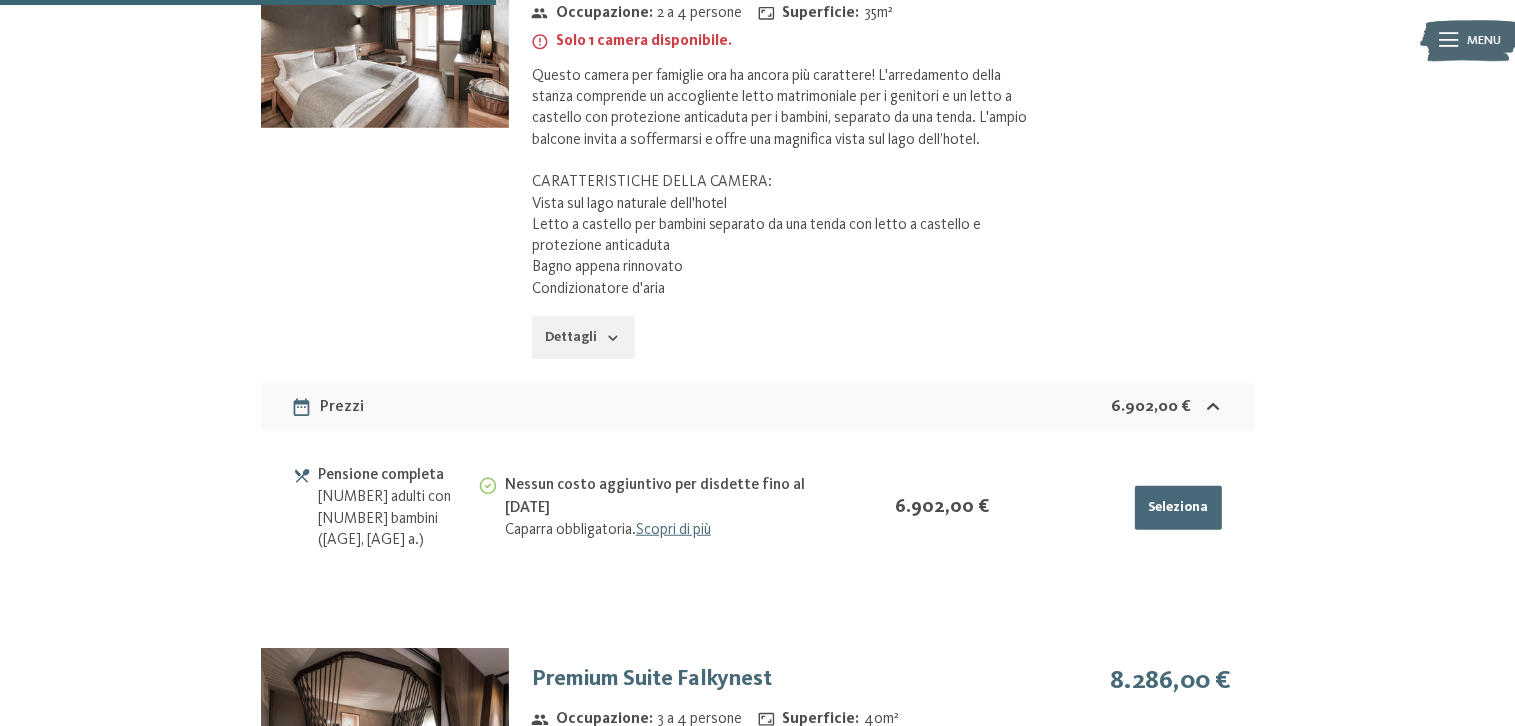 scroll, scrollTop: 1776, scrollLeft: 0, axis: vertical 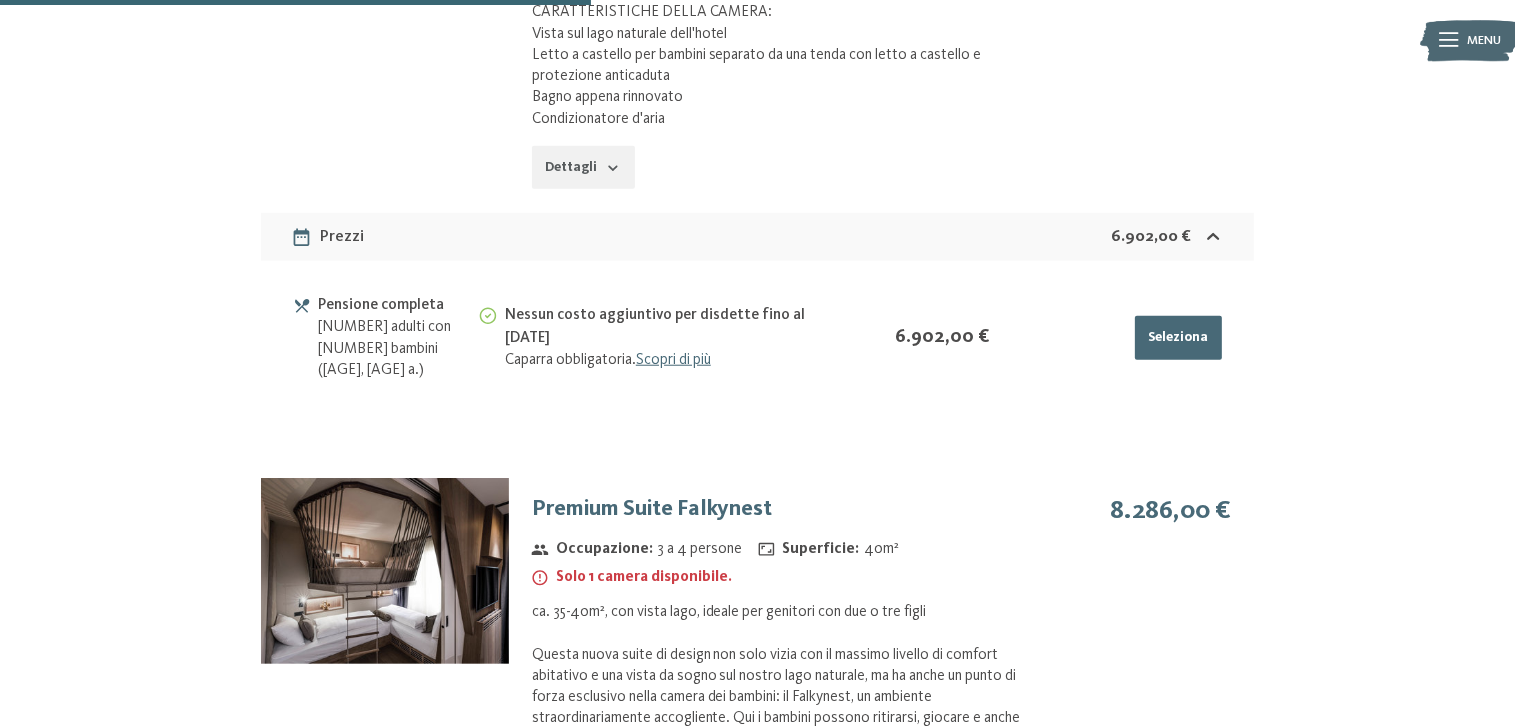 click at bounding box center [385, 571] 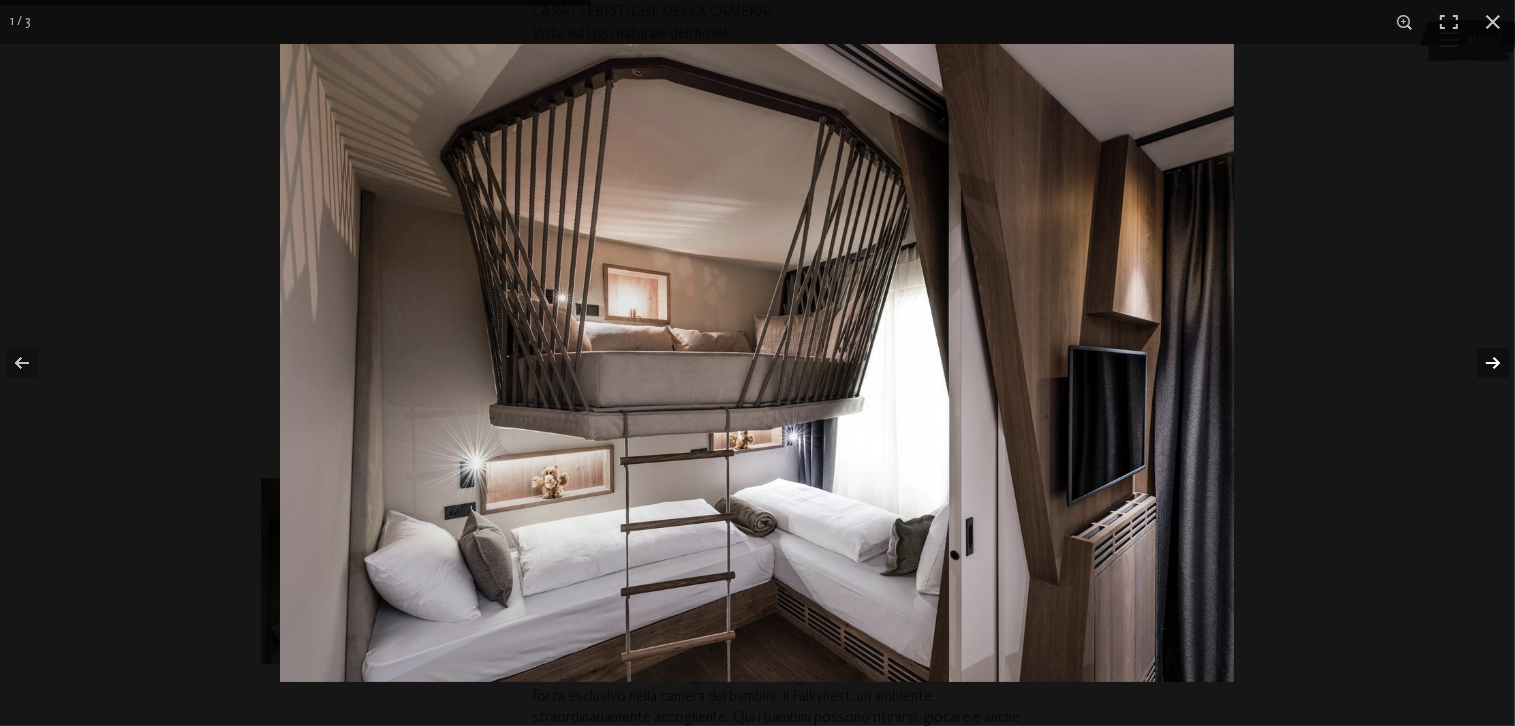 click at bounding box center [1480, 363] 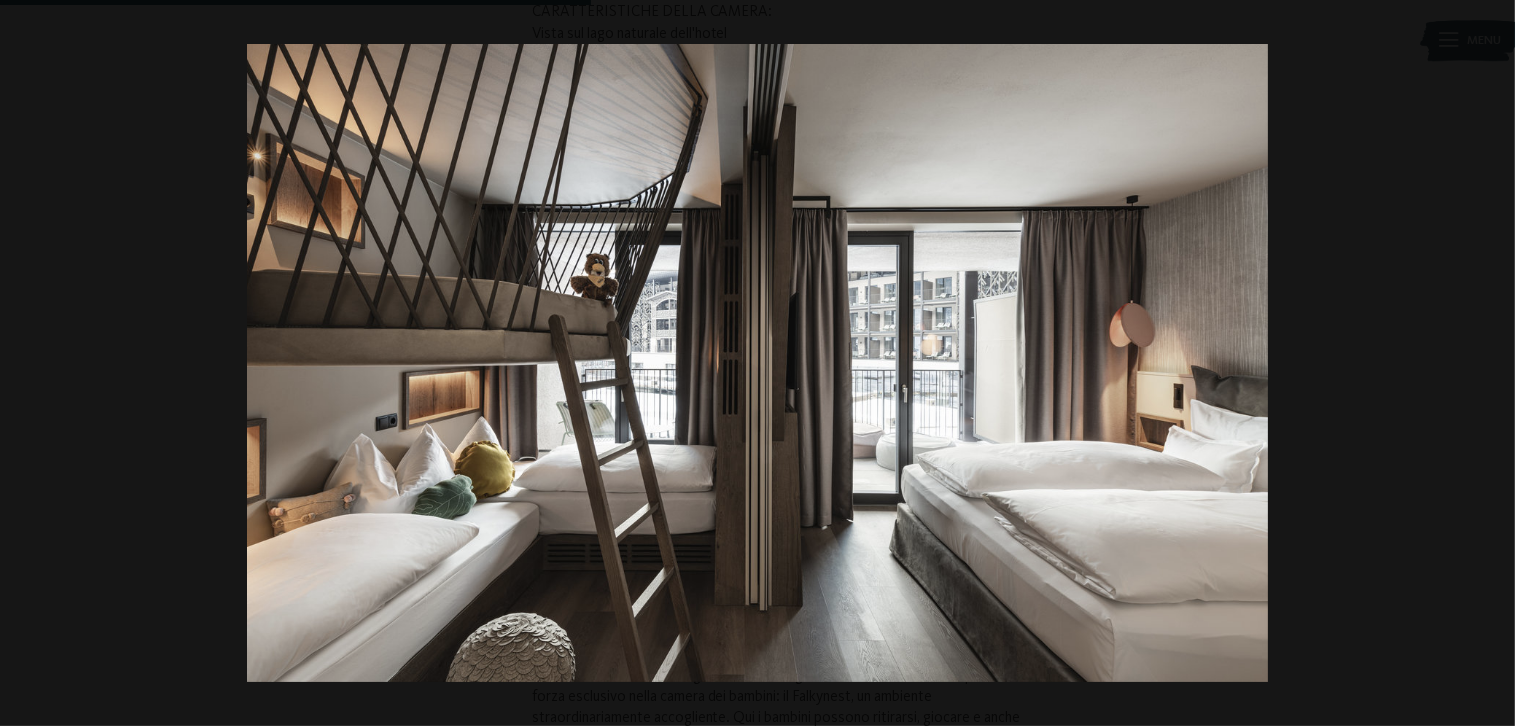 click at bounding box center (1480, 363) 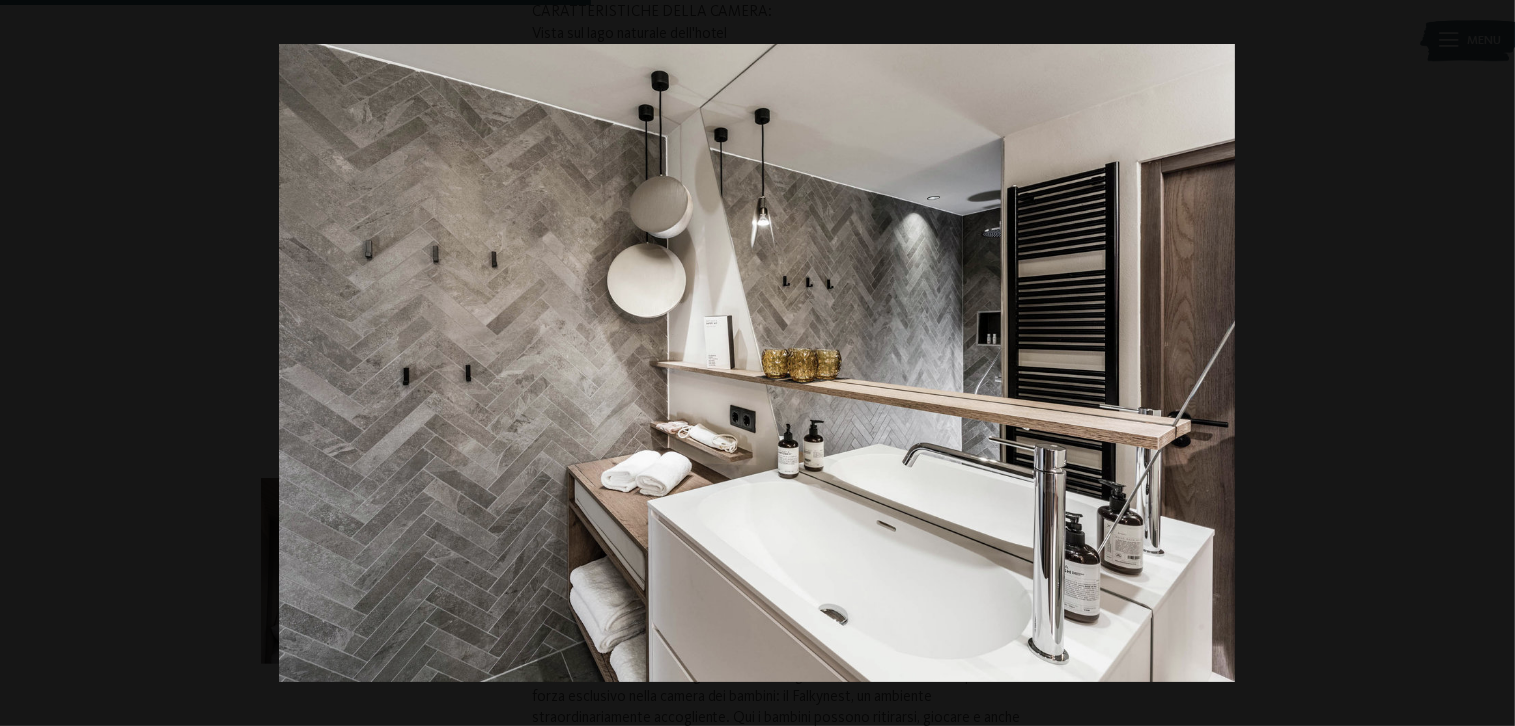 click at bounding box center [1480, 363] 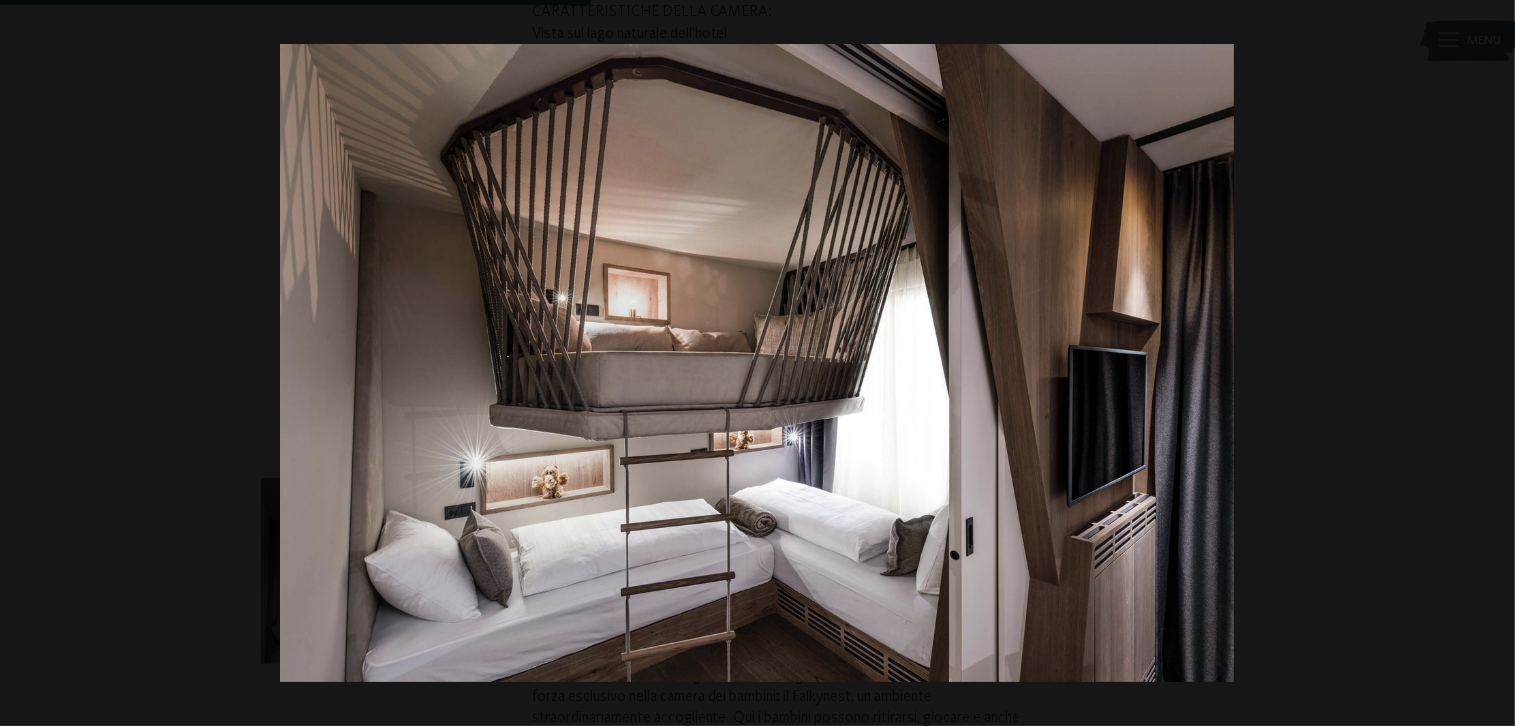 click at bounding box center [1480, 363] 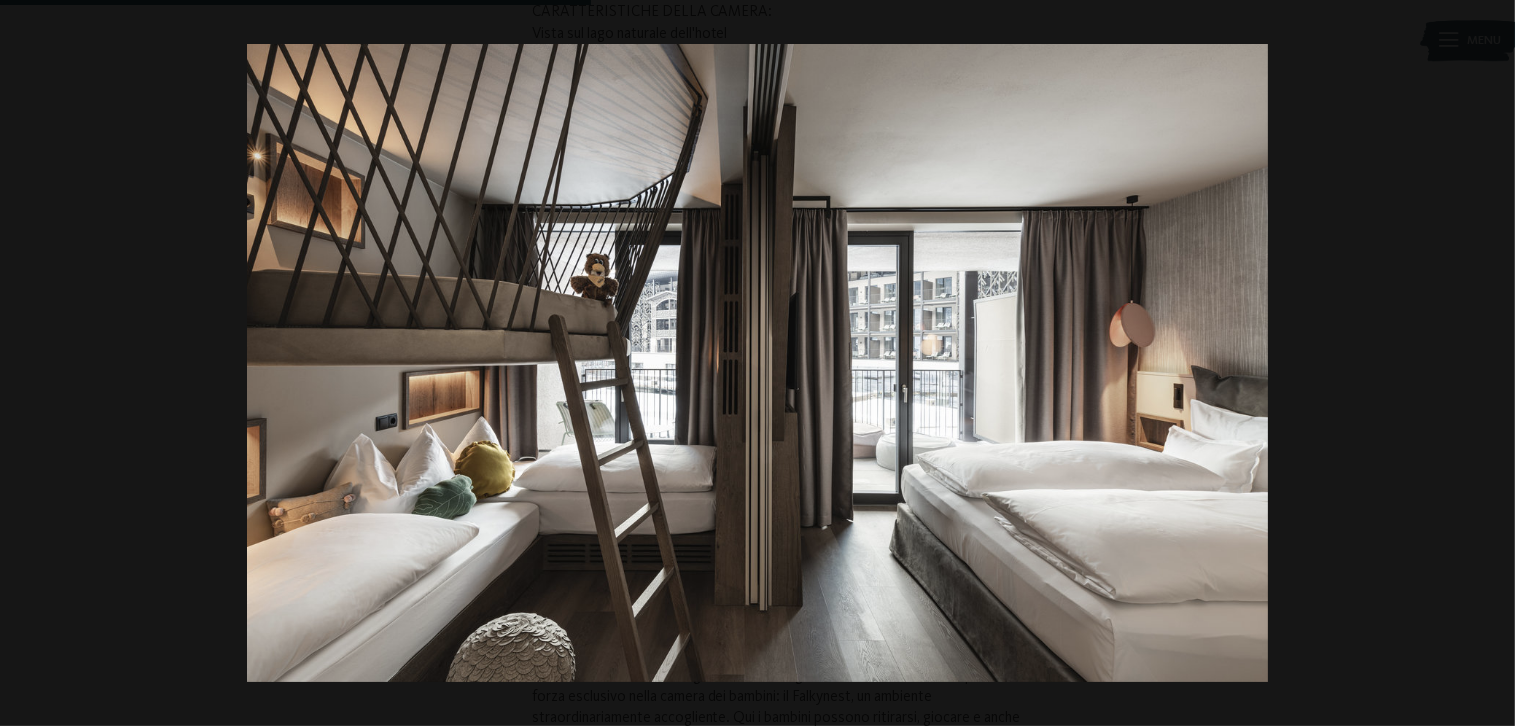 click at bounding box center [1480, 363] 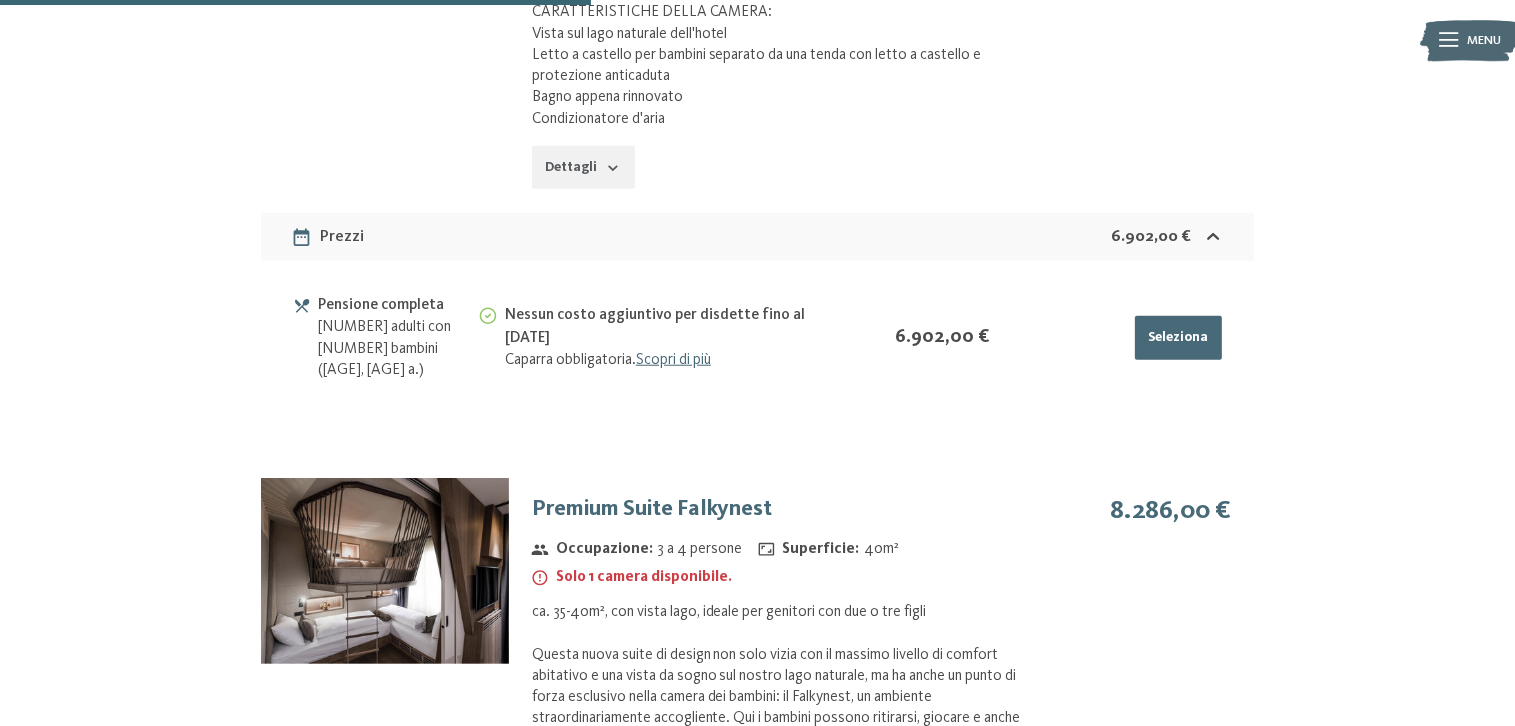 click at bounding box center (0, 0) 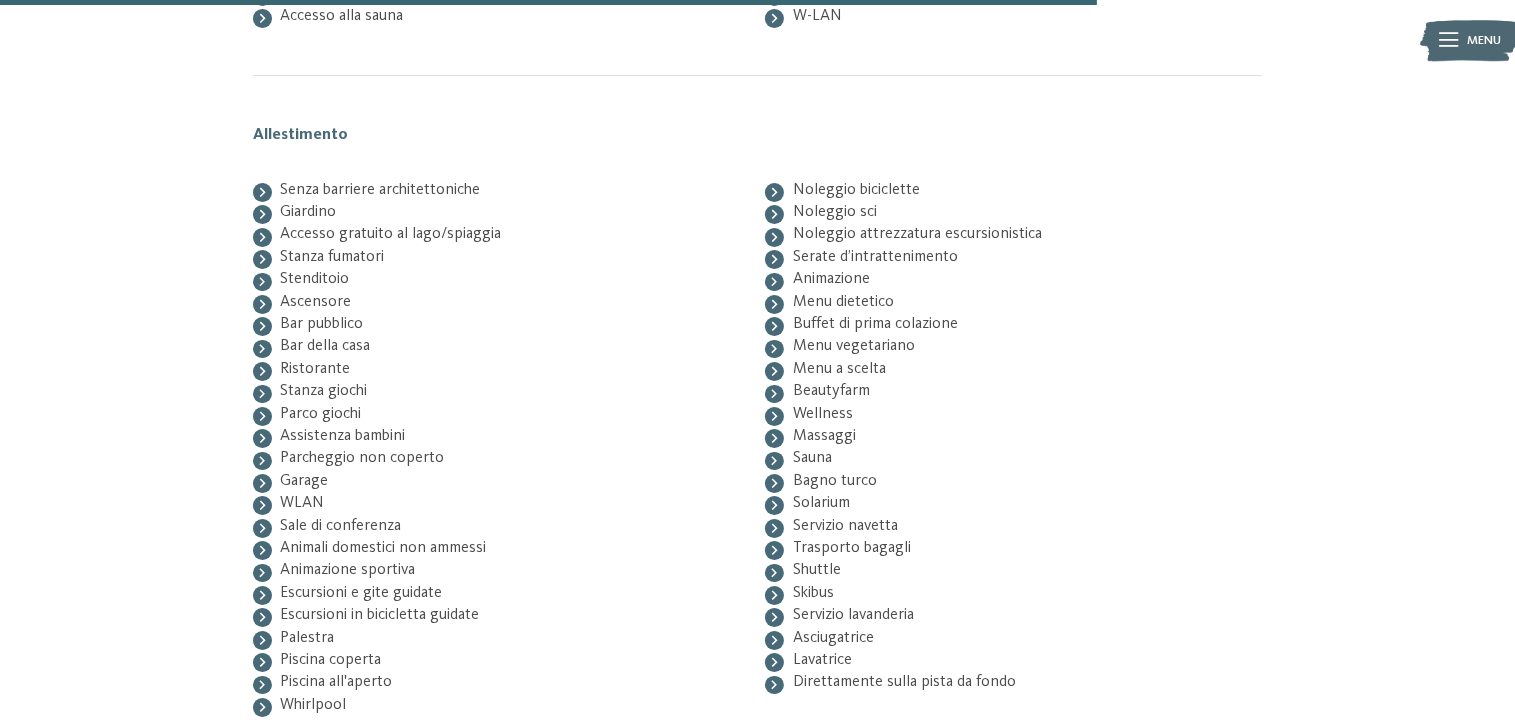scroll, scrollTop: 3276, scrollLeft: 0, axis: vertical 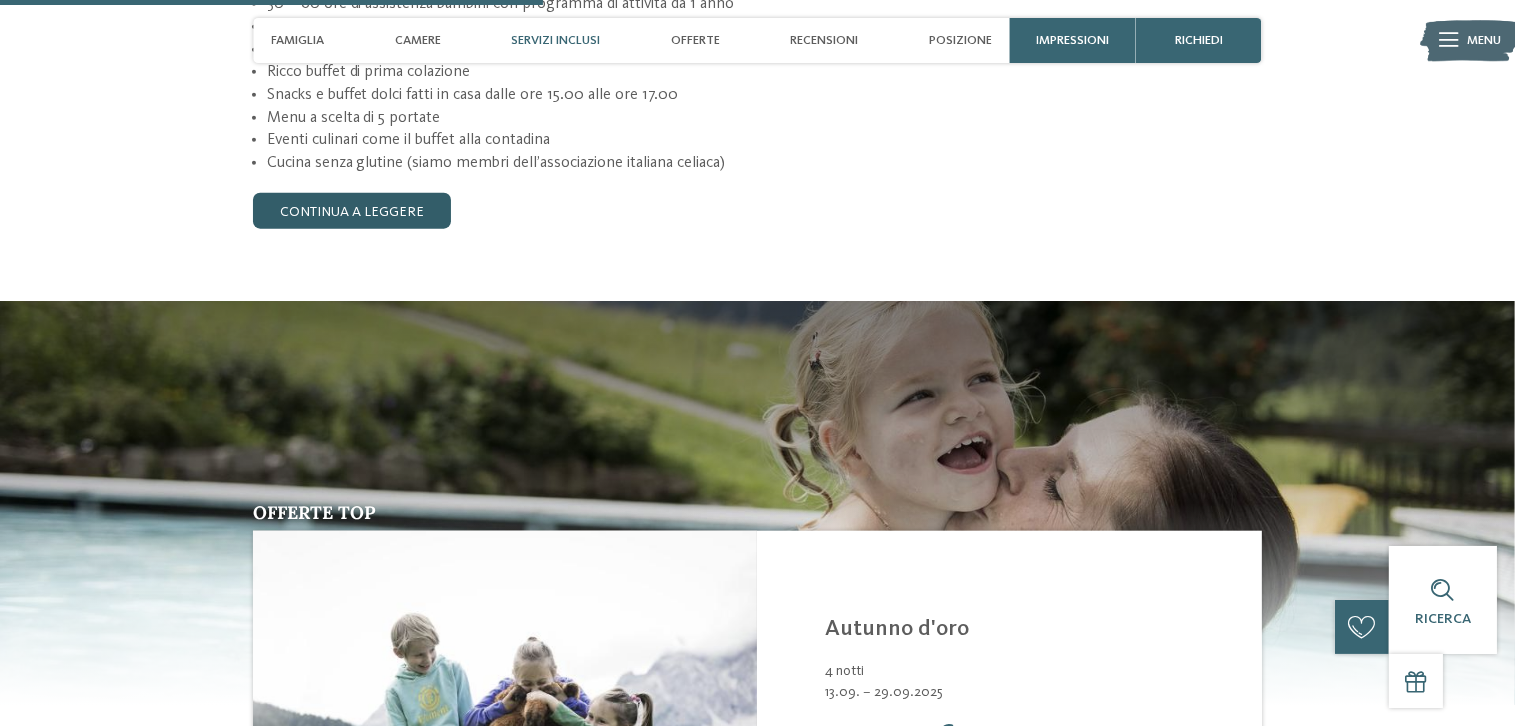 click on "continua a leggere" at bounding box center (352, 211) 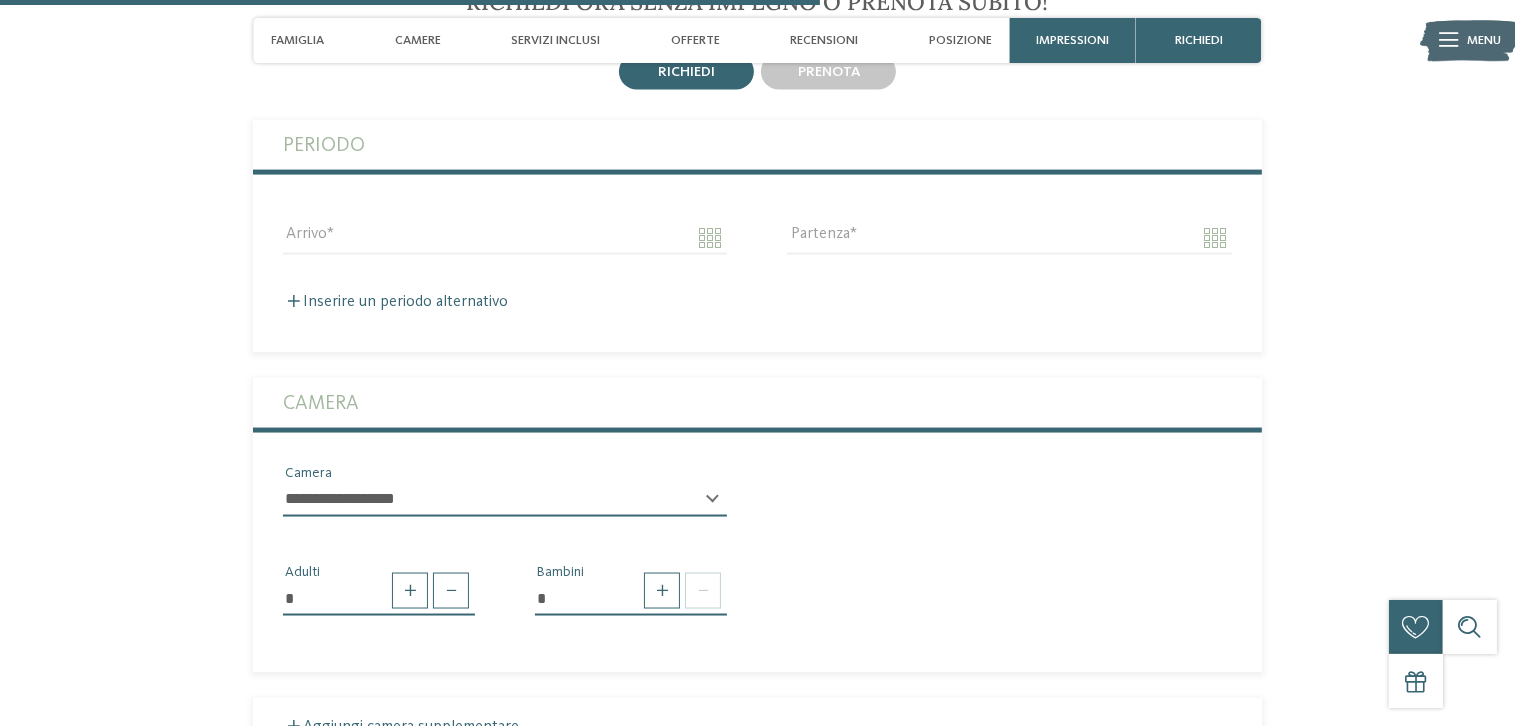 scroll, scrollTop: 3000, scrollLeft: 0, axis: vertical 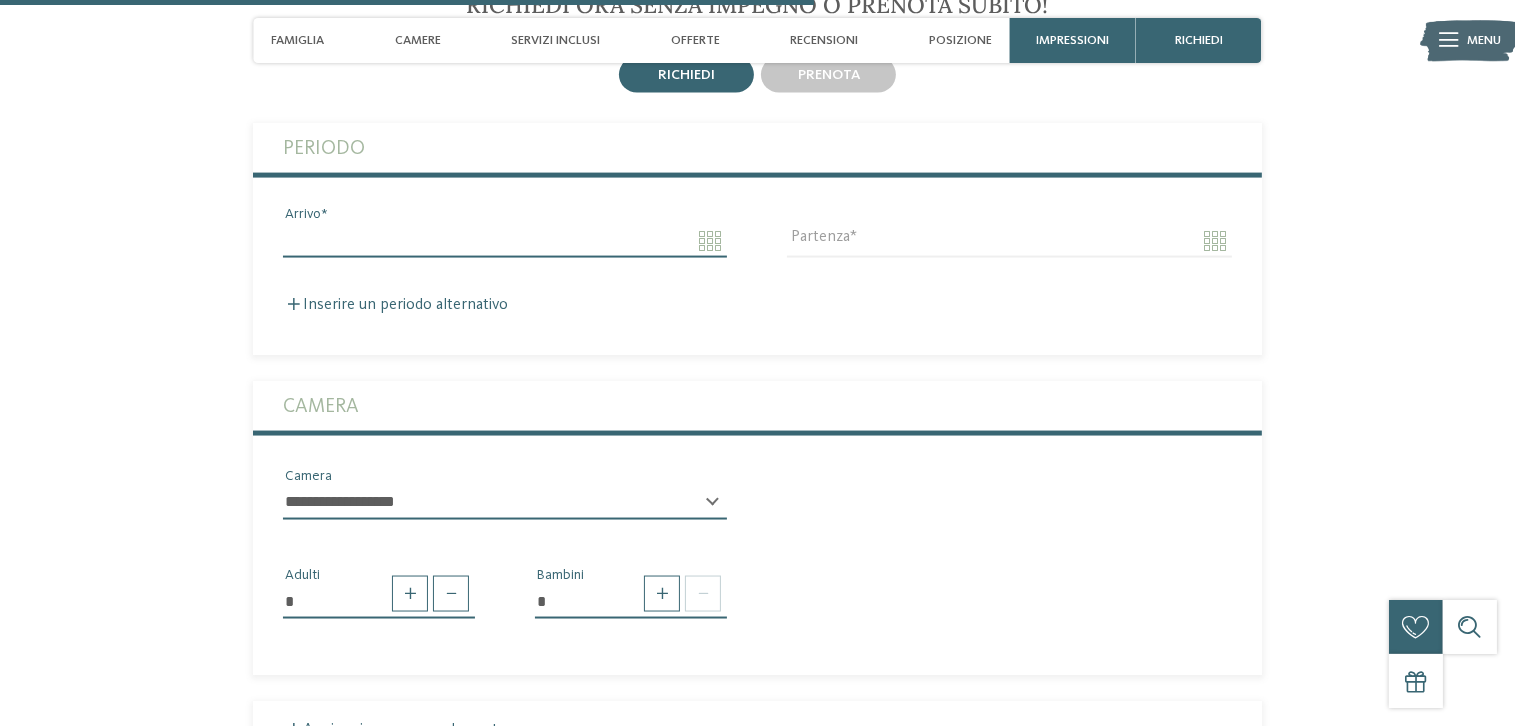 click on "Arrivo" at bounding box center [505, 241] 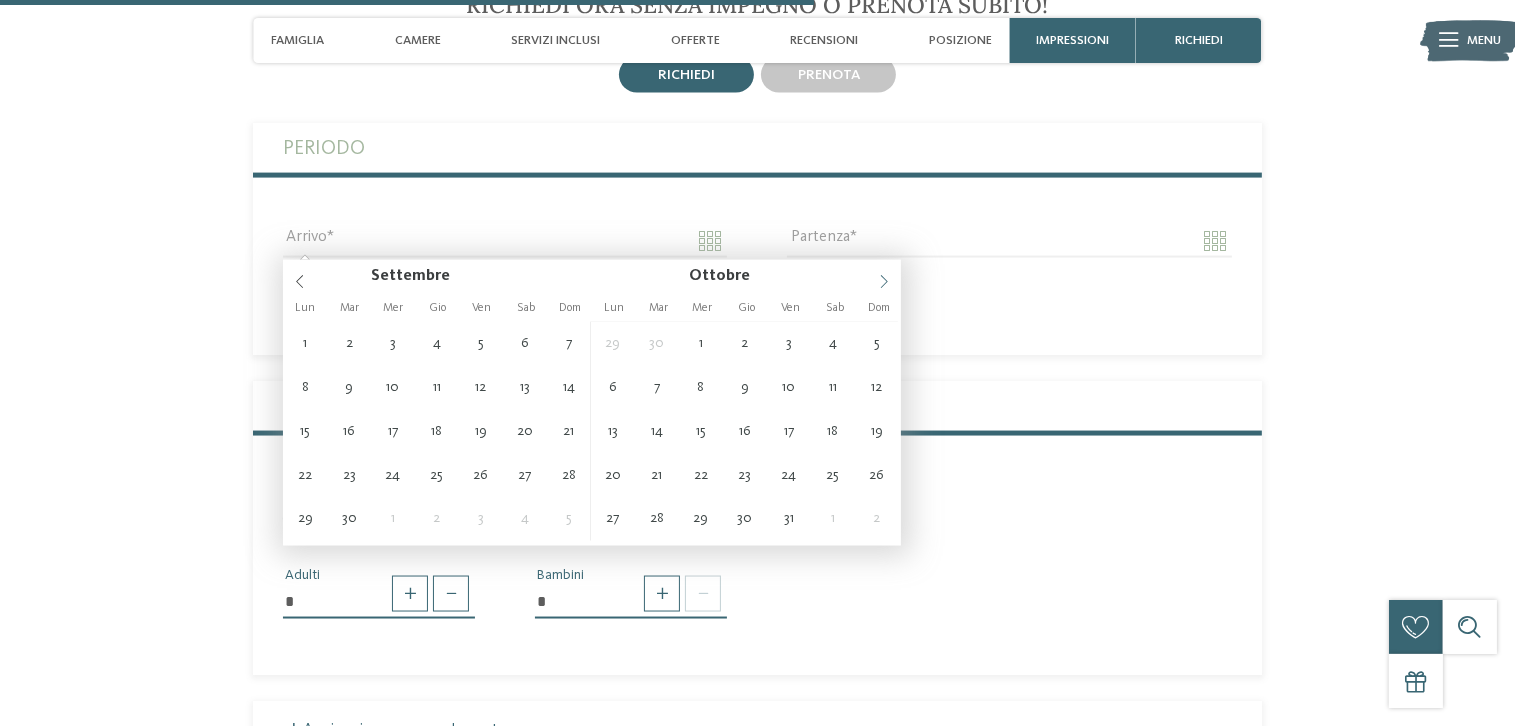 click at bounding box center [884, 277] 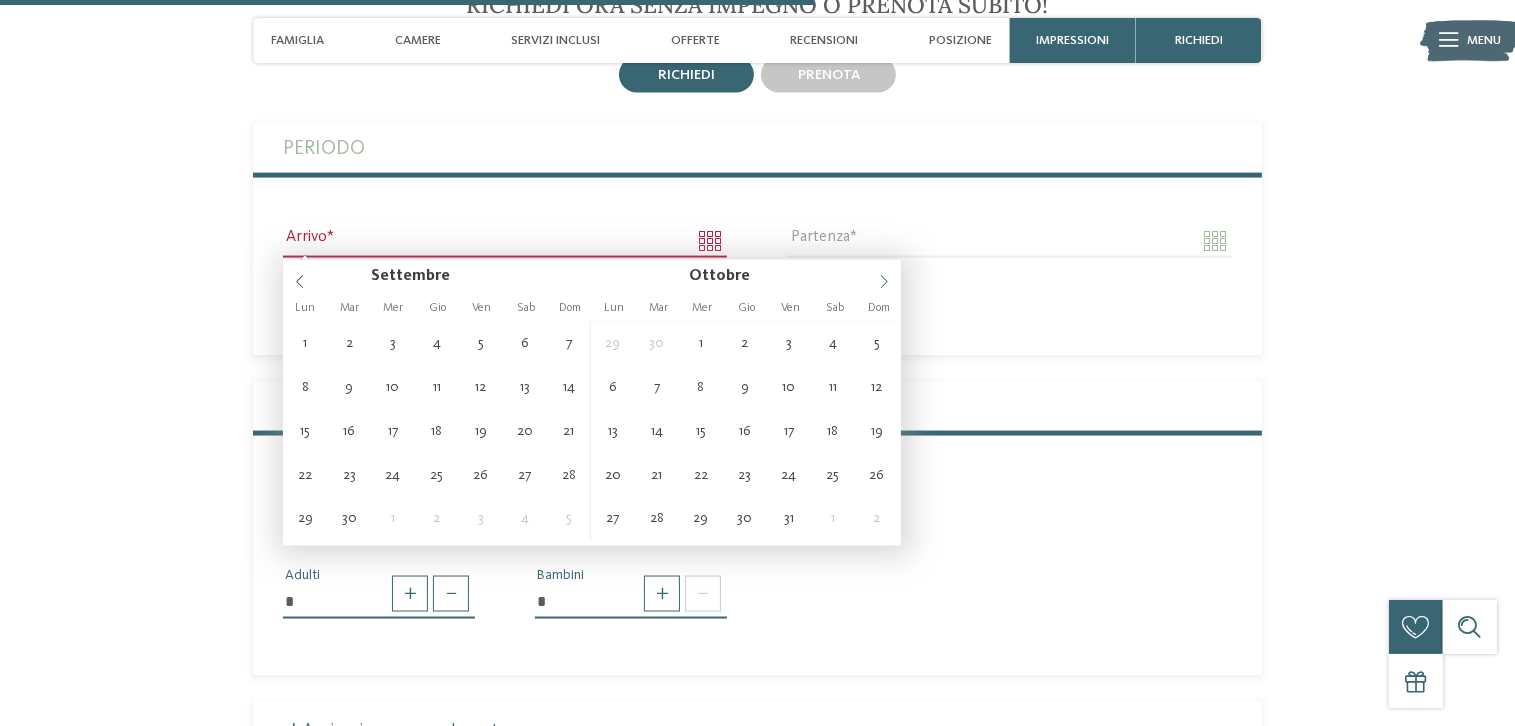 click at bounding box center (884, 277) 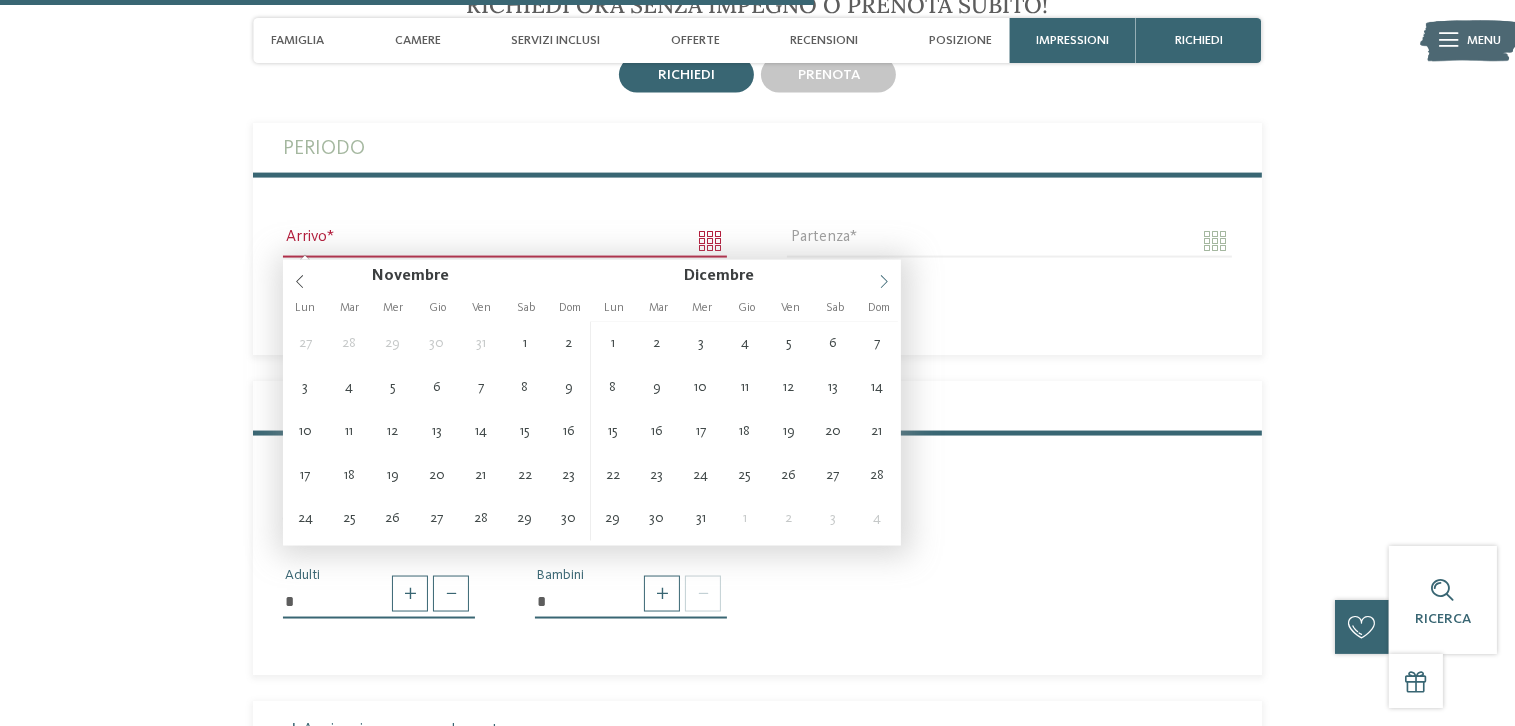 click at bounding box center [884, 277] 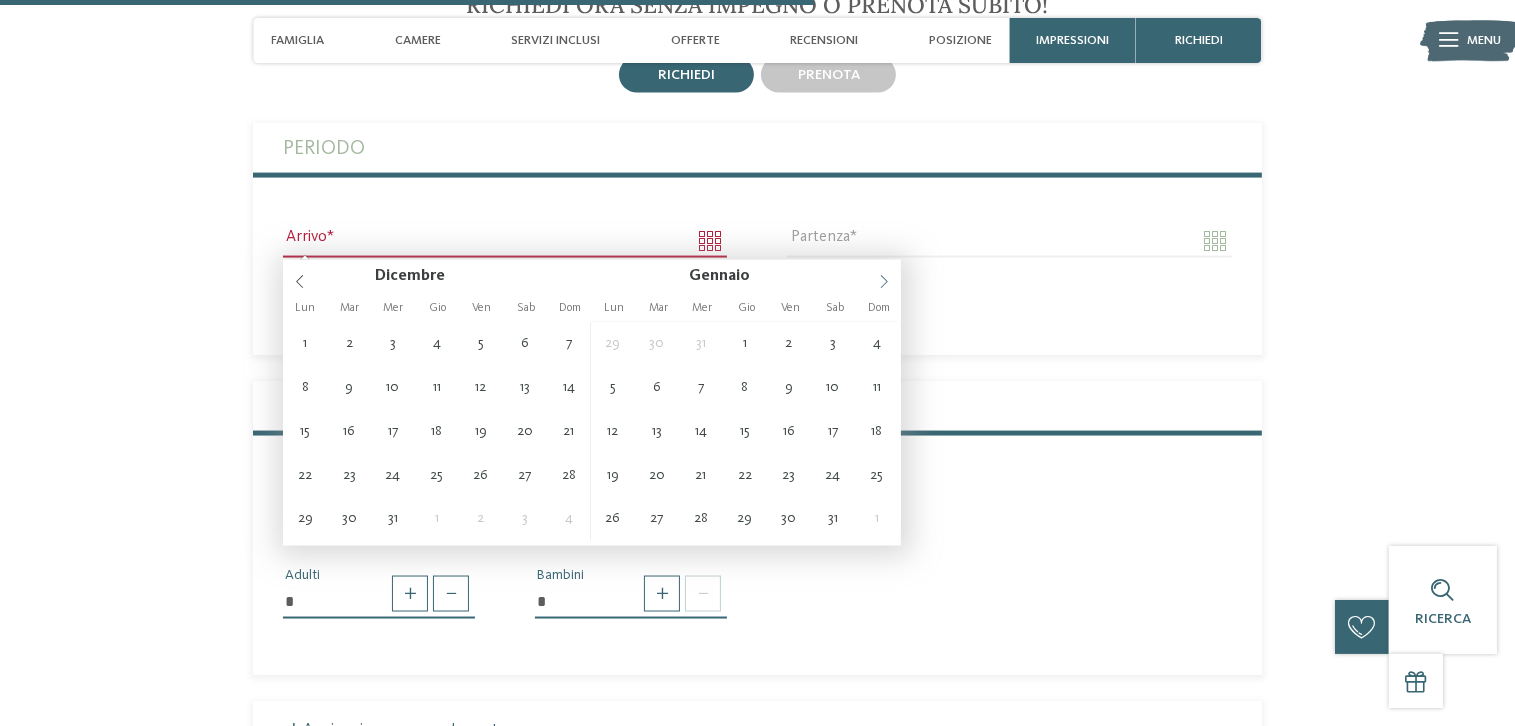 type on "****" 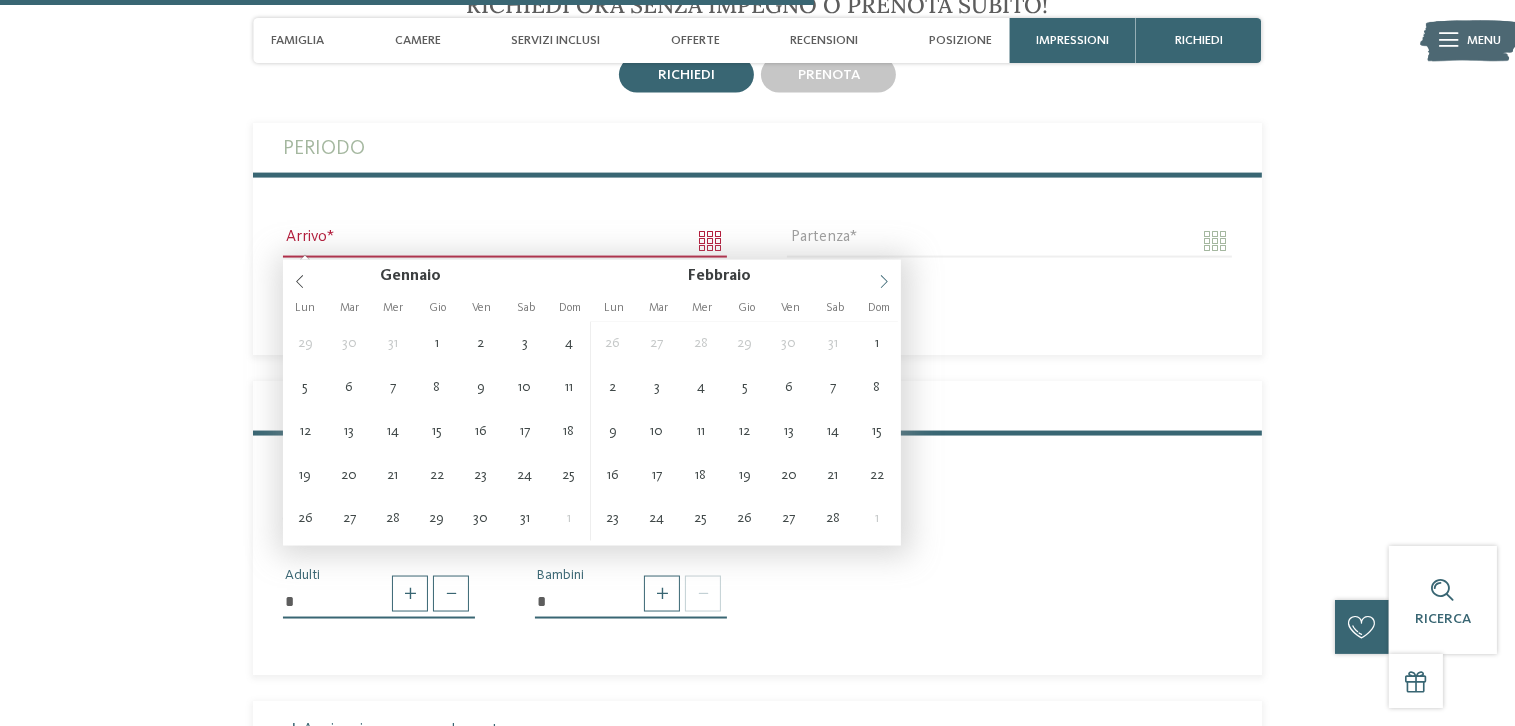 click at bounding box center [884, 277] 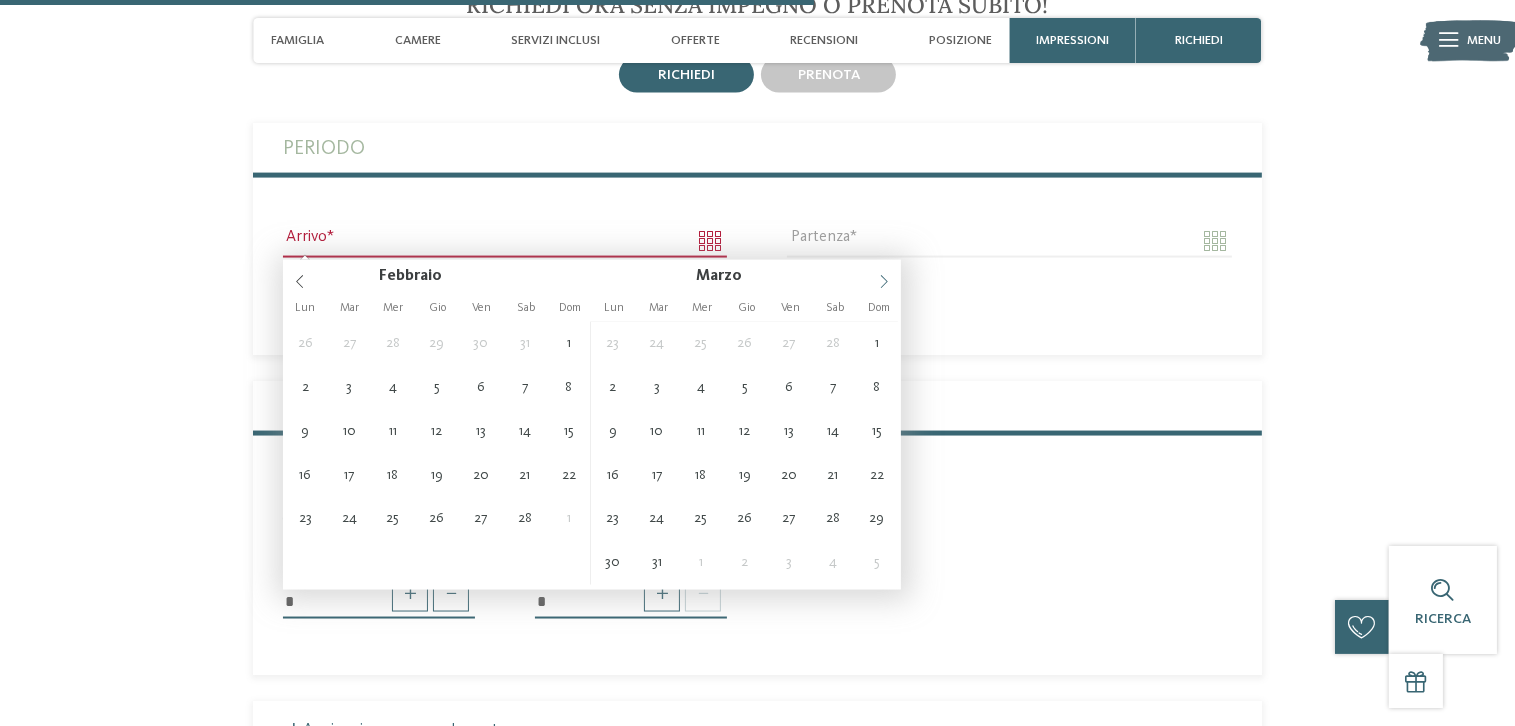 click at bounding box center [884, 277] 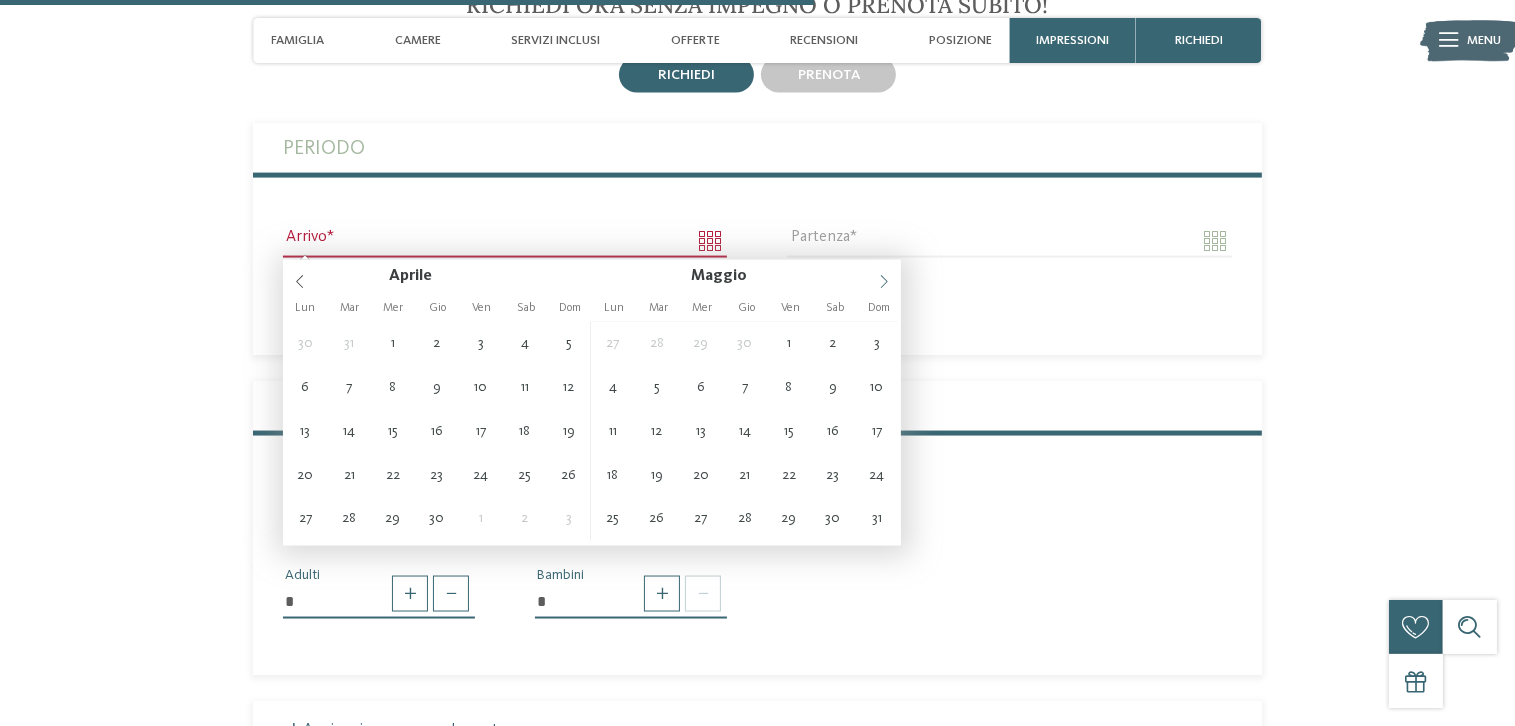 click at bounding box center [884, 277] 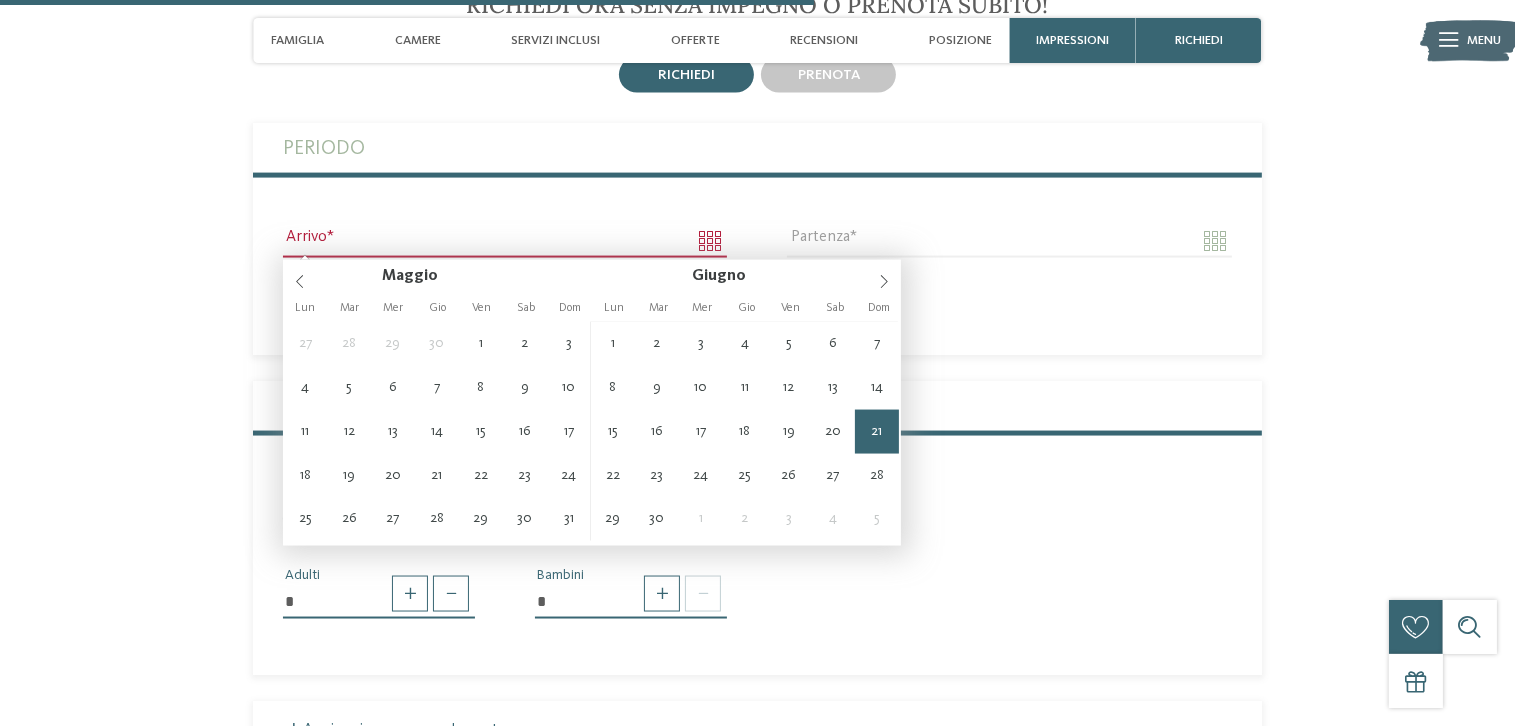 type on "**********" 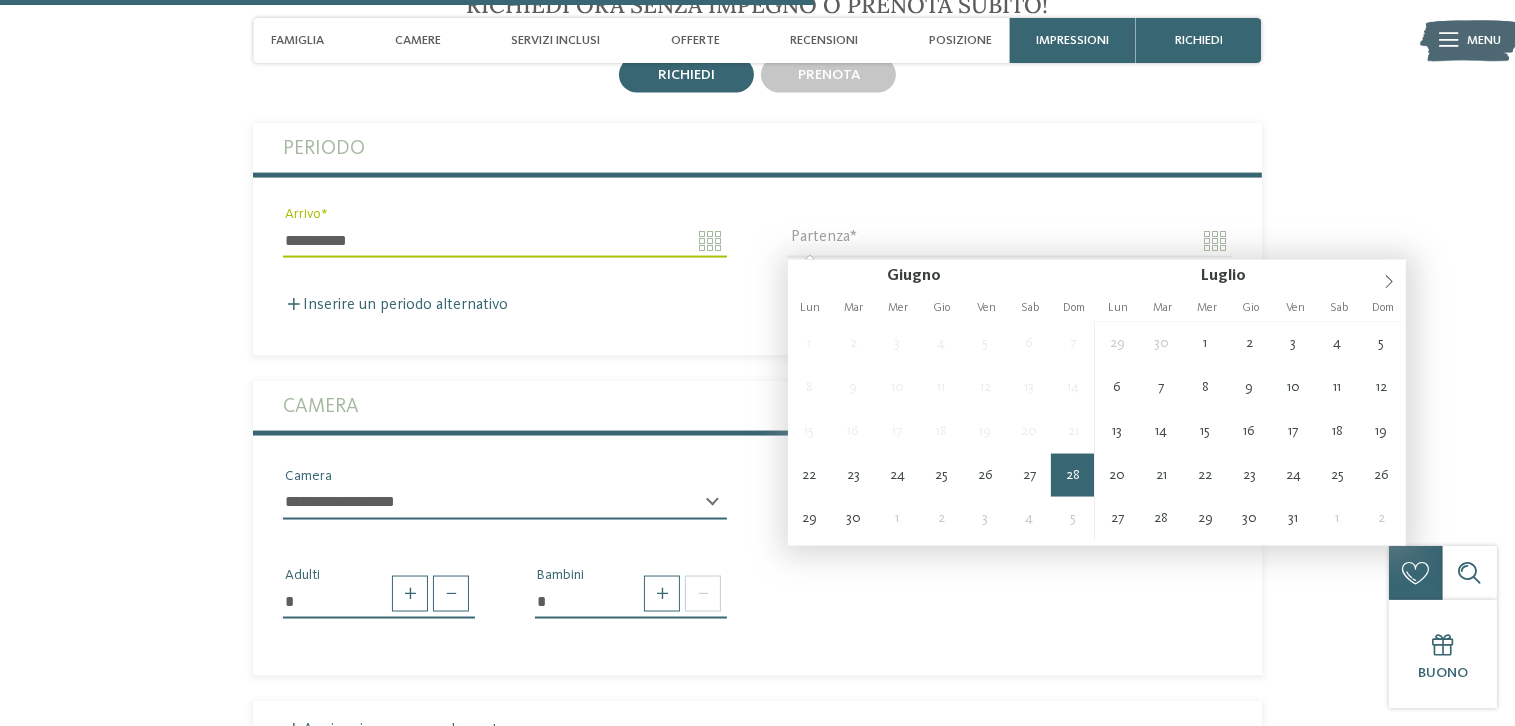 type on "**********" 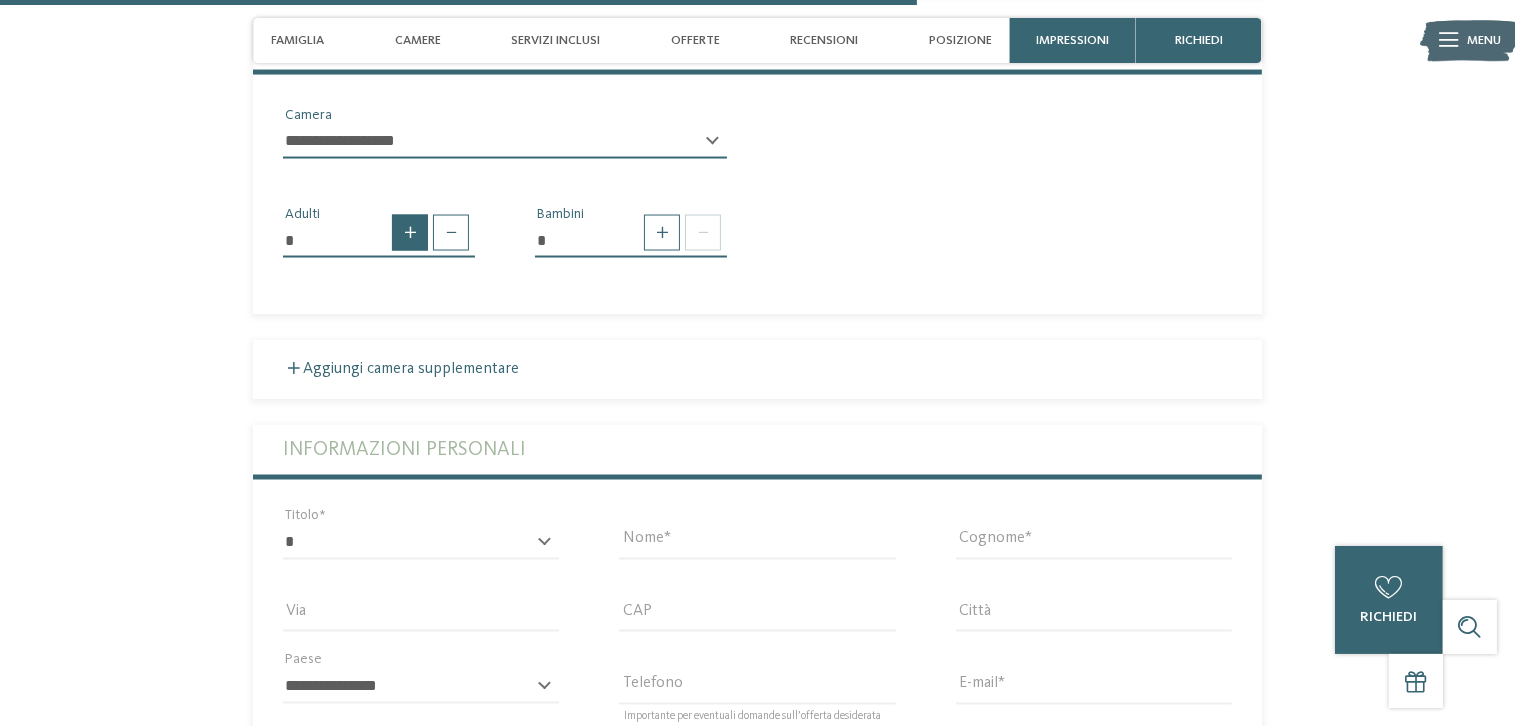 scroll, scrollTop: 3400, scrollLeft: 0, axis: vertical 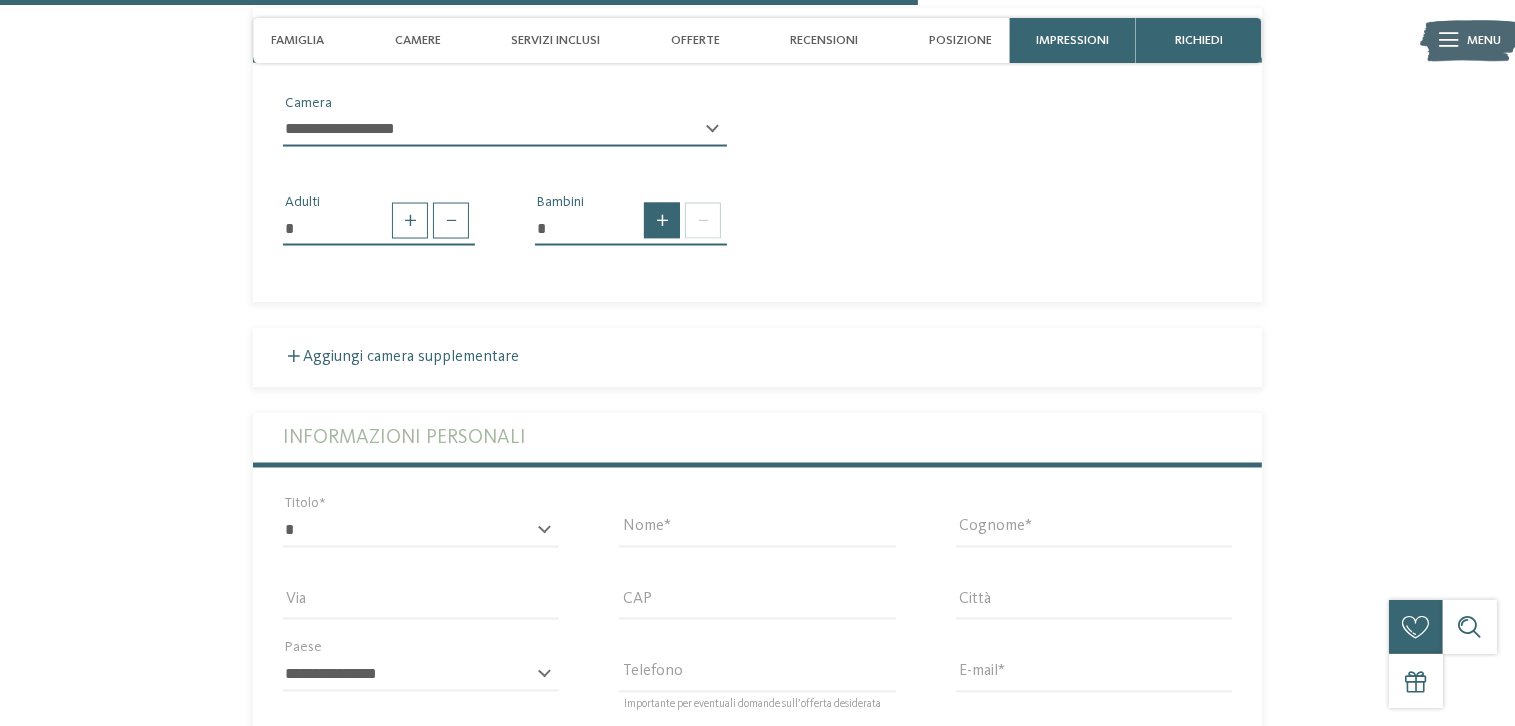 click at bounding box center (662, 221) 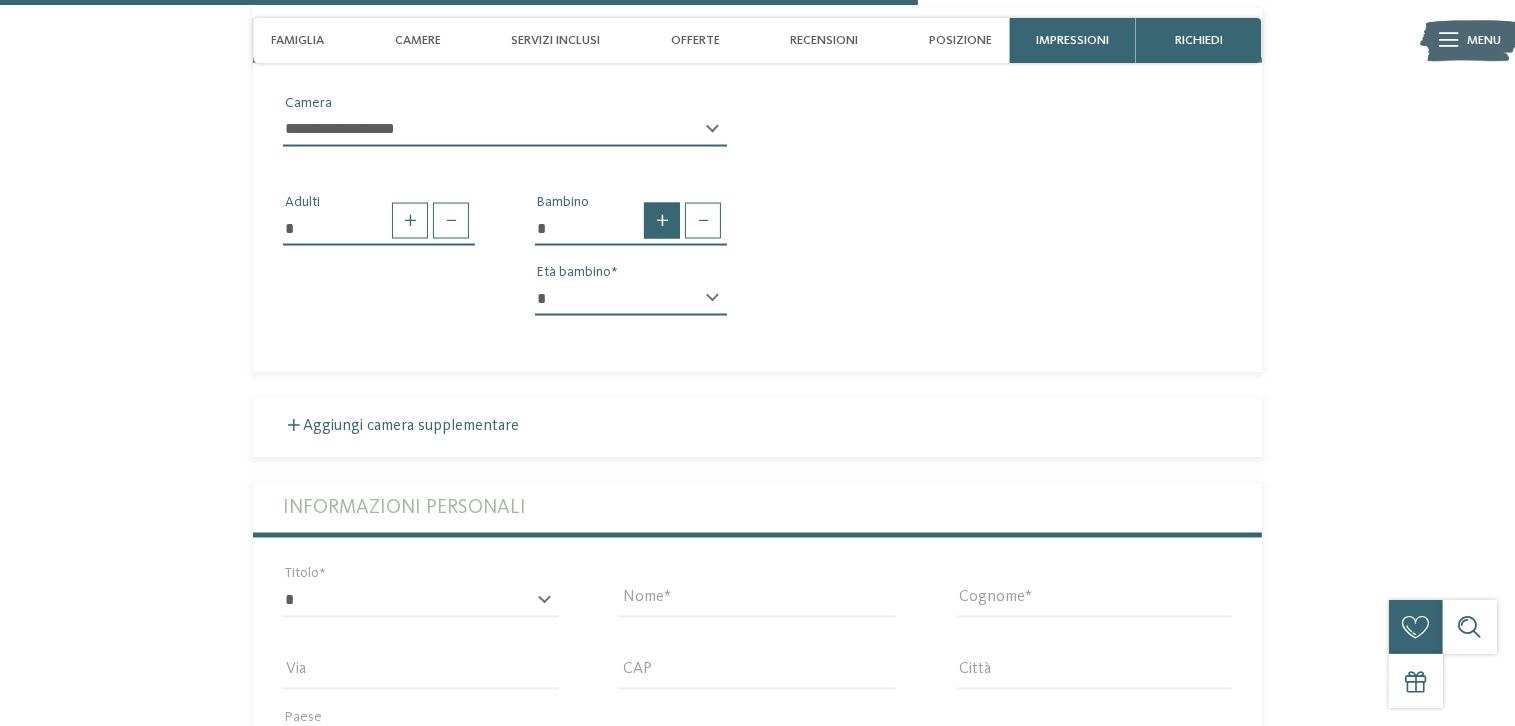 click at bounding box center [662, 221] 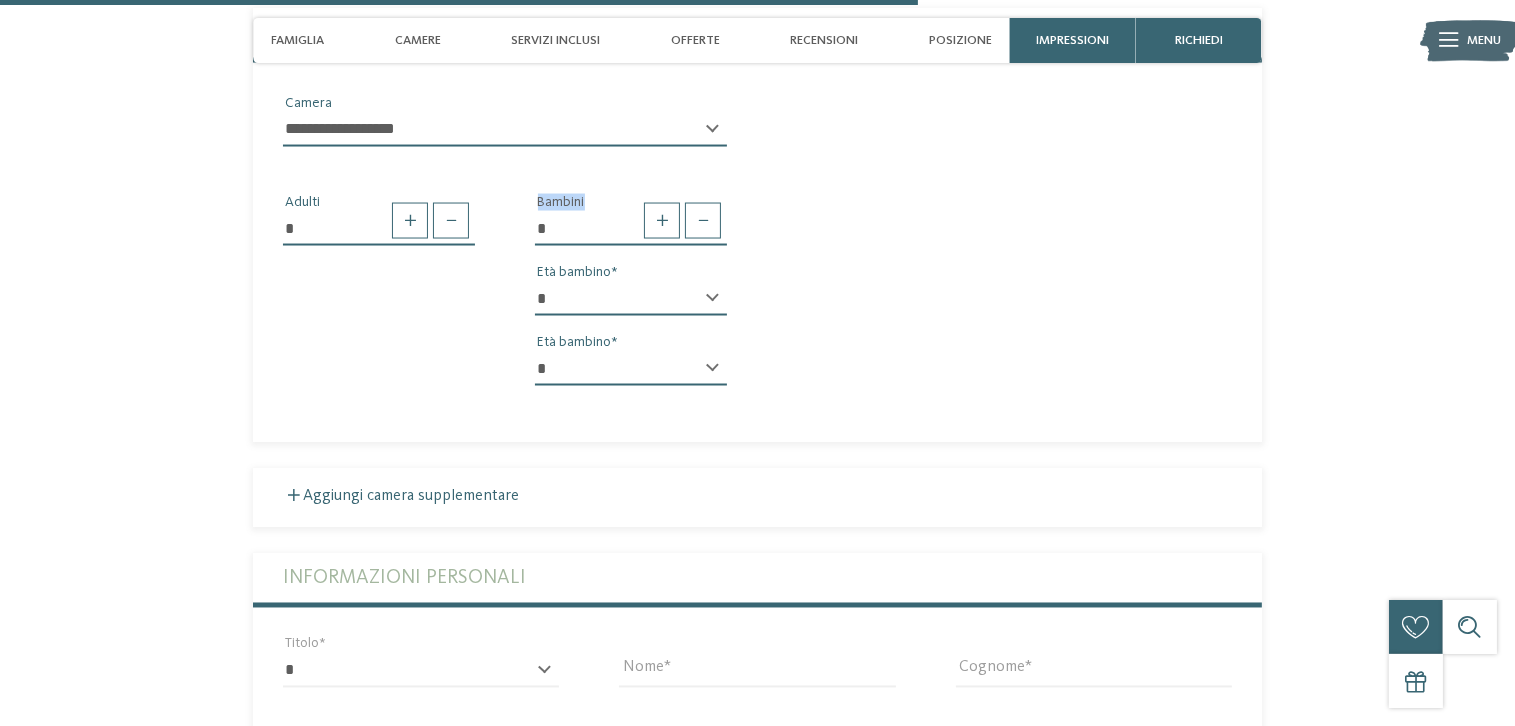 click on "* * * * * * * * * * * ** ** ** ** ** ** ** **" at bounding box center (631, 299) 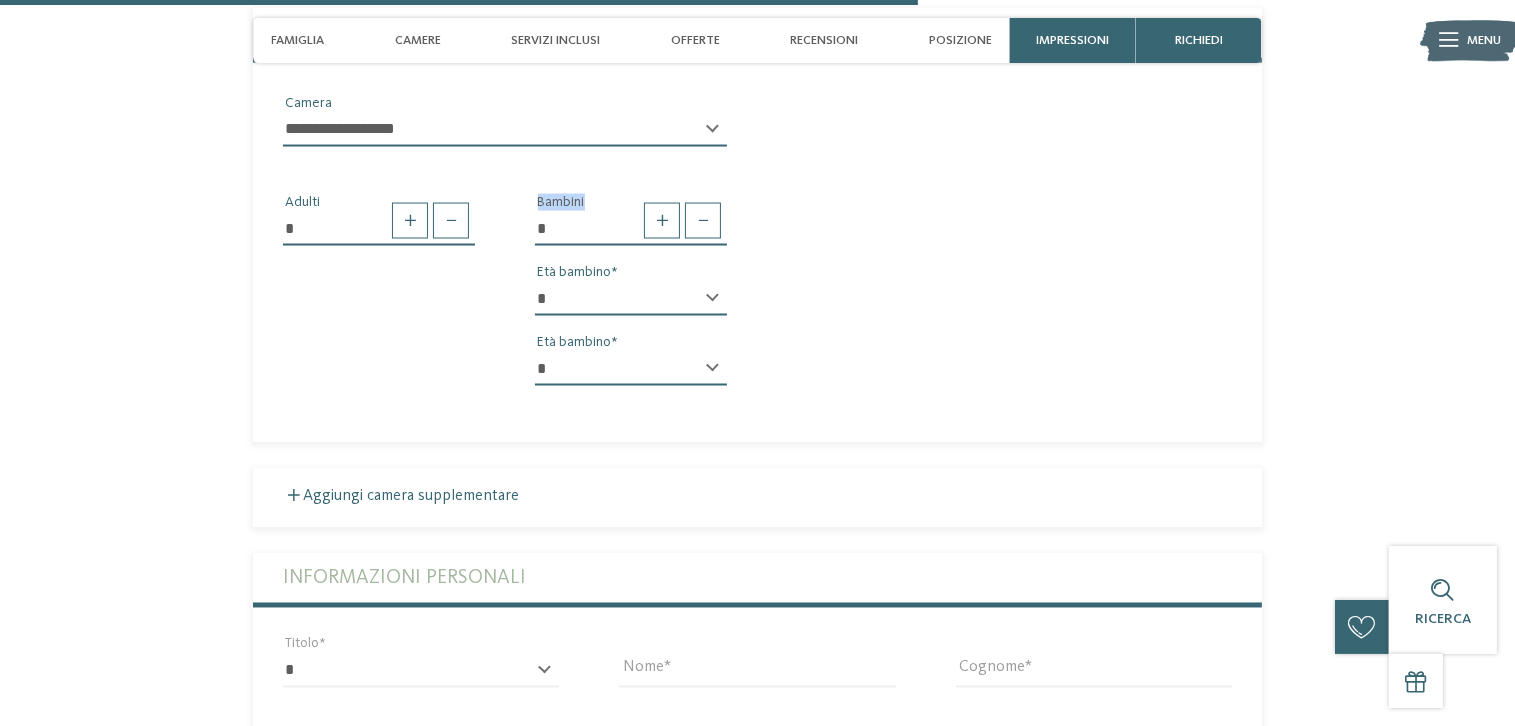 select on "*" 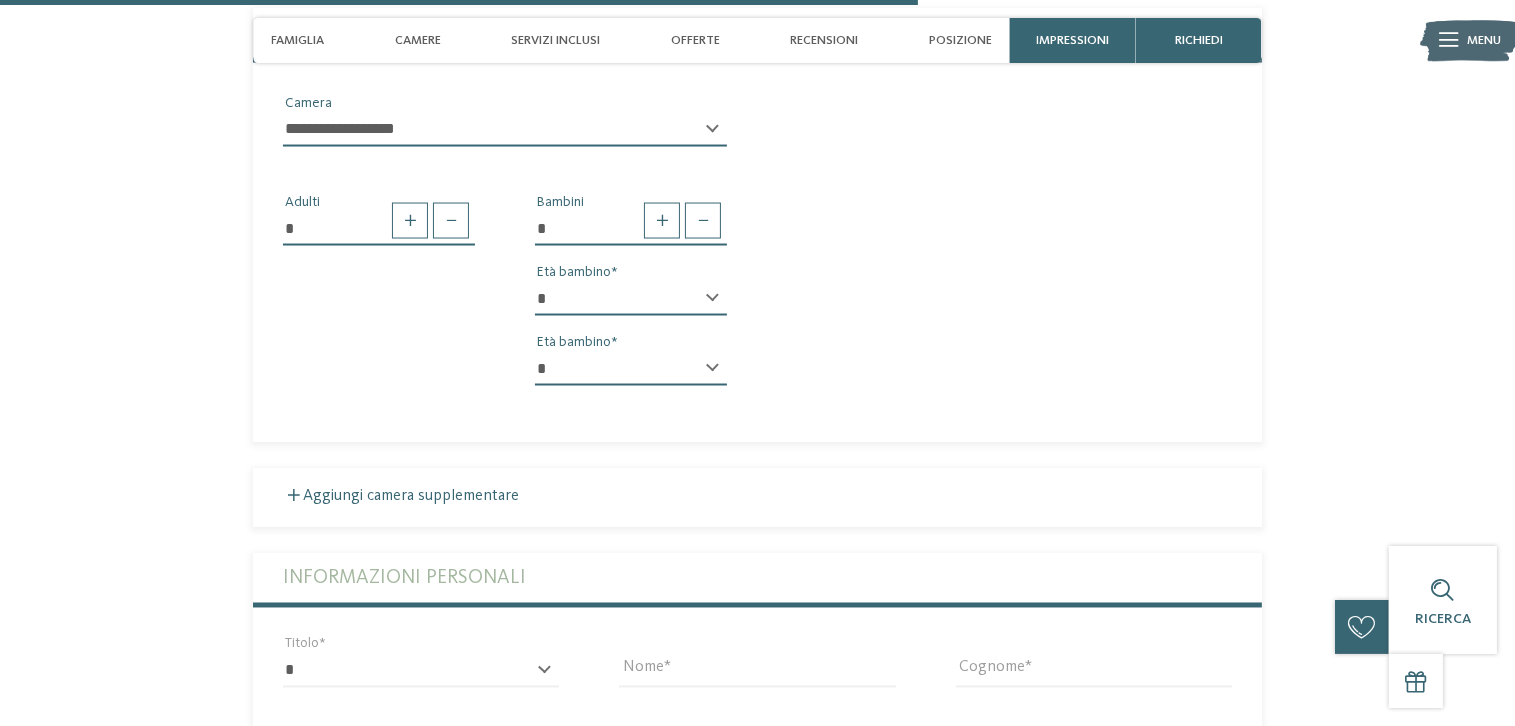 click on "* * * * * * * * * * * ** ** ** ** ** ** ** **     Età bambino * * * * * * * * * * * ** ** ** ** ** ** ** **     Età bambino" at bounding box center (631, 342) 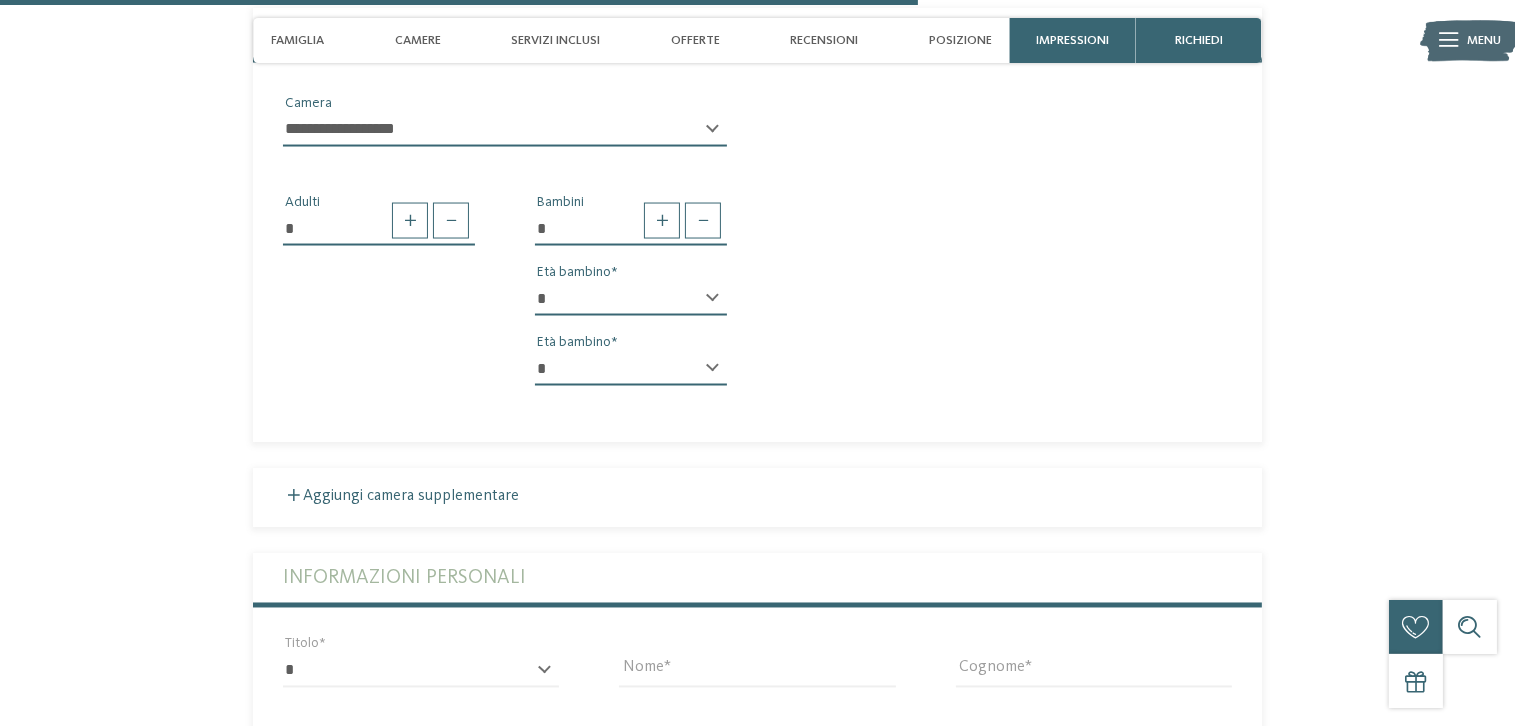 select on "*" 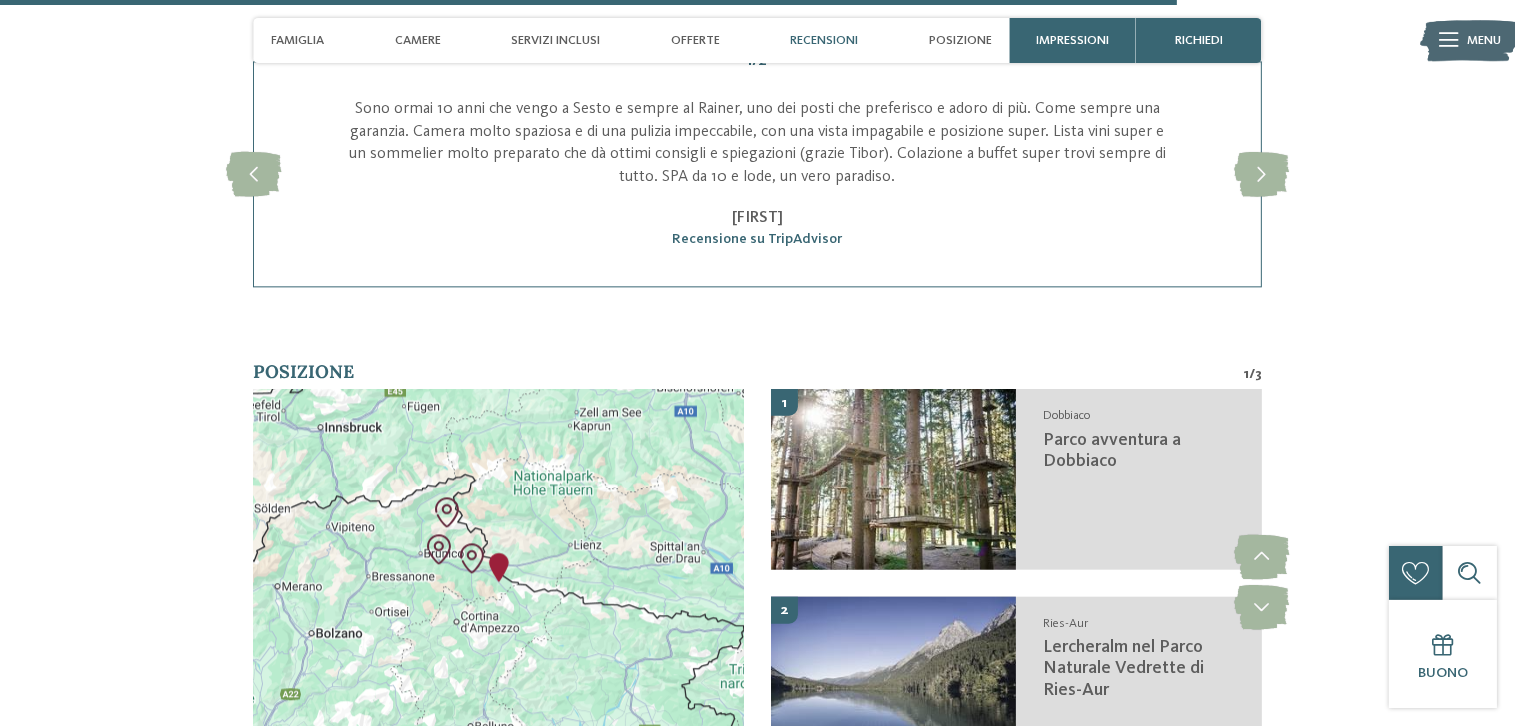 scroll, scrollTop: 4600, scrollLeft: 0, axis: vertical 